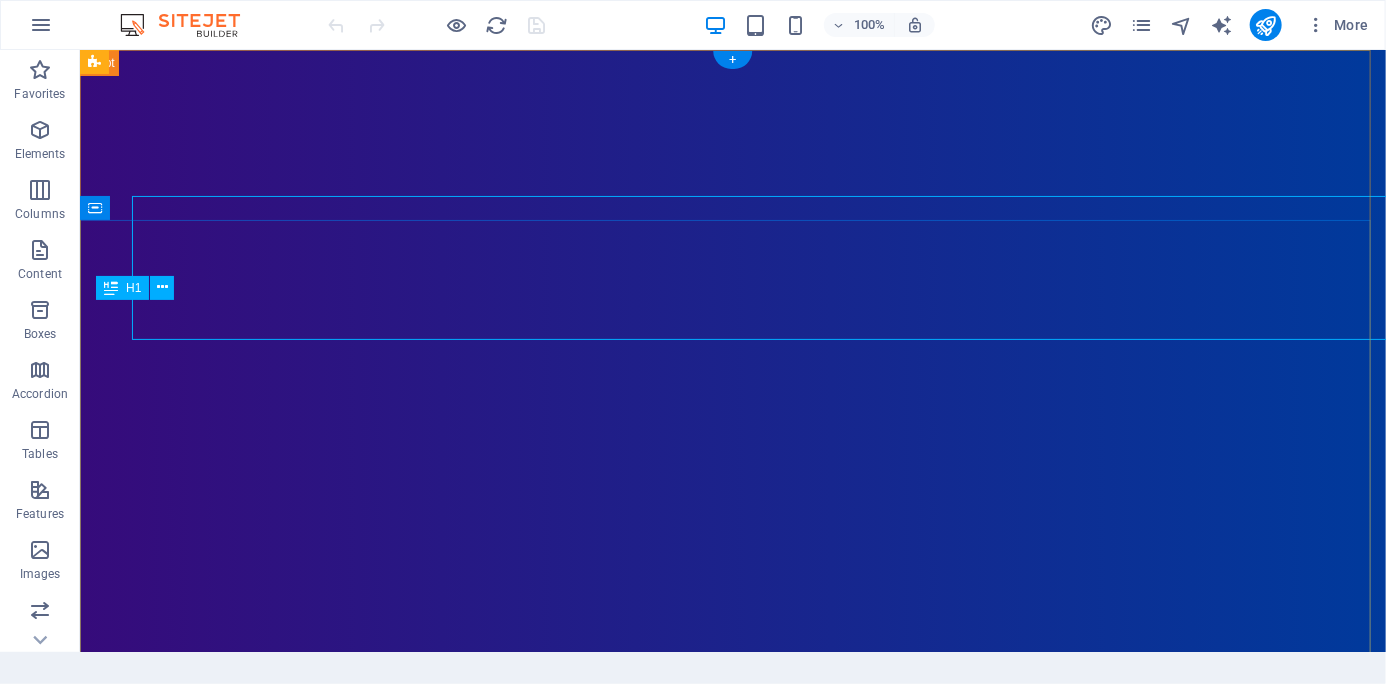 scroll, scrollTop: 0, scrollLeft: 0, axis: both 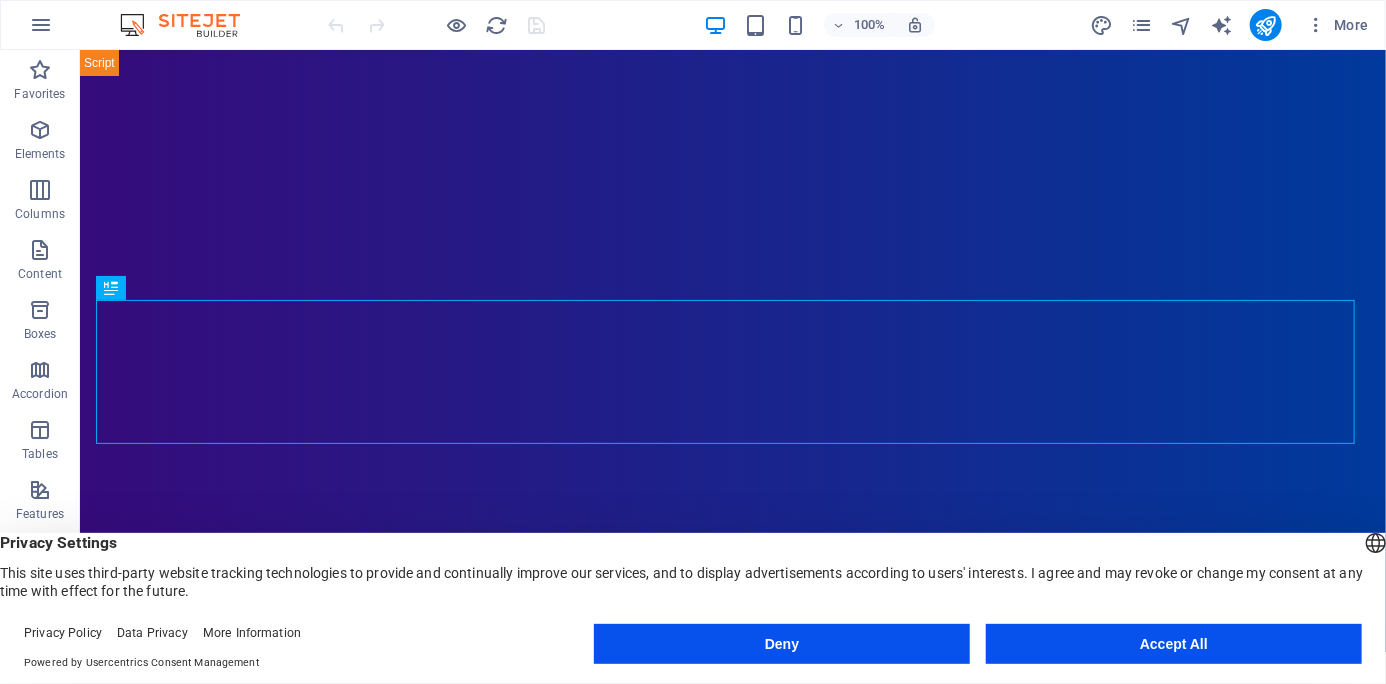 click on "Deny" at bounding box center (782, 644) 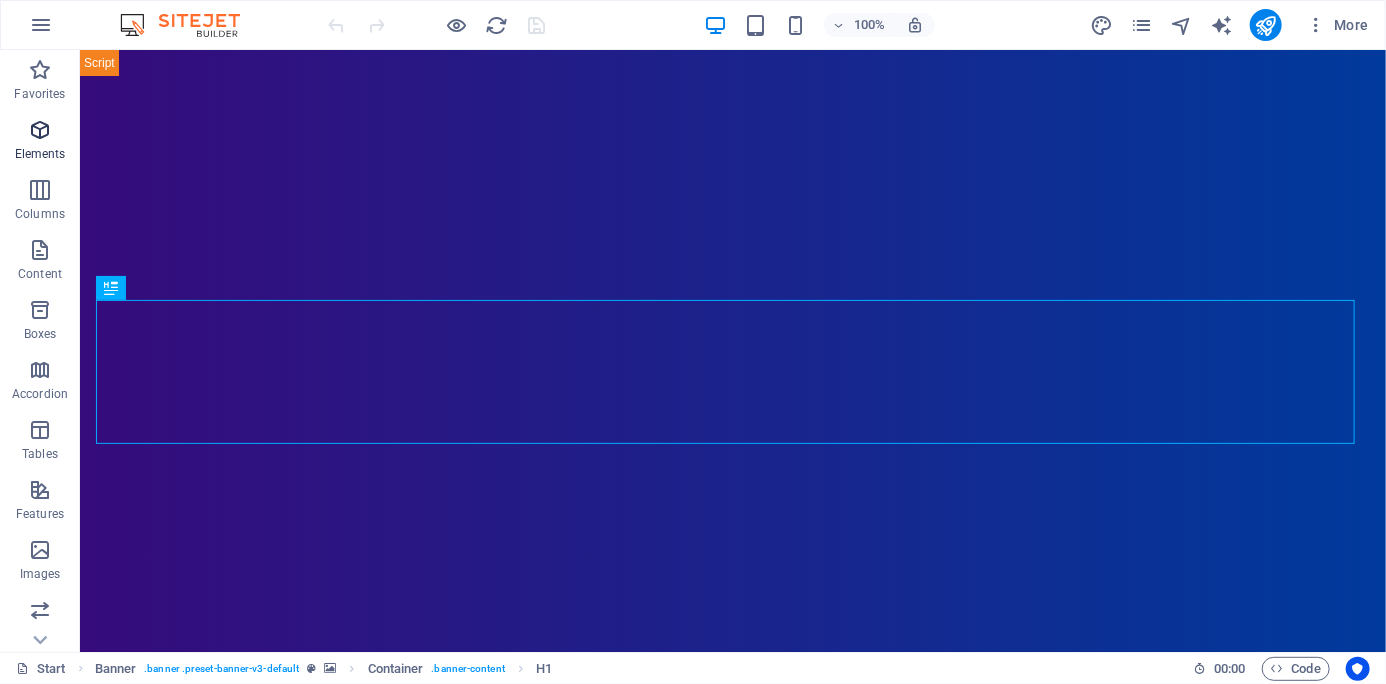 click on "Elements" at bounding box center [40, 154] 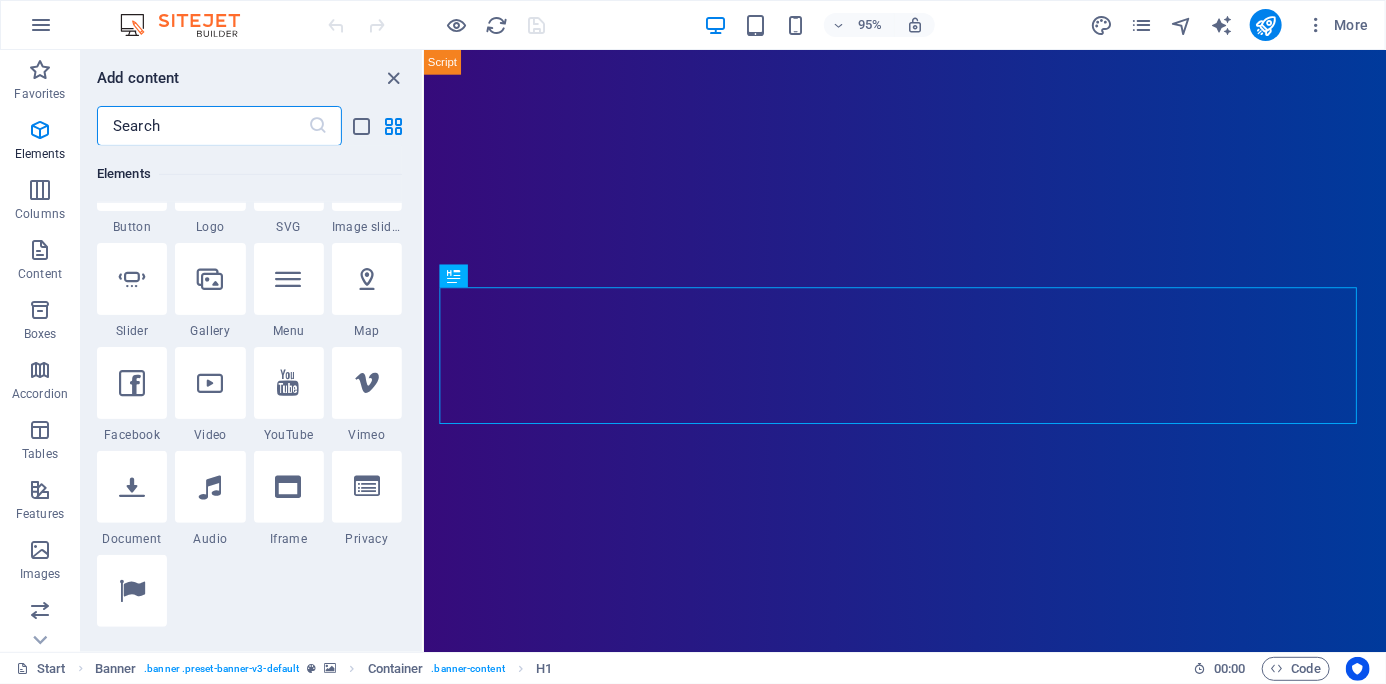 scroll, scrollTop: 512, scrollLeft: 0, axis: vertical 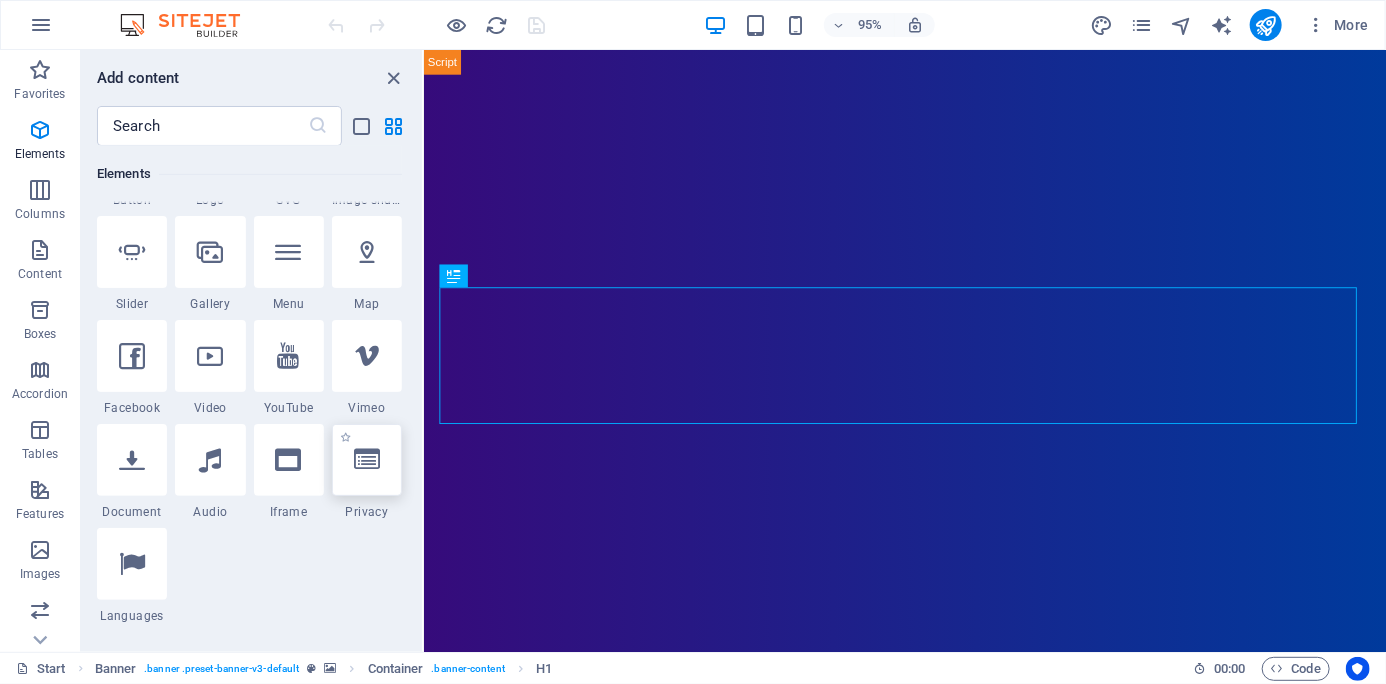 click at bounding box center (367, 460) 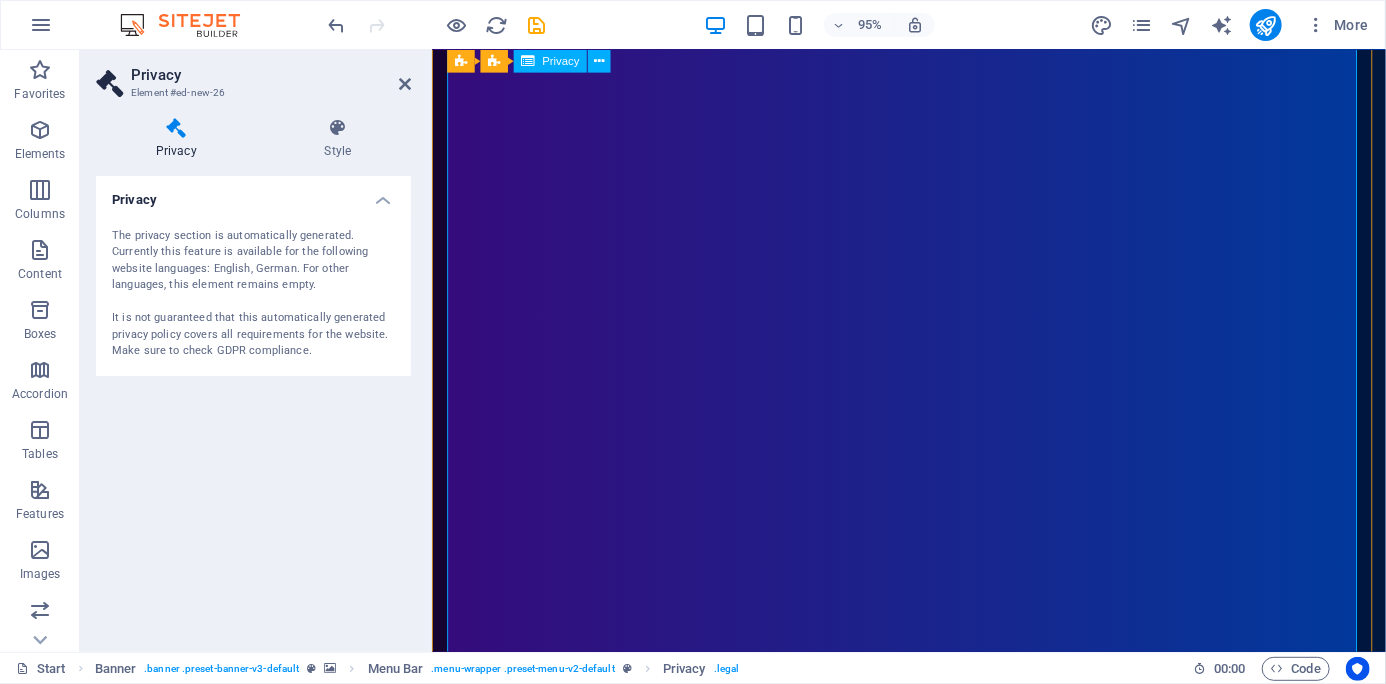 scroll, scrollTop: 3500, scrollLeft: 0, axis: vertical 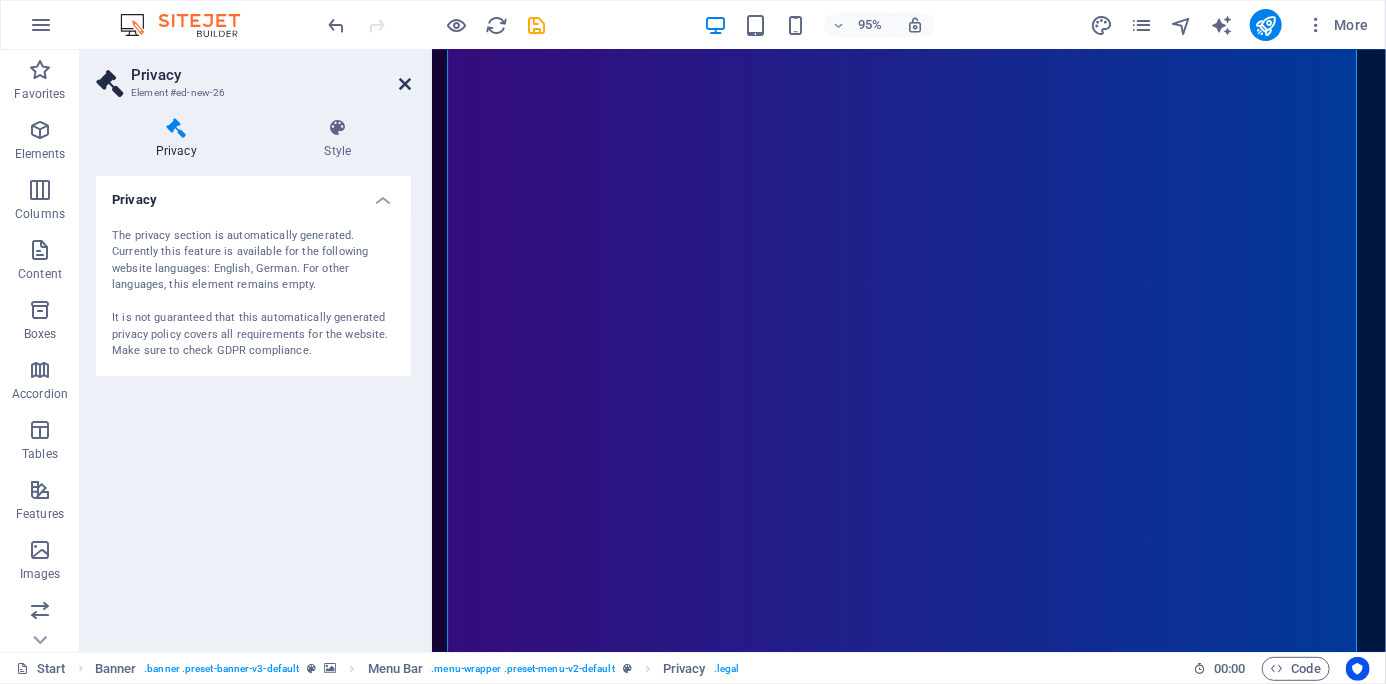 click at bounding box center [405, 84] 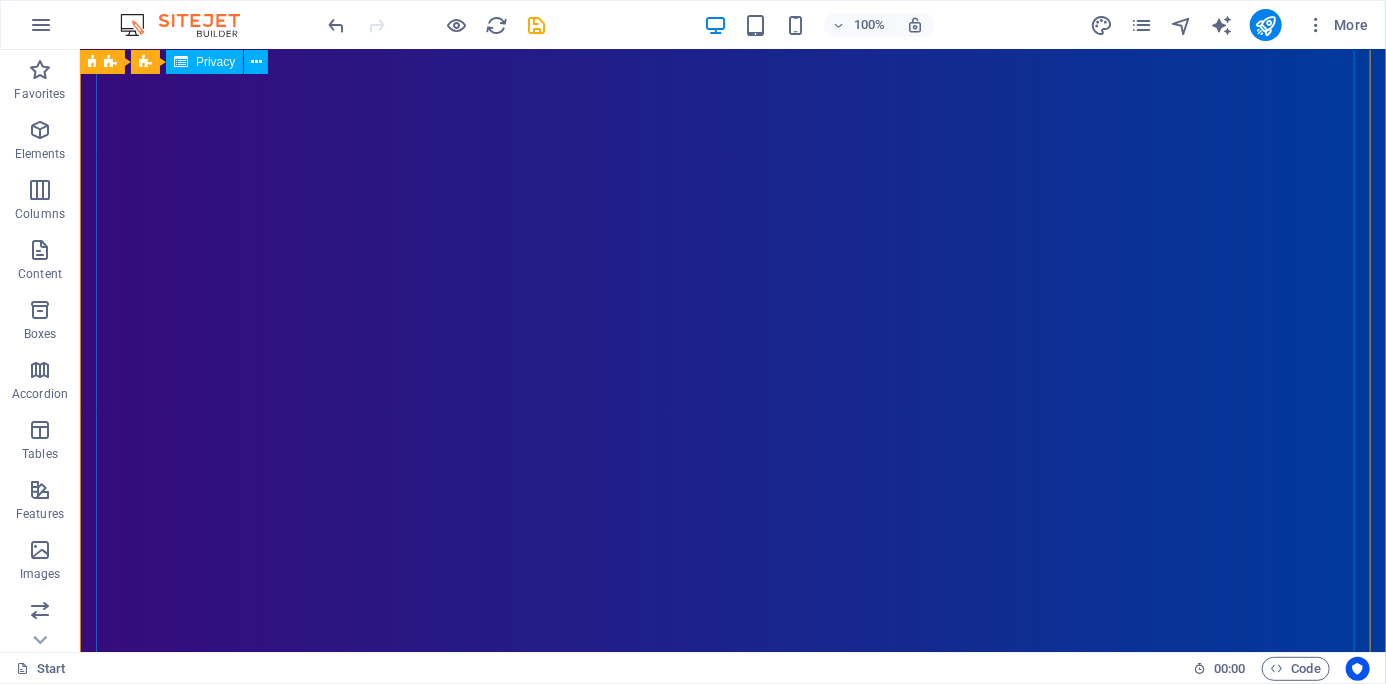 scroll, scrollTop: 0, scrollLeft: 0, axis: both 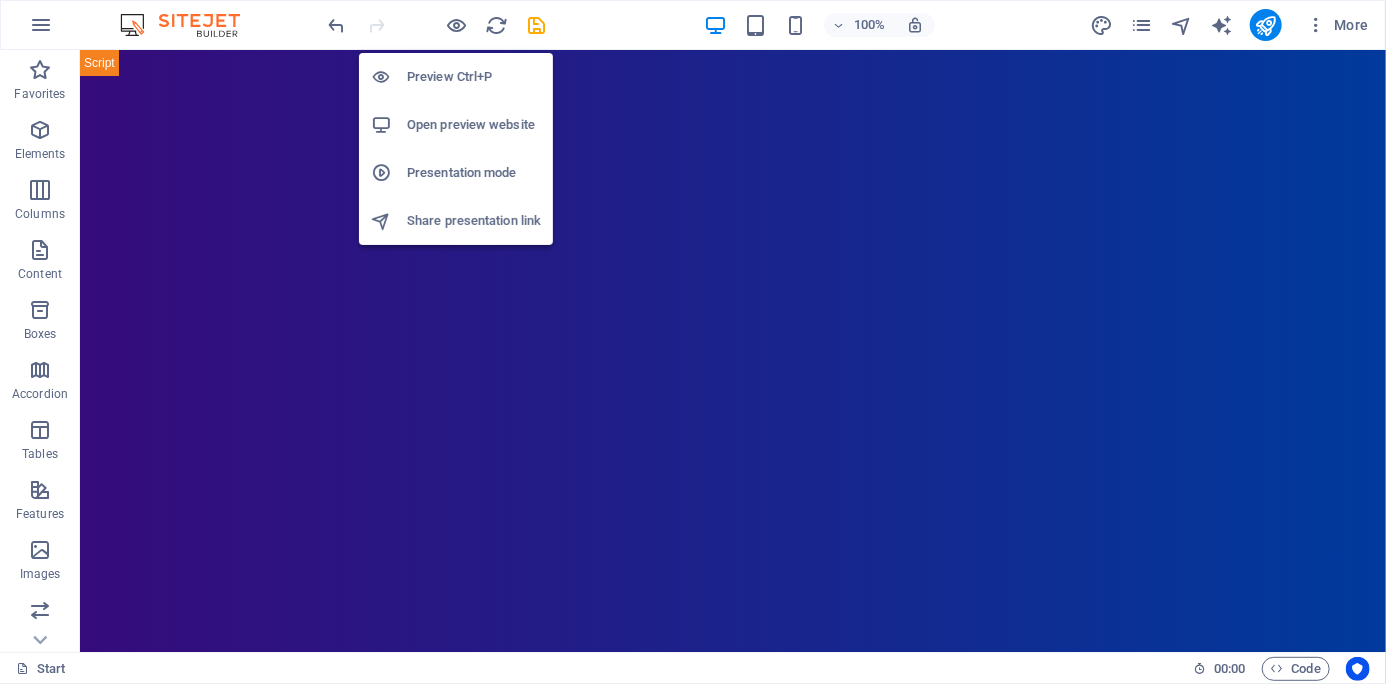 click on "Preview Ctrl+P" at bounding box center [474, 77] 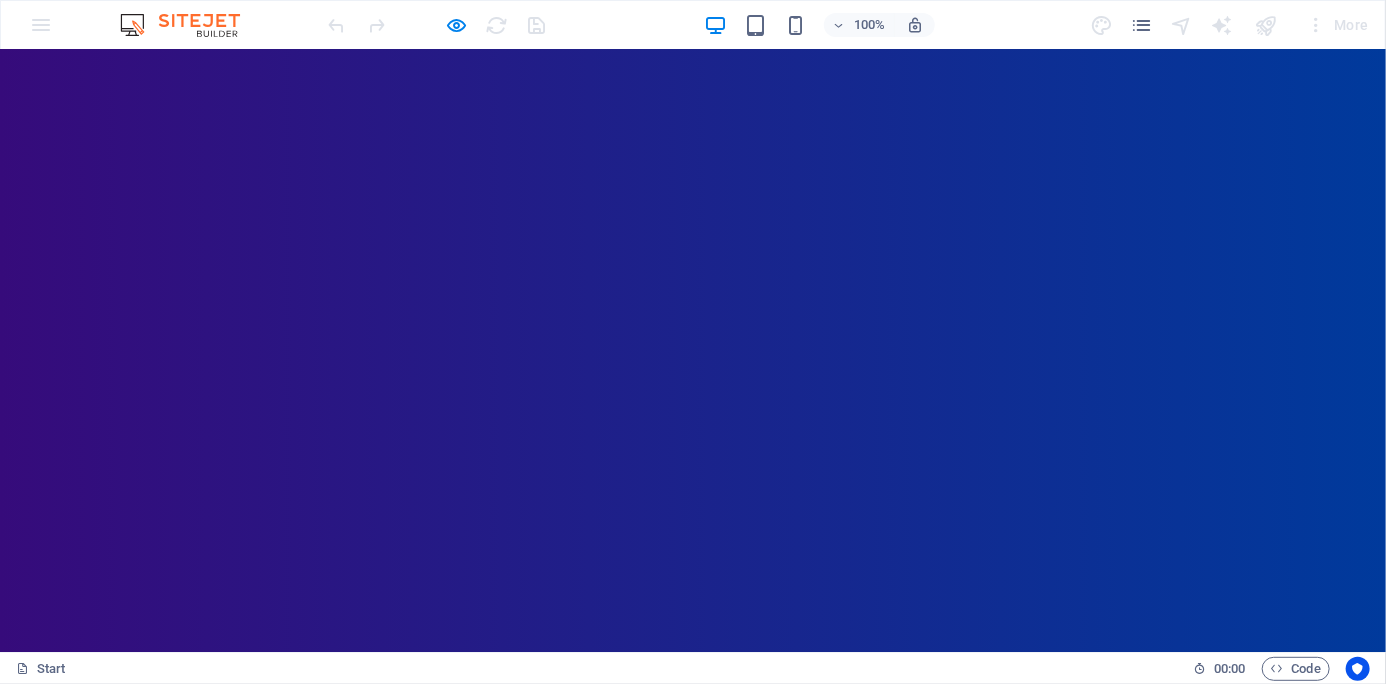 scroll, scrollTop: 0, scrollLeft: 0, axis: both 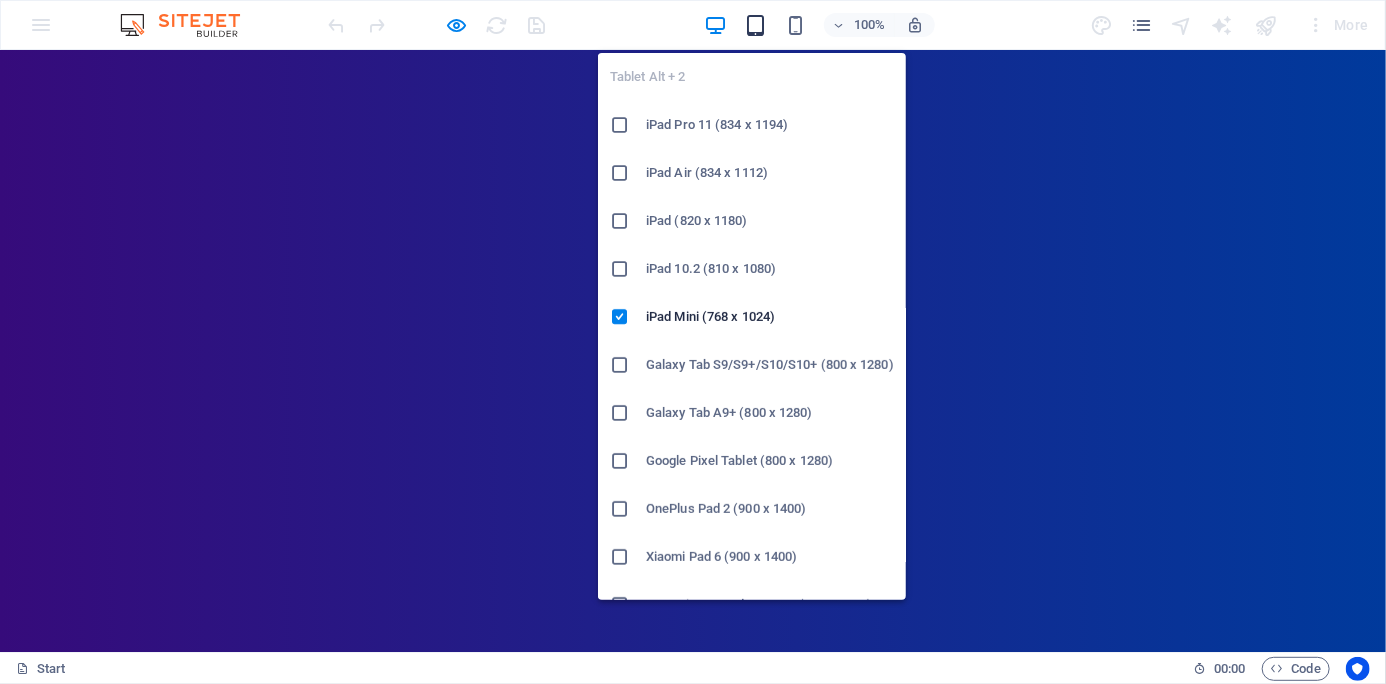 click at bounding box center [755, 25] 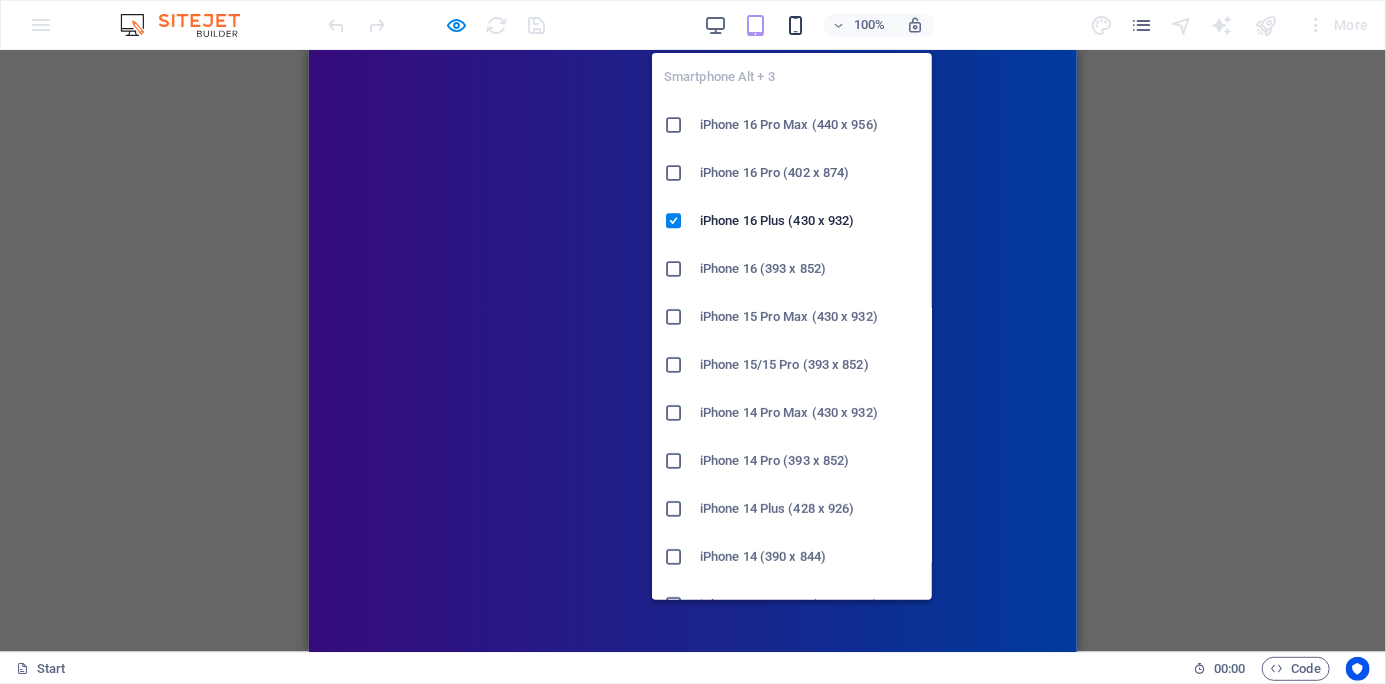 click at bounding box center (795, 25) 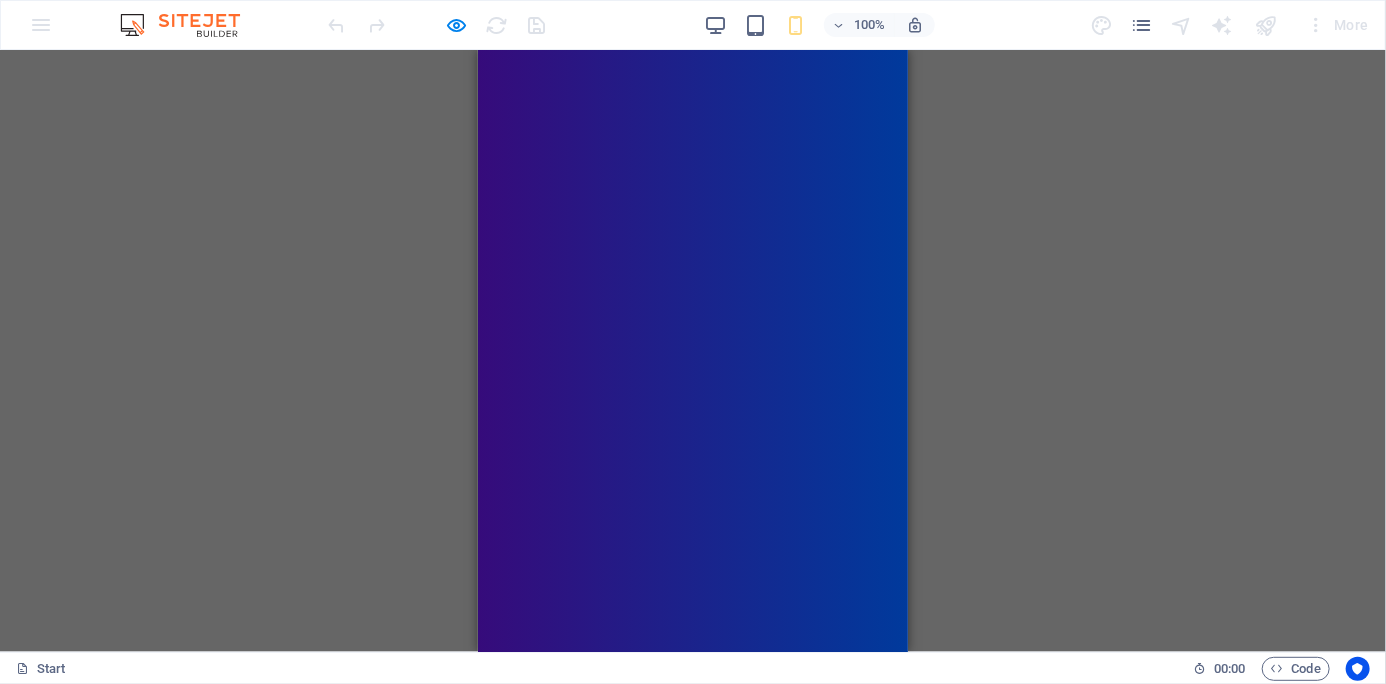 click at bounding box center [190, 25] 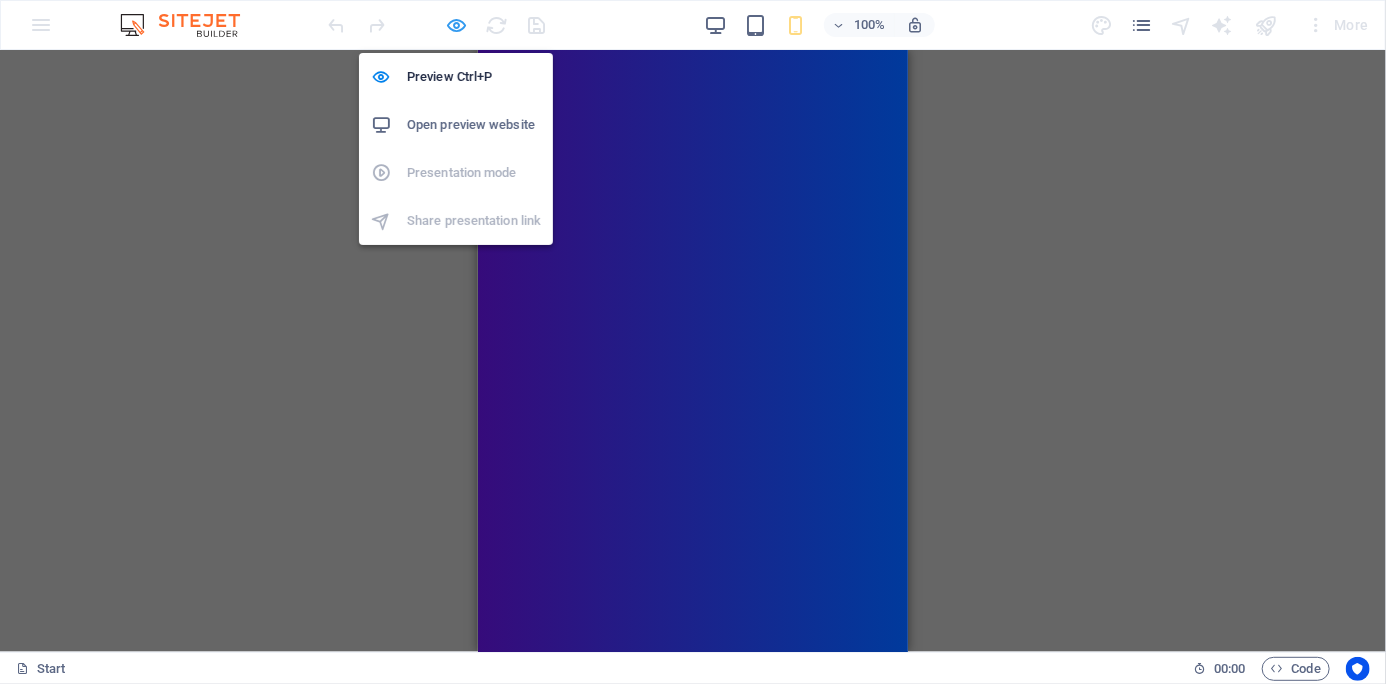 click at bounding box center [457, 25] 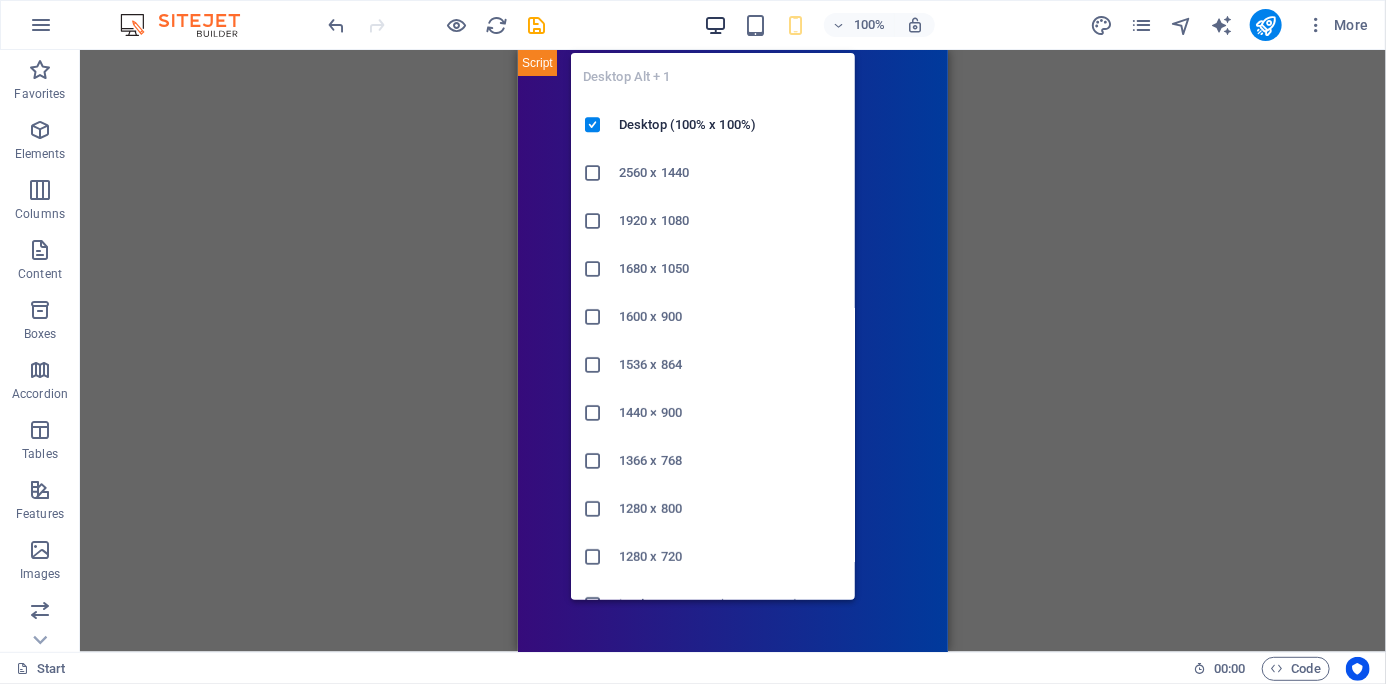 click at bounding box center [715, 25] 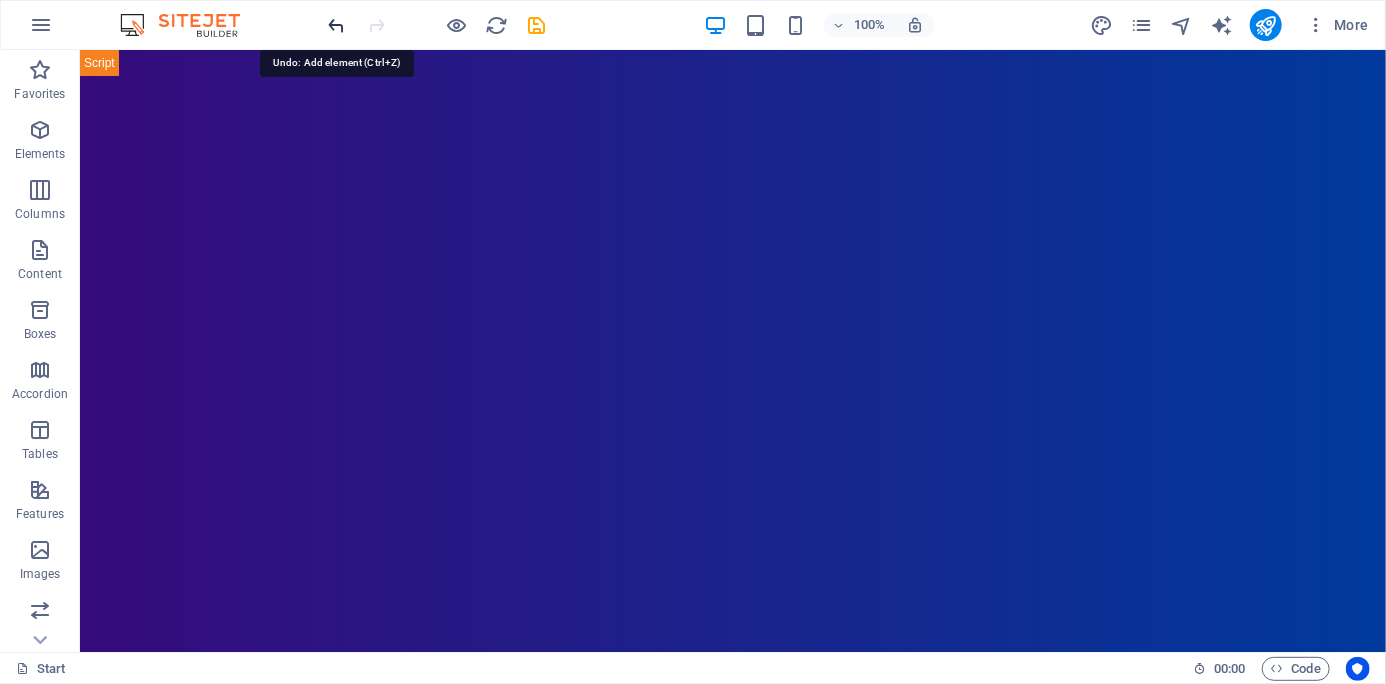 click at bounding box center [337, 25] 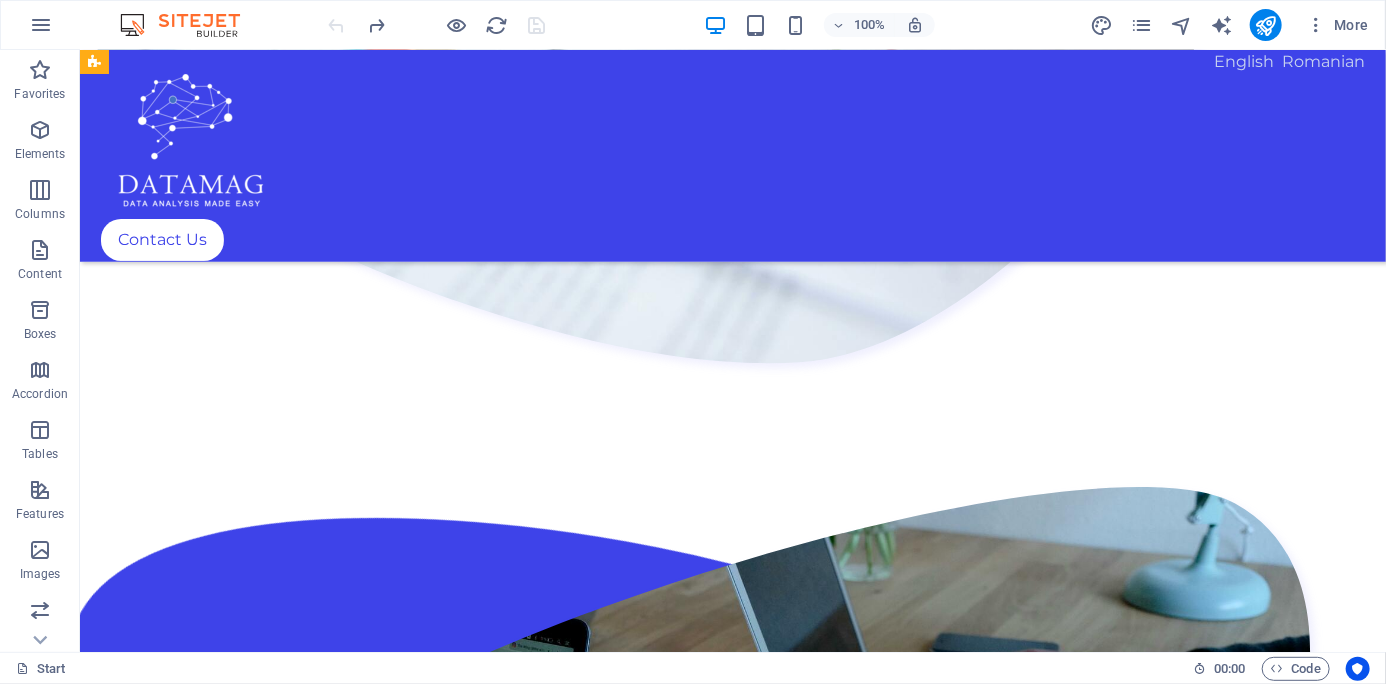 scroll, scrollTop: 2571, scrollLeft: 0, axis: vertical 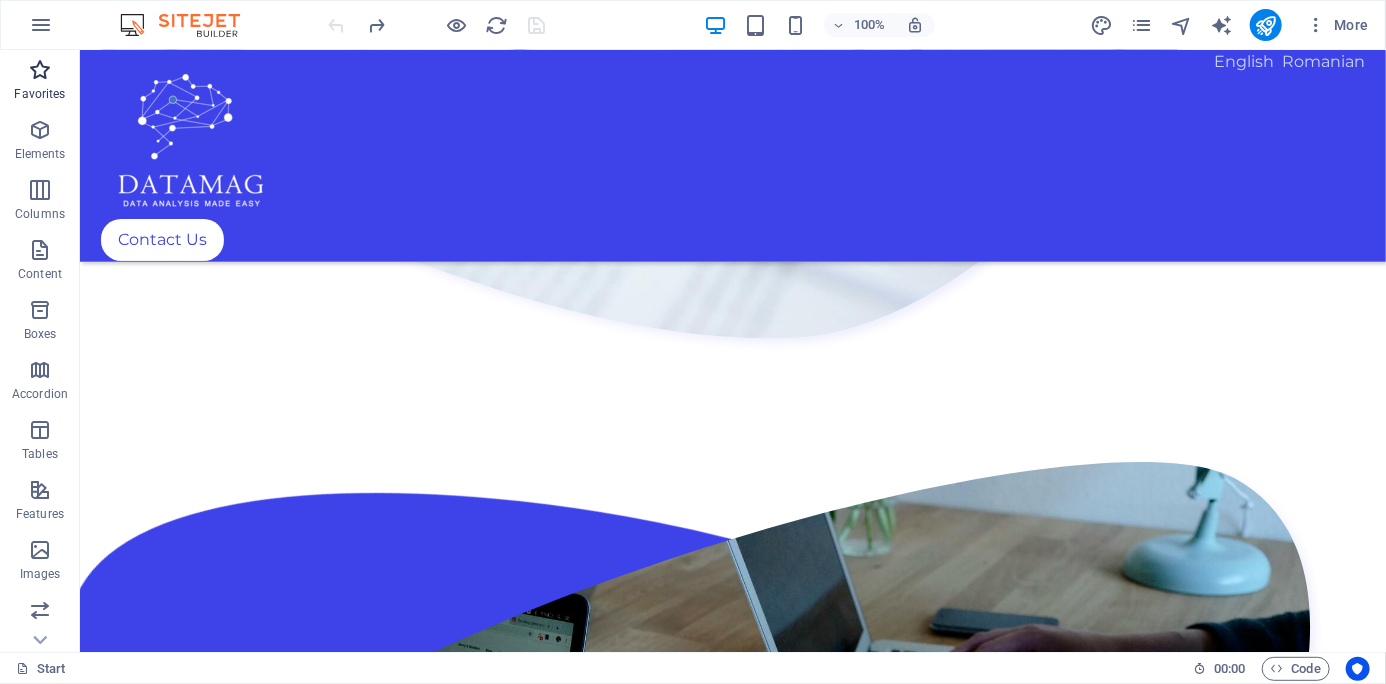 click at bounding box center (40, 70) 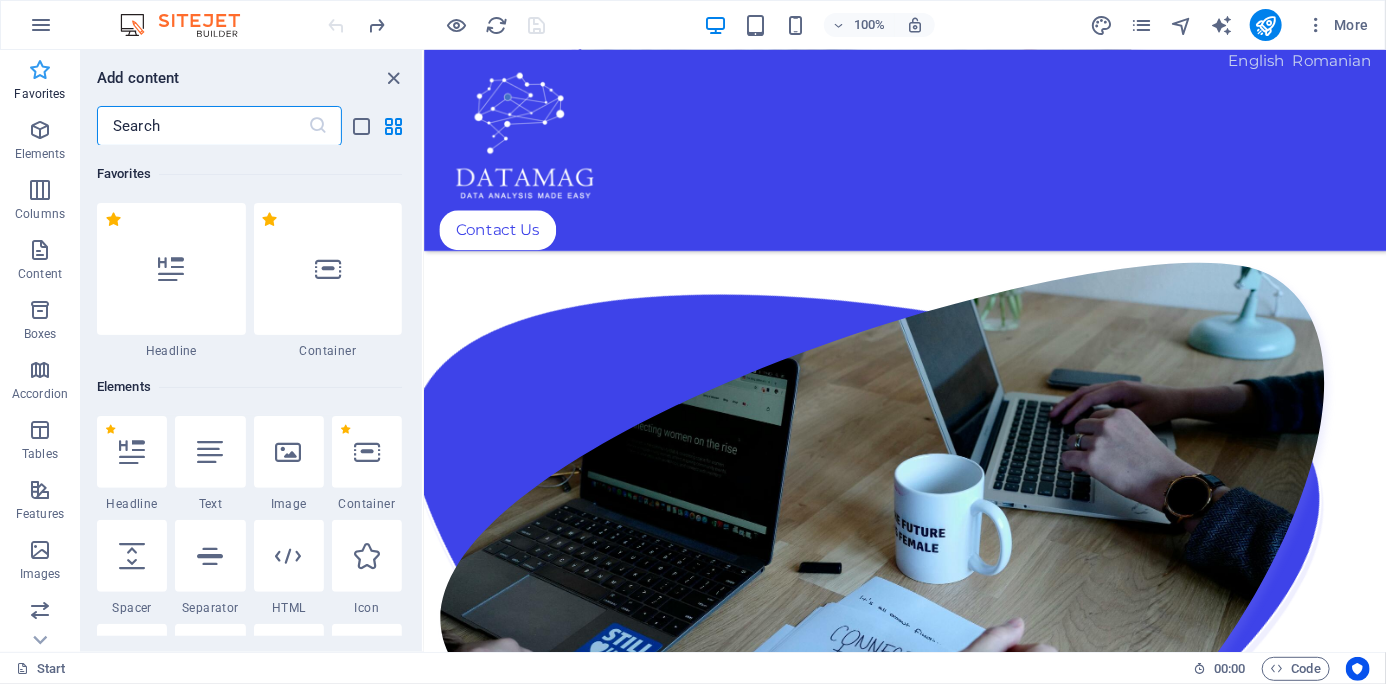 scroll, scrollTop: 2199, scrollLeft: 0, axis: vertical 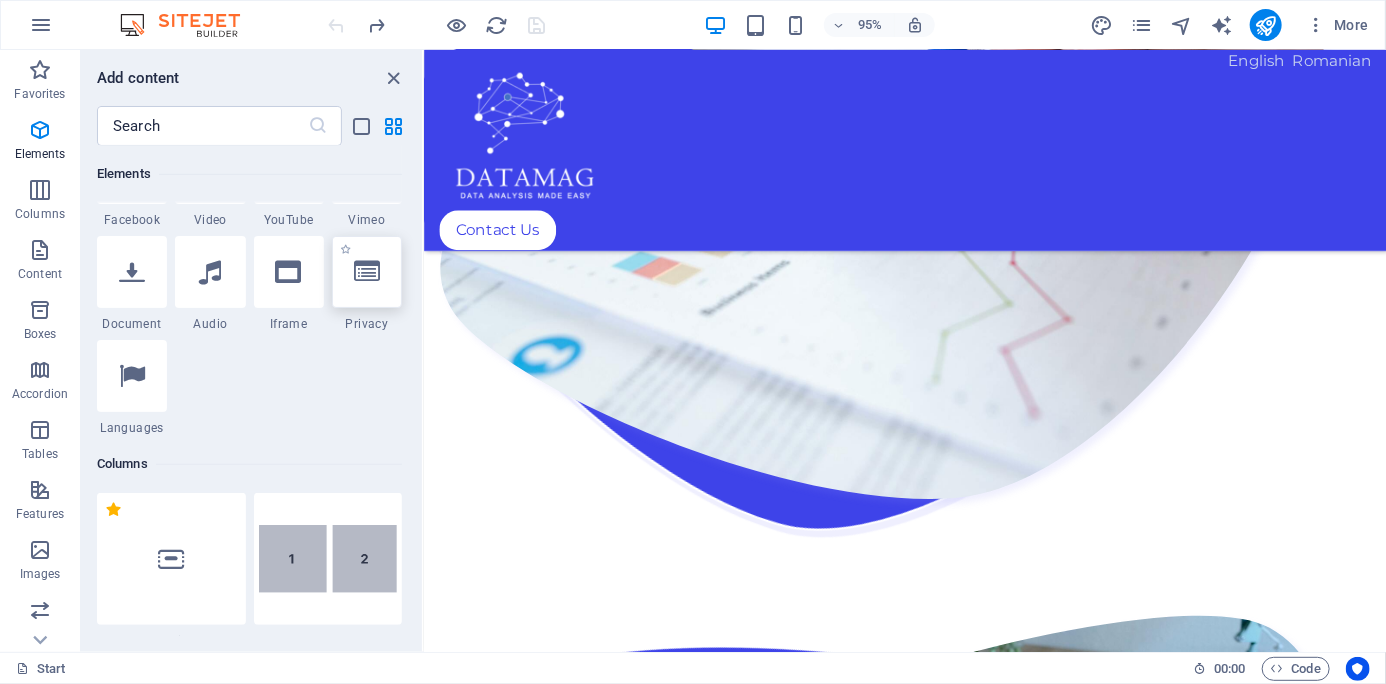 click at bounding box center (367, 272) 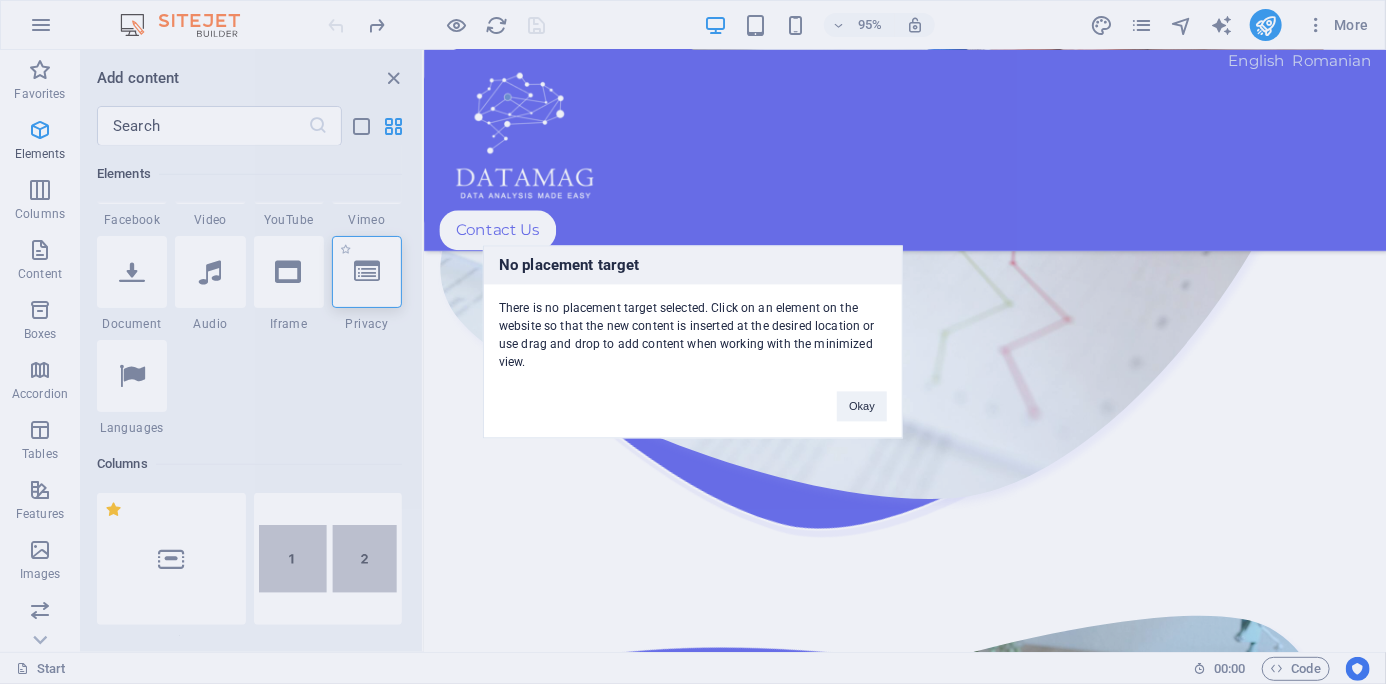 click on "No placement target There is no placement target selected. Click on an element on the website so that the new content is inserted at the desired location or use drag and drop to add content when working with the minimized view. Okay" at bounding box center [693, 342] 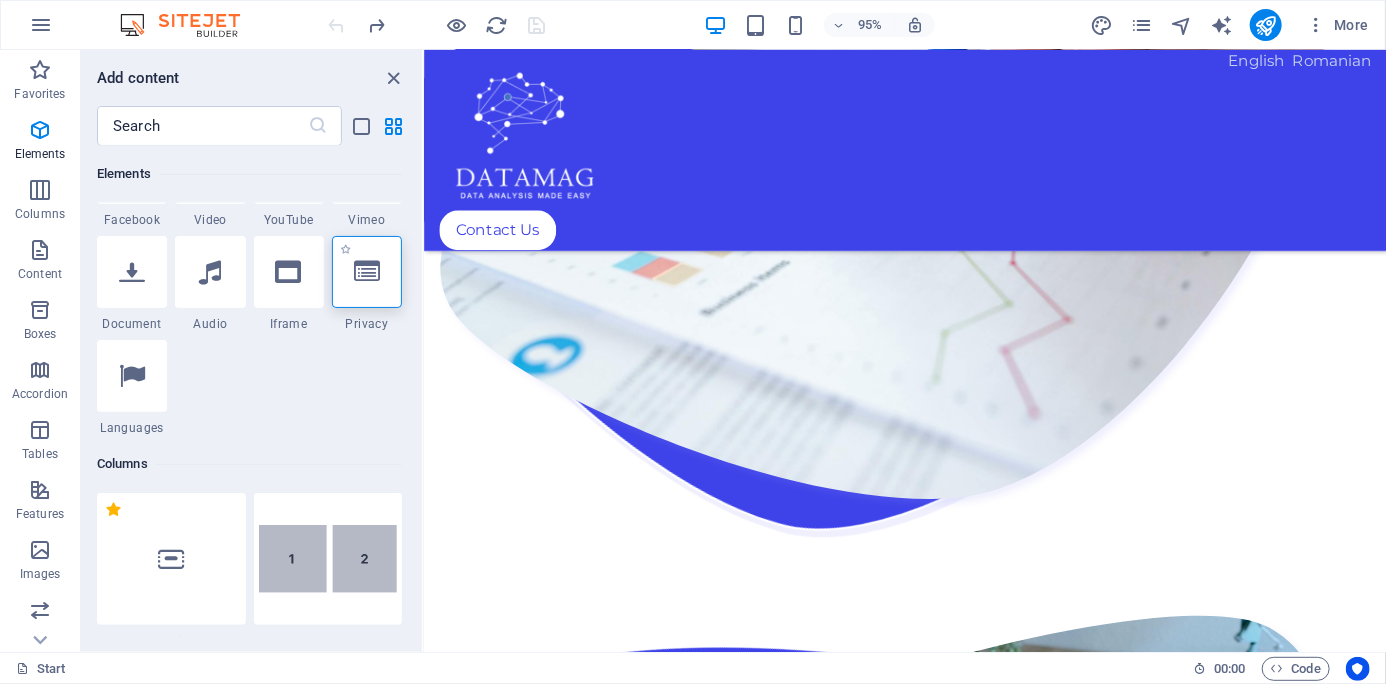 click at bounding box center [367, 272] 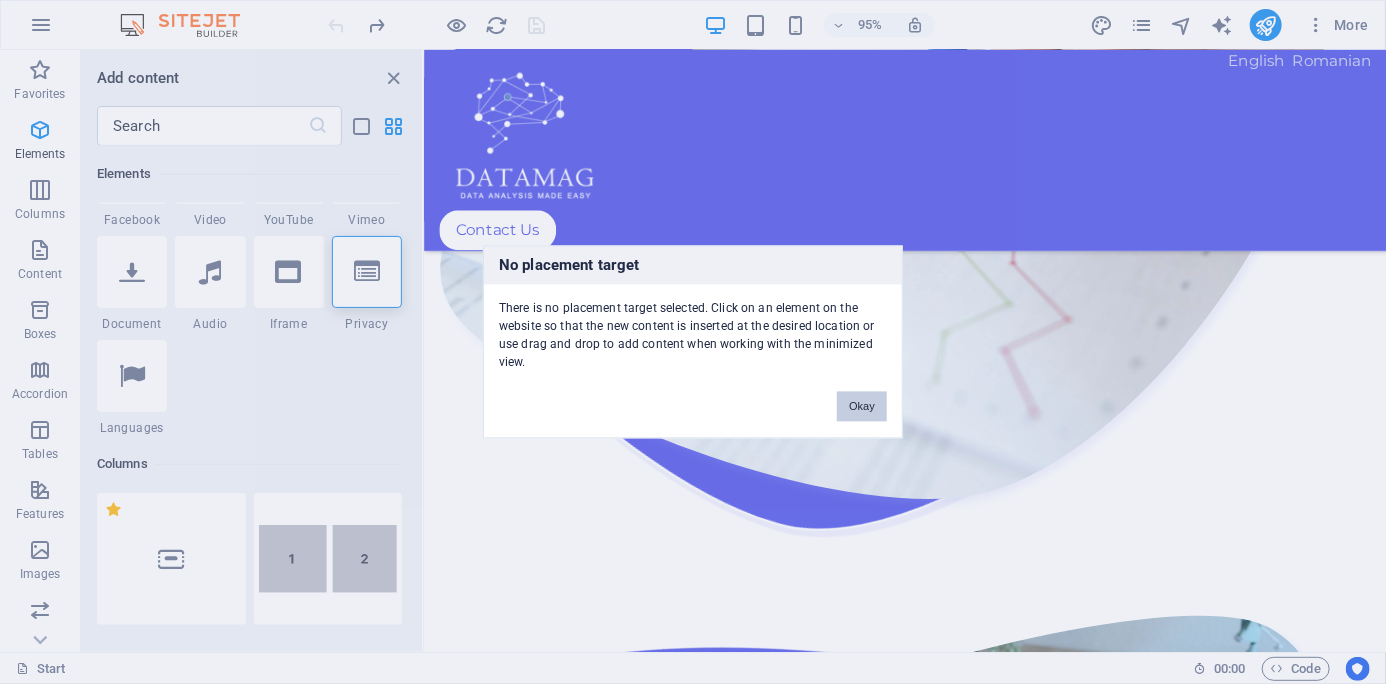 click on "Okay" at bounding box center [862, 407] 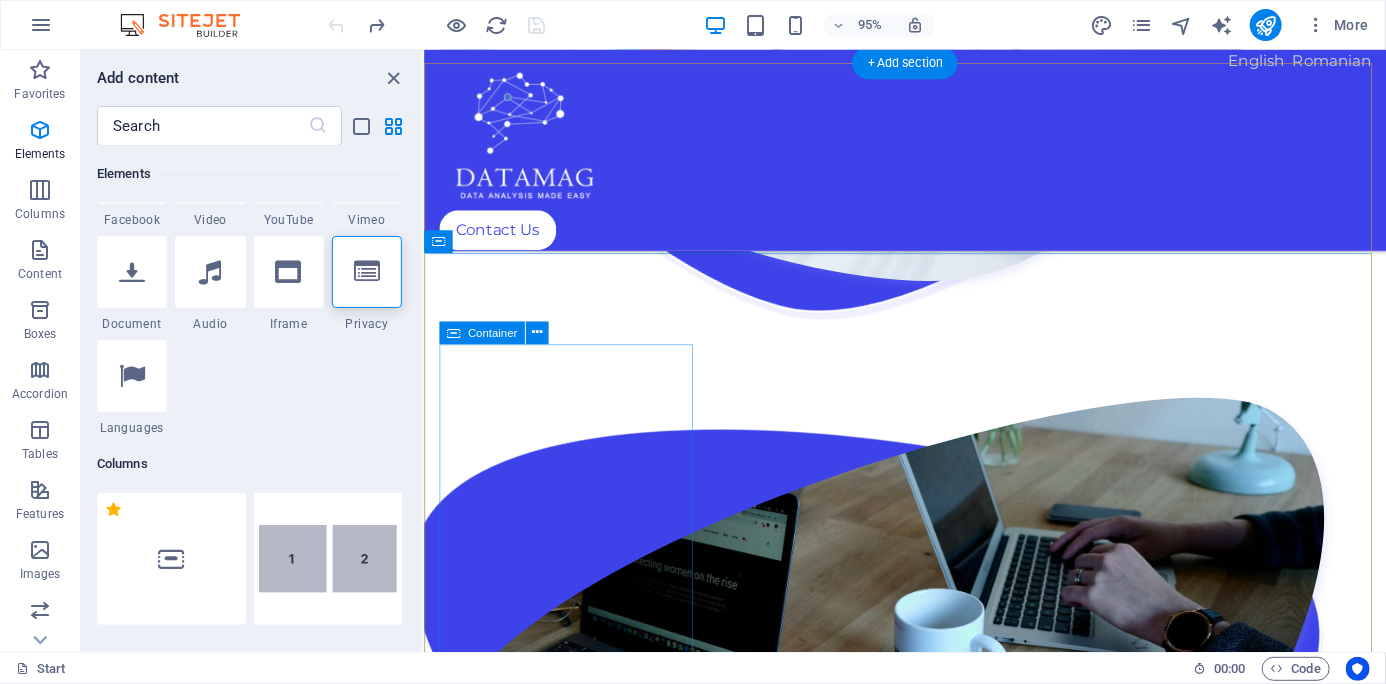 scroll, scrollTop: 2489, scrollLeft: 0, axis: vertical 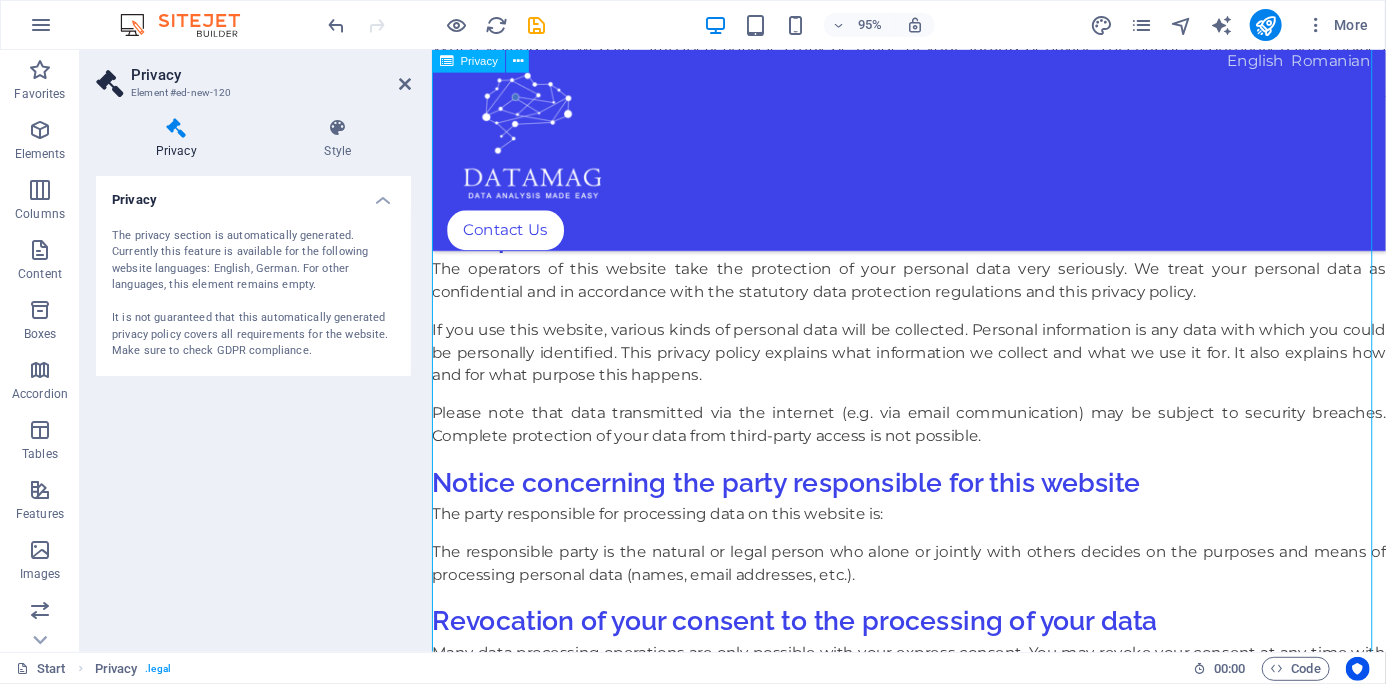 click on "Privacy Policy
An overview of data protection
General
The following gives a simple overview of what kind of personal information we collect, why we collect them and how we handle your data when you are visiting or using our website. Personal information is any data with which you could be personally identified. Detailed information on the subject of data protection can be found in our privacy policy found below.
Data collection on our website
Who is responsible for the data collection on this website?
The data collected on this website are processed by the website operator. The operator's contact details can be found in the website's required legal notice.
How do we collect your data?
Some data are collected when you provide them to us. This could, for example, be data you enter in a contact form.
What do we use your data for?
Part of the data is collected to ensure the proper functioning of the website. Other data can be used to analyze how visitors use the site." at bounding box center [933, 1845] 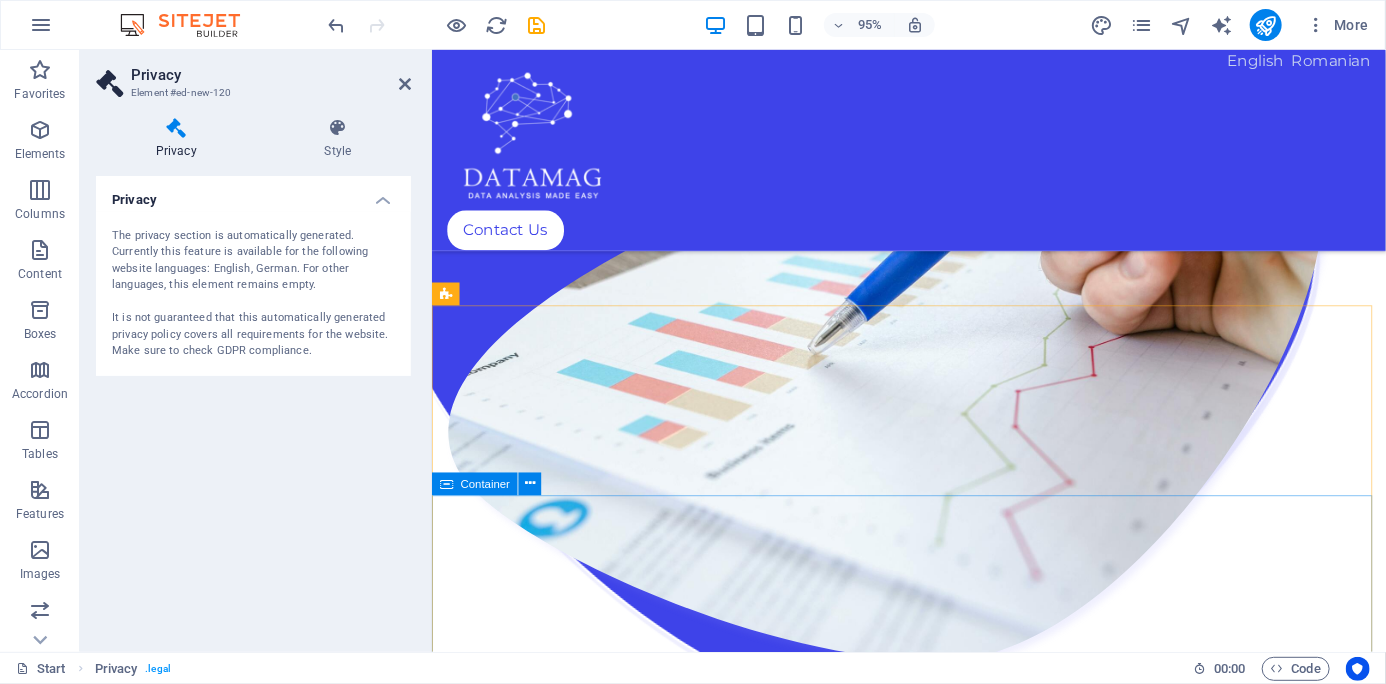 scroll, scrollTop: 2018, scrollLeft: 0, axis: vertical 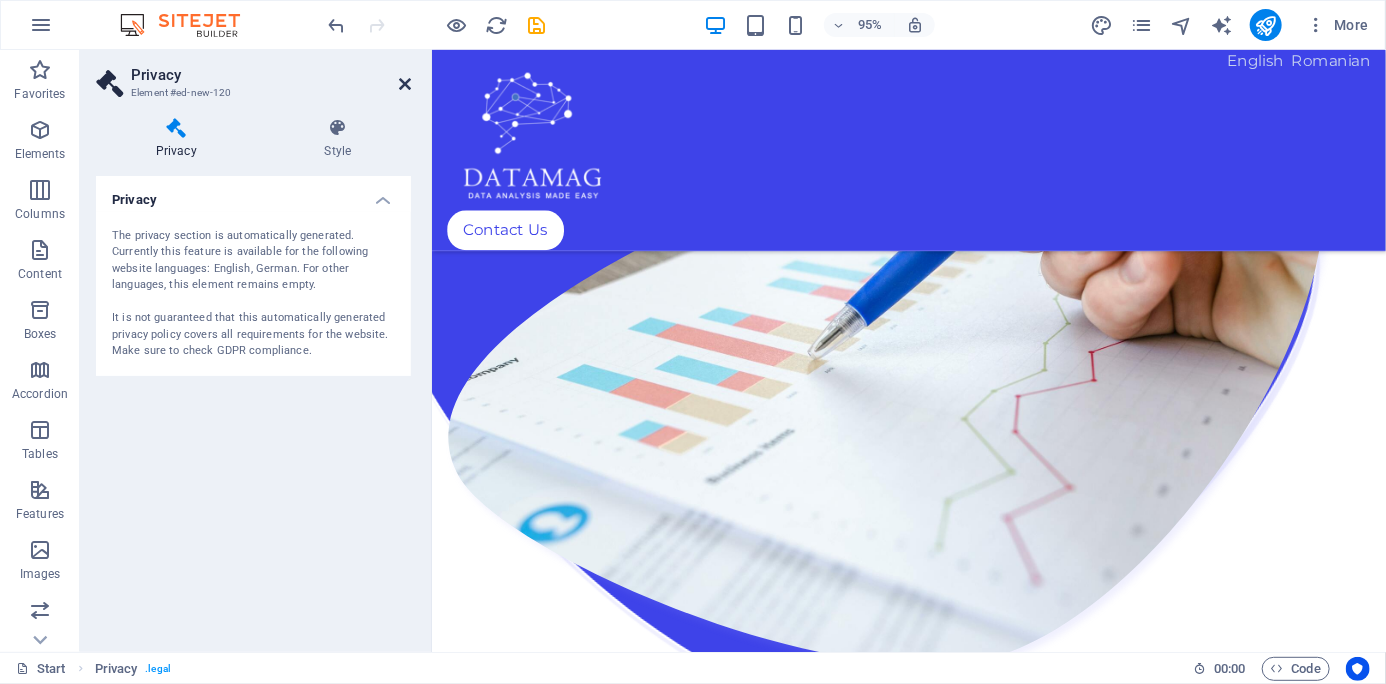click at bounding box center (405, 84) 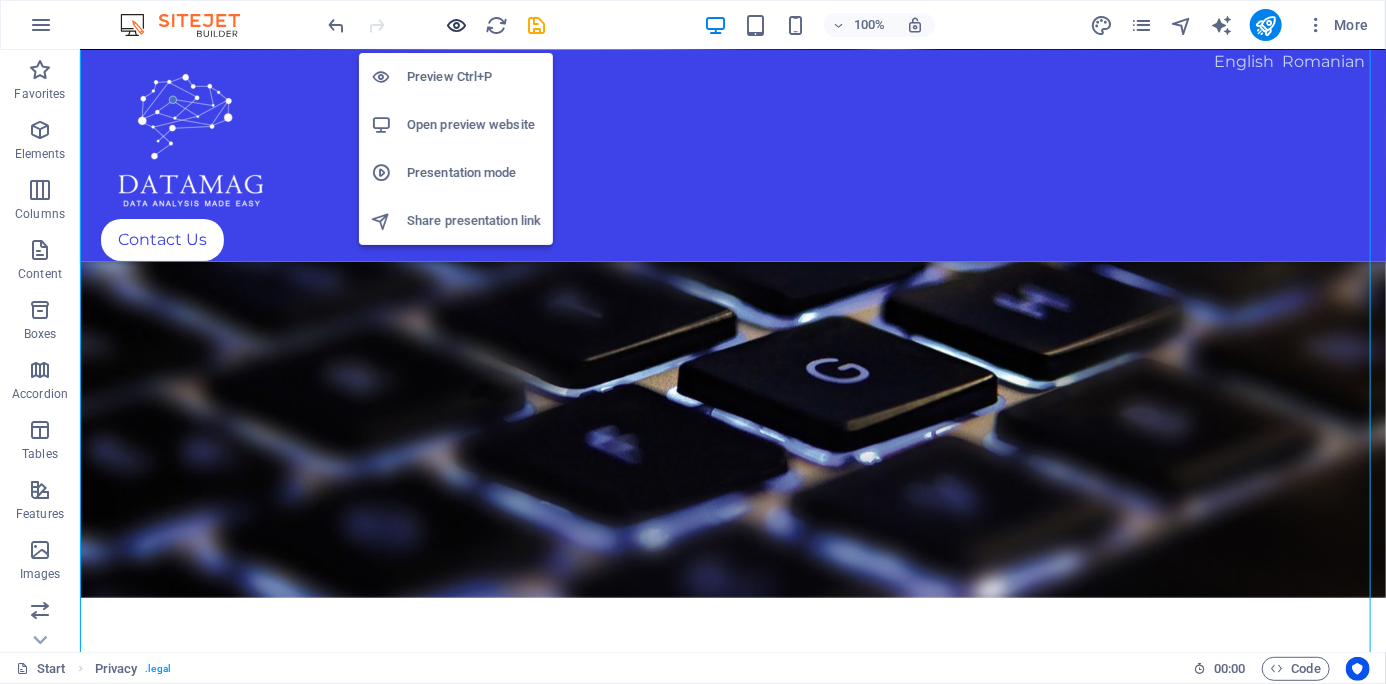 click at bounding box center [457, 25] 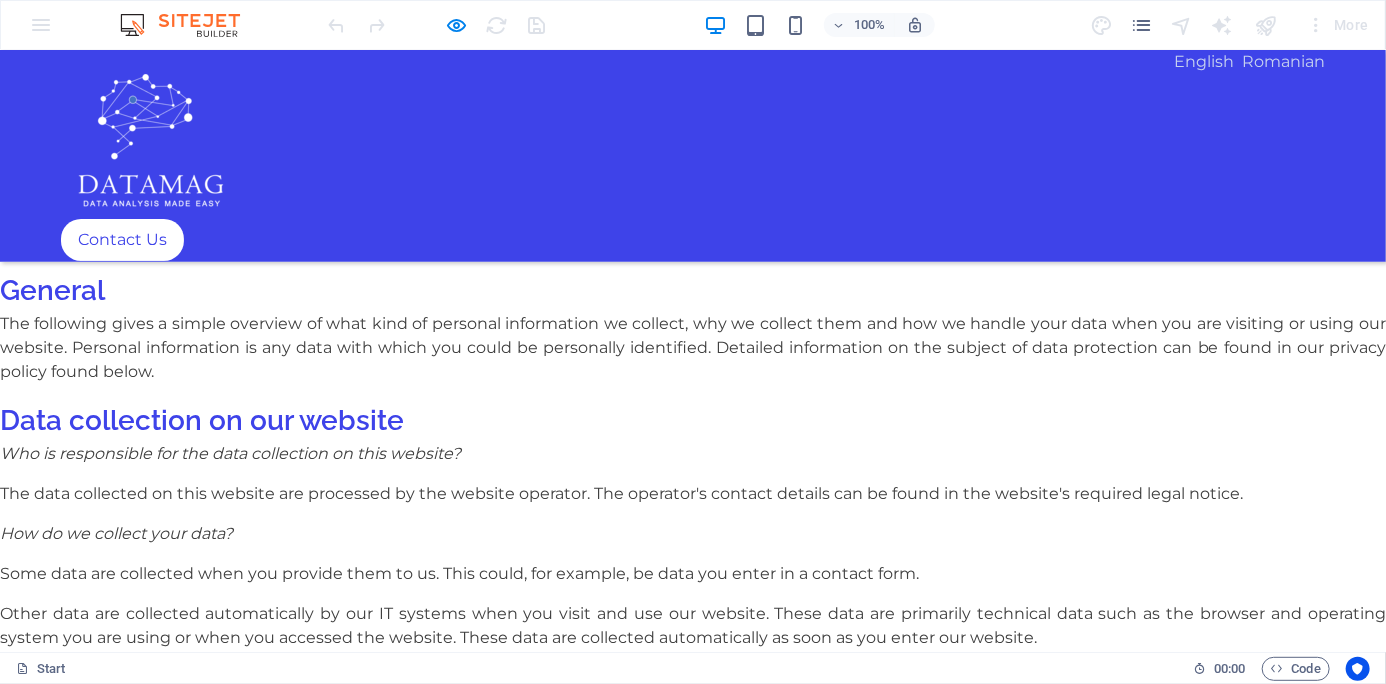 scroll, scrollTop: 6997, scrollLeft: 0, axis: vertical 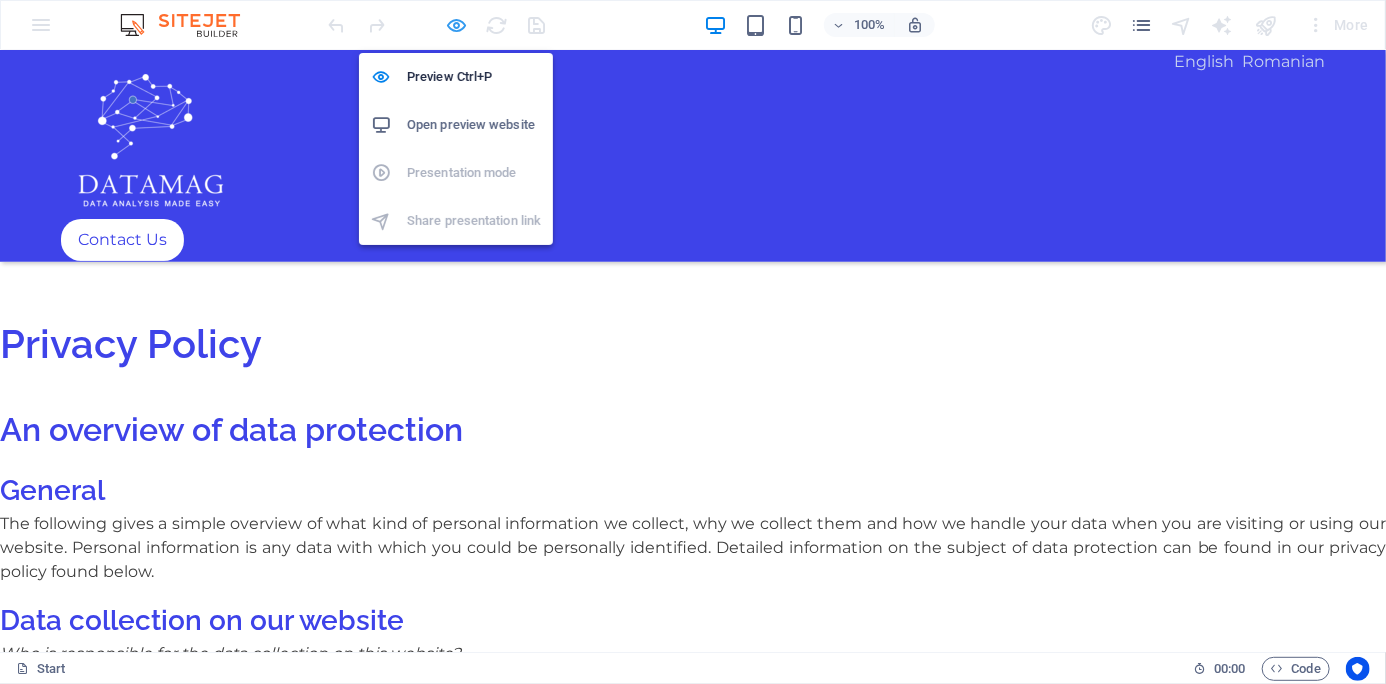click at bounding box center [457, 25] 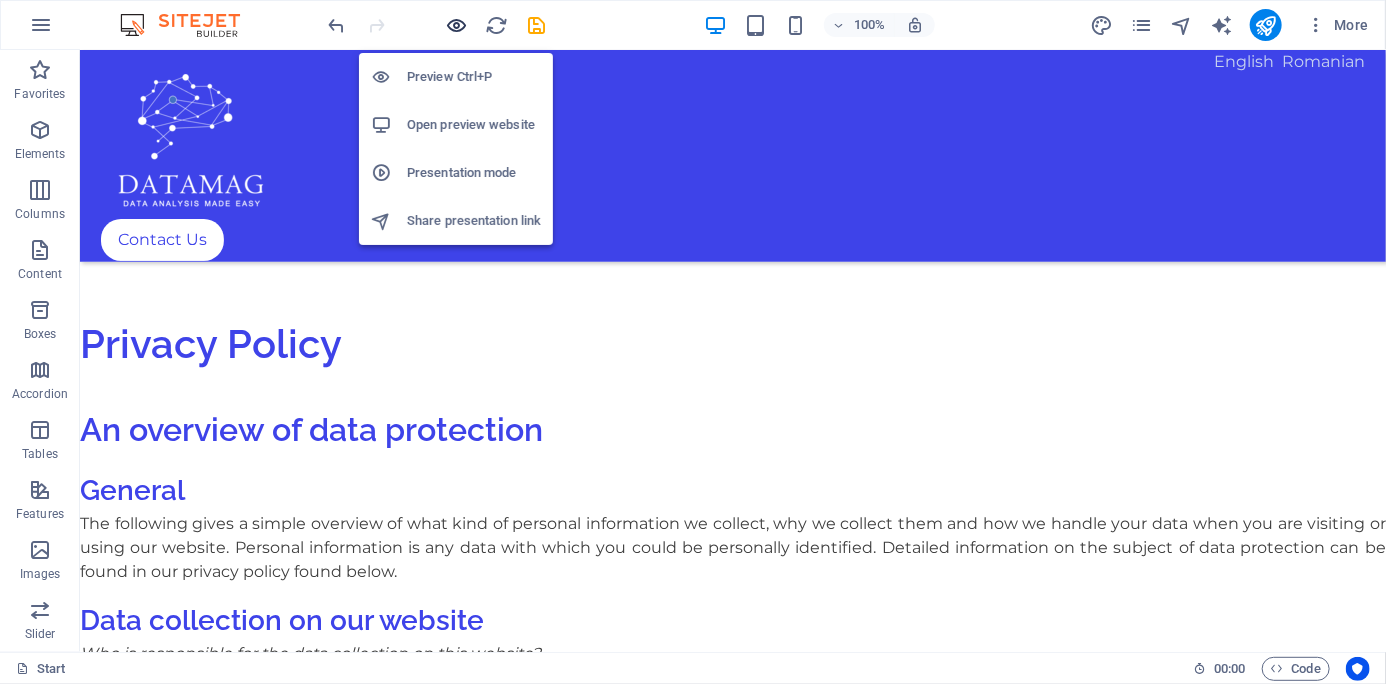 scroll, scrollTop: 7137, scrollLeft: 0, axis: vertical 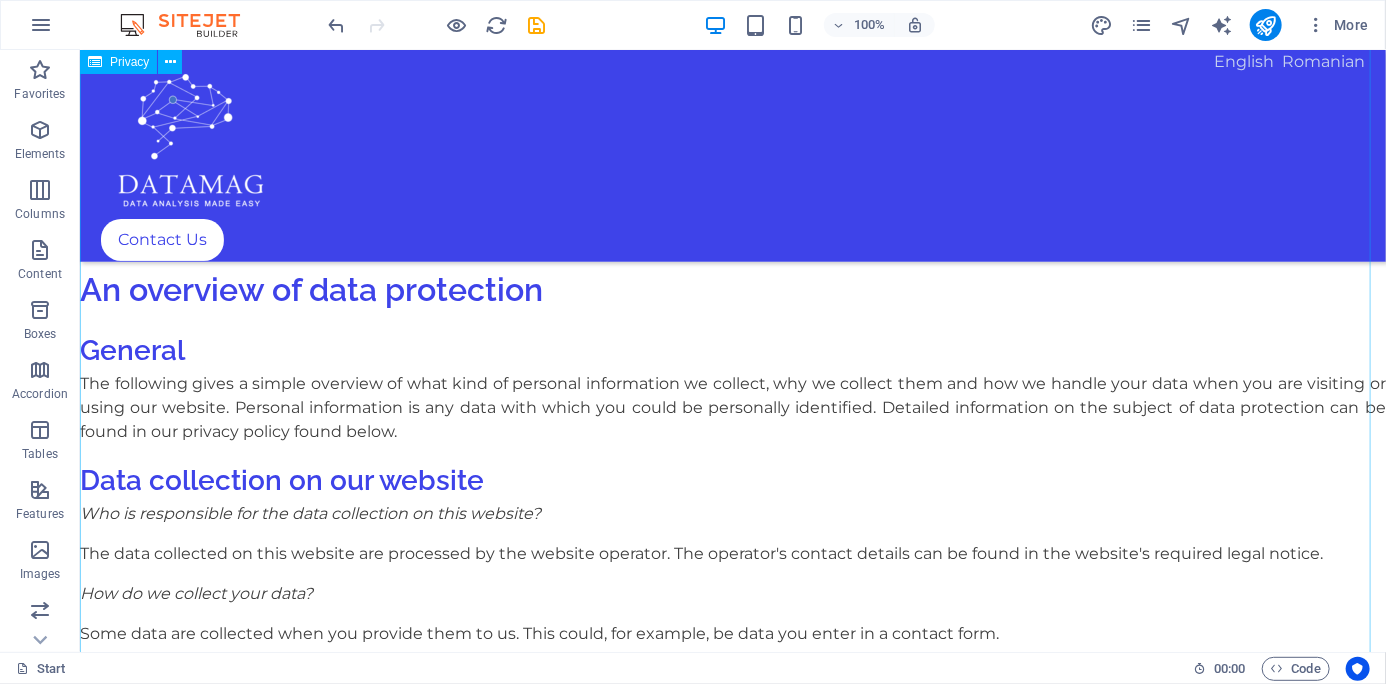 click on "Privacy Policy
An overview of data protection
General
The following gives a simple overview of what kind of personal information we collect, why we collect them and how we handle your data when you are visiting or using our website. Personal information is any data with which you could be personally identified. Detailed information on the subject of data protection can be found in our privacy policy found below.
Data collection on our website
Who is responsible for the data collection on this website?
The data collected on this website are processed by the website operator. The operator's contact details can be found in the website's required legal notice.
How do we collect your data?
Some data are collected when you provide them to us. This could, for example, be data you enter in a contact form.
What do we use your data for?
Part of the data is collected to ensure the proper functioning of the website. Other data can be used to analyze how visitors use the site." at bounding box center (732, 2512) 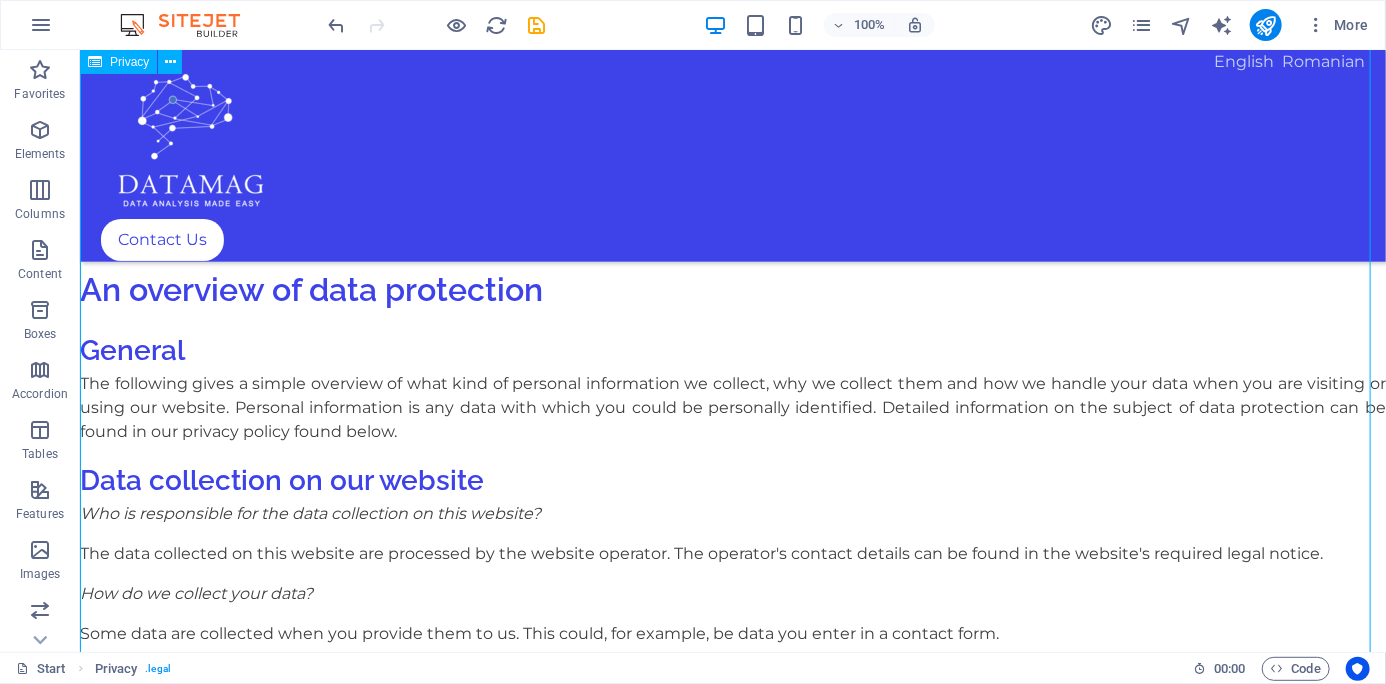 click on "Privacy Policy
An overview of data protection
General
The following gives a simple overview of what kind of personal information we collect, why we collect them and how we handle your data when you are visiting or using our website. Personal information is any data with which you could be personally identified. Detailed information on the subject of data protection can be found in our privacy policy found below.
Data collection on our website
Who is responsible for the data collection on this website?
The data collected on this website are processed by the website operator. The operator's contact details can be found in the website's required legal notice.
How do we collect your data?
Some data are collected when you provide them to us. This could, for example, be data you enter in a contact form.
What do we use your data for?
Part of the data is collected to ensure the proper functioning of the website. Other data can be used to analyze how visitors use the site." at bounding box center (732, 2512) 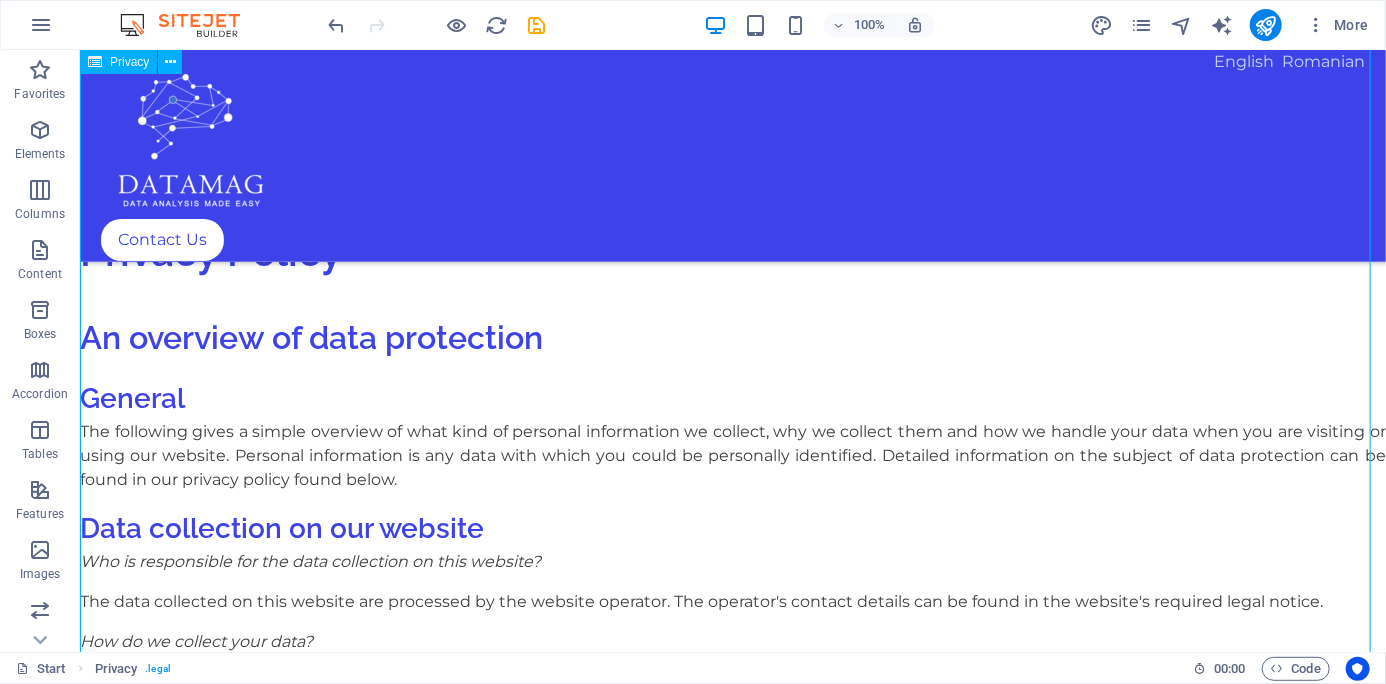 scroll, scrollTop: 7605, scrollLeft: 0, axis: vertical 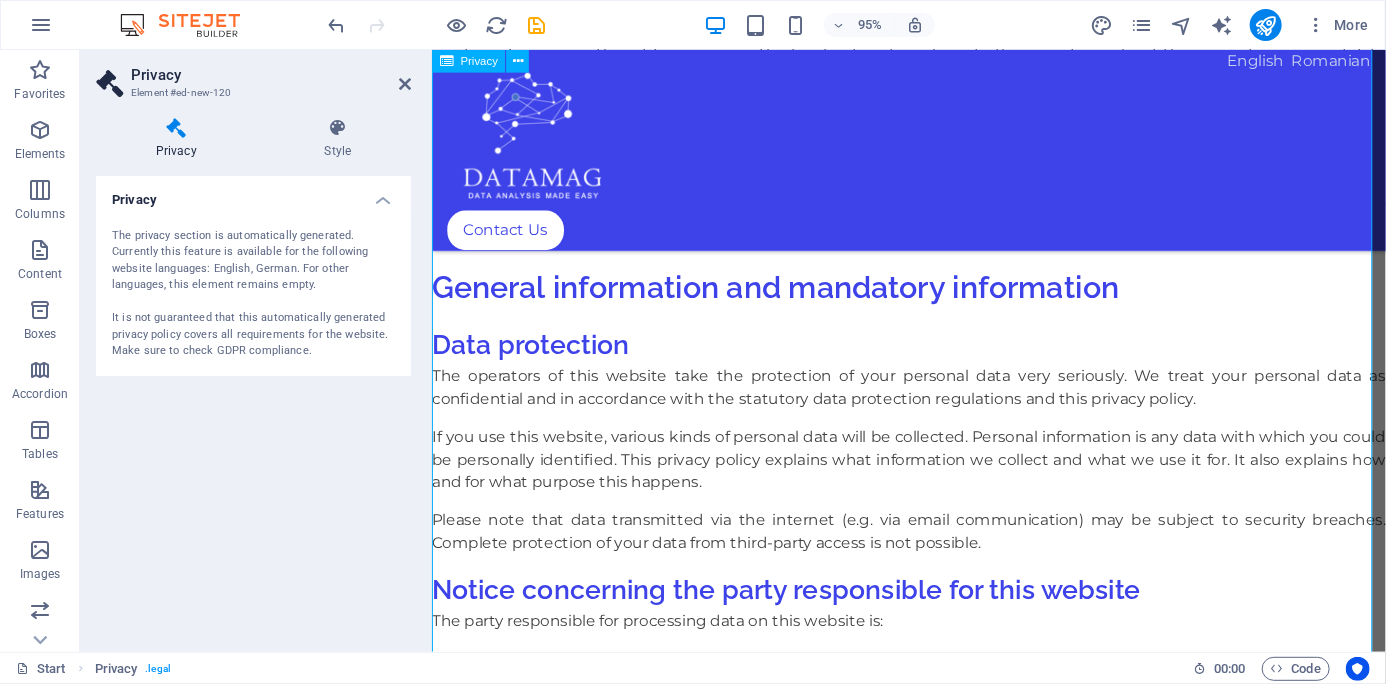 click on "Privacy Policy
An overview of data protection
General
The following gives a simple overview of what kind of personal information we collect, why we collect them and how we handle your data when you are visiting or using our website. Personal information is any data with which you could be personally identified. Detailed information on the subject of data protection can be found in our privacy policy found below.
Data collection on our website
Who is responsible for the data collection on this website?
The data collected on this website are processed by the website operator. The operator's contact details can be found in the website's required legal notice.
How do we collect your data?
Some data are collected when you provide them to us. This could, for example, be data you enter in a contact form.
What do we use your data for?
Part of the data is collected to ensure the proper functioning of the website. Other data can be used to analyze how visitors use the site." at bounding box center (933, 1958) 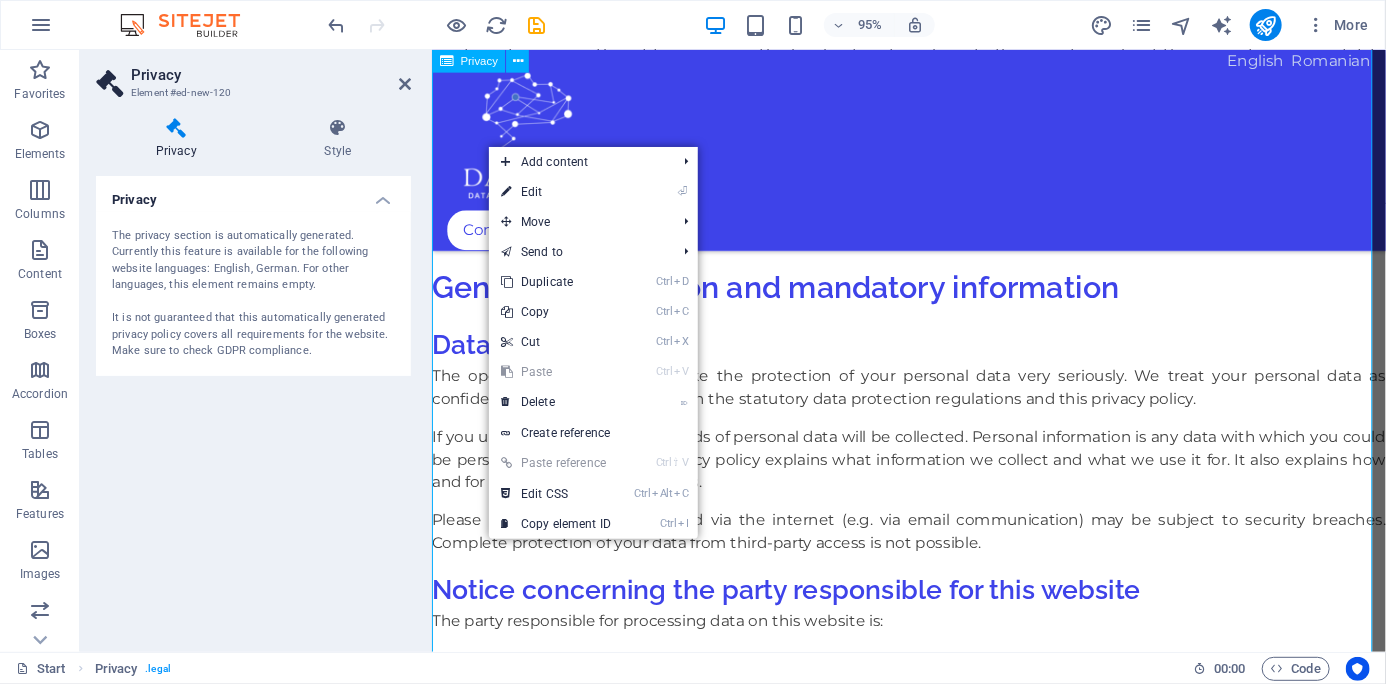 click on "Privacy Policy
An overview of data protection
General
The following gives a simple overview of what kind of personal information we collect, why we collect them and how we handle your data when you are visiting or using our website. Personal information is any data with which you could be personally identified. Detailed information on the subject of data protection can be found in our privacy policy found below.
Data collection on our website
Who is responsible for the data collection on this website?
The data collected on this website are processed by the website operator. The operator's contact details can be found in the website's required legal notice.
How do we collect your data?
Some data are collected when you provide them to us. This could, for example, be data you enter in a contact form.
What do we use your data for?
Part of the data is collected to ensure the proper functioning of the website. Other data can be used to analyze how visitors use the site." at bounding box center [933, 1958] 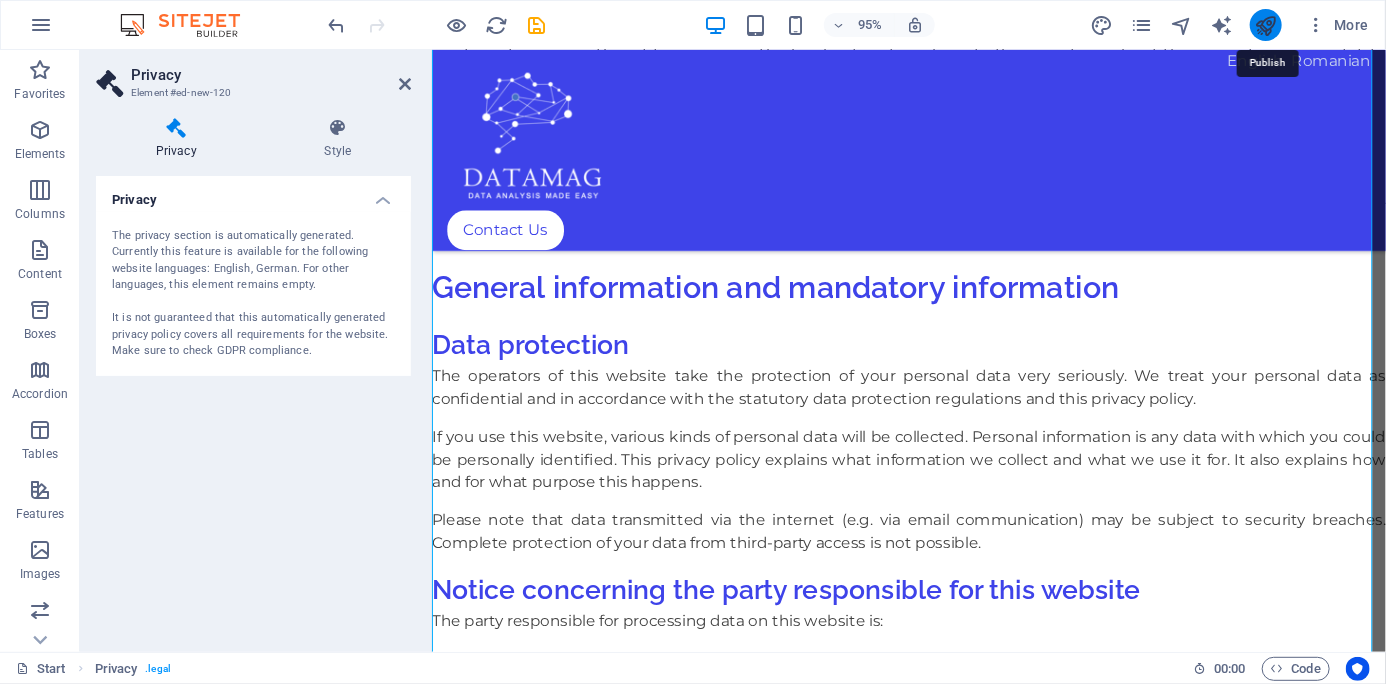 click at bounding box center [1265, 25] 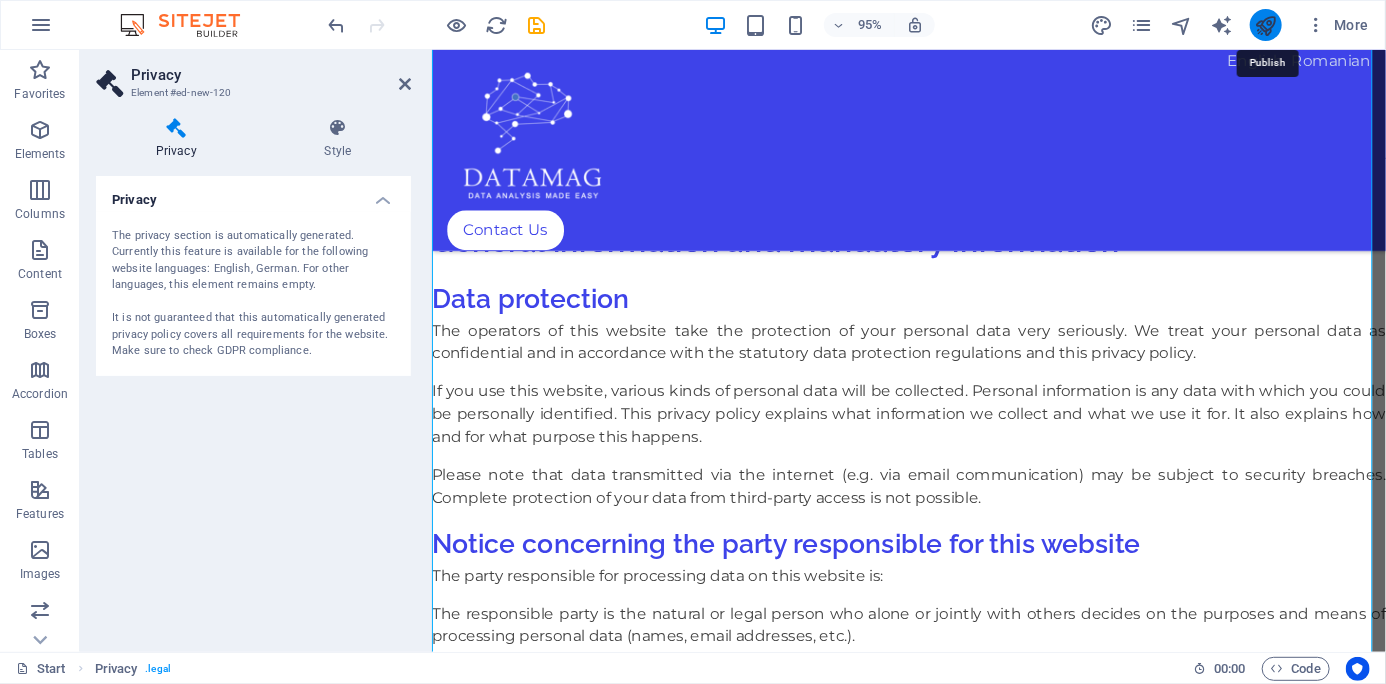 scroll, scrollTop: 7137, scrollLeft: 0, axis: vertical 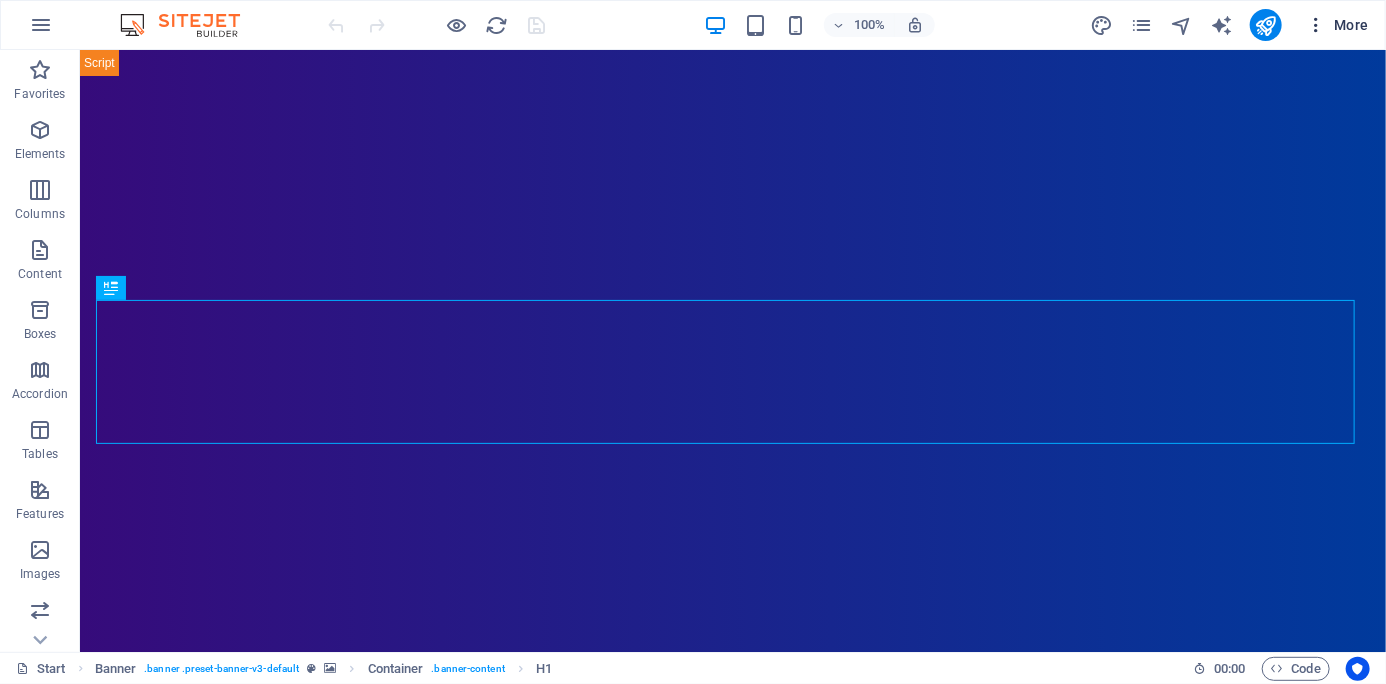 click at bounding box center [1316, 25] 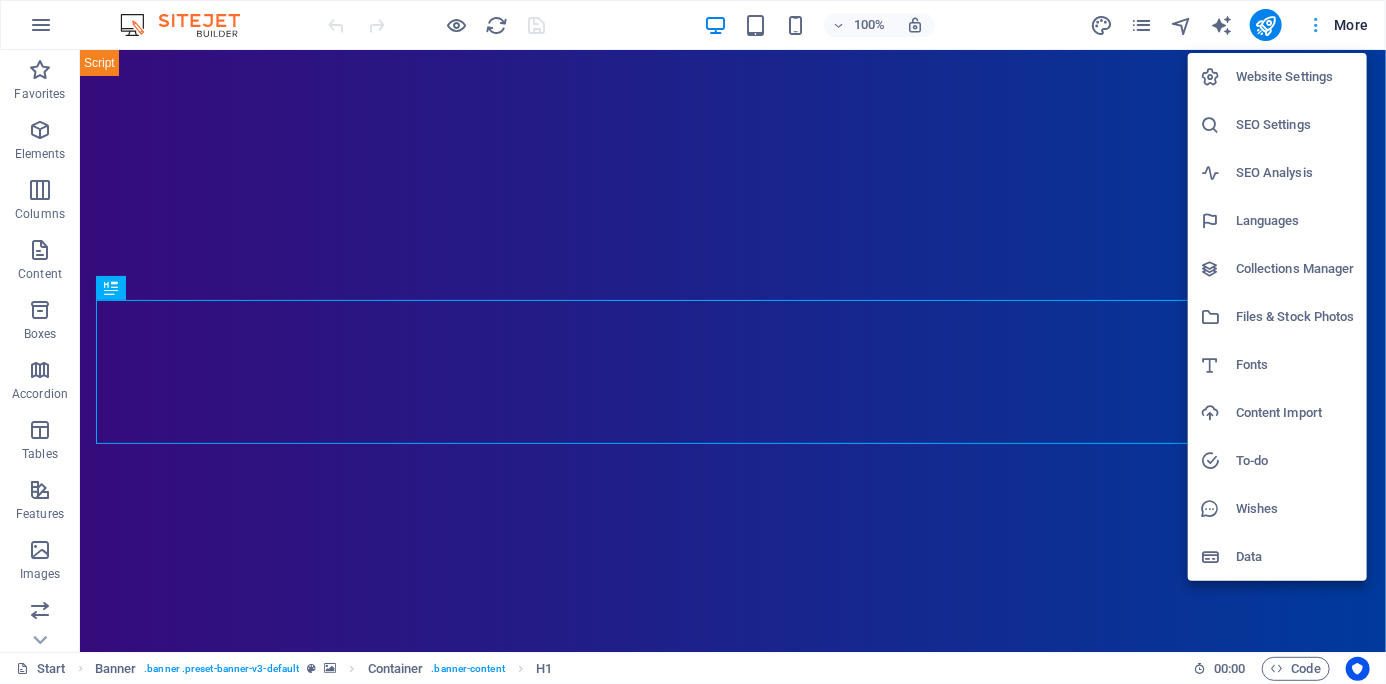 click at bounding box center [693, 342] 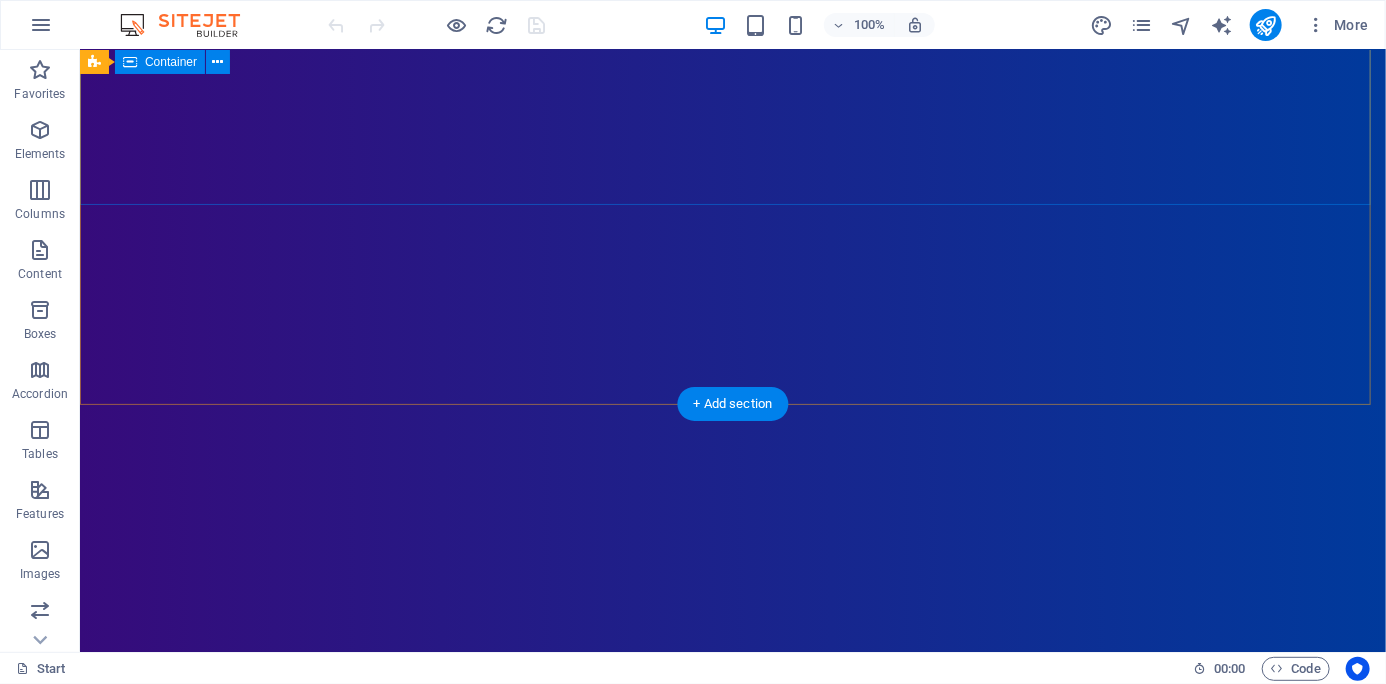 scroll, scrollTop: 0, scrollLeft: 0, axis: both 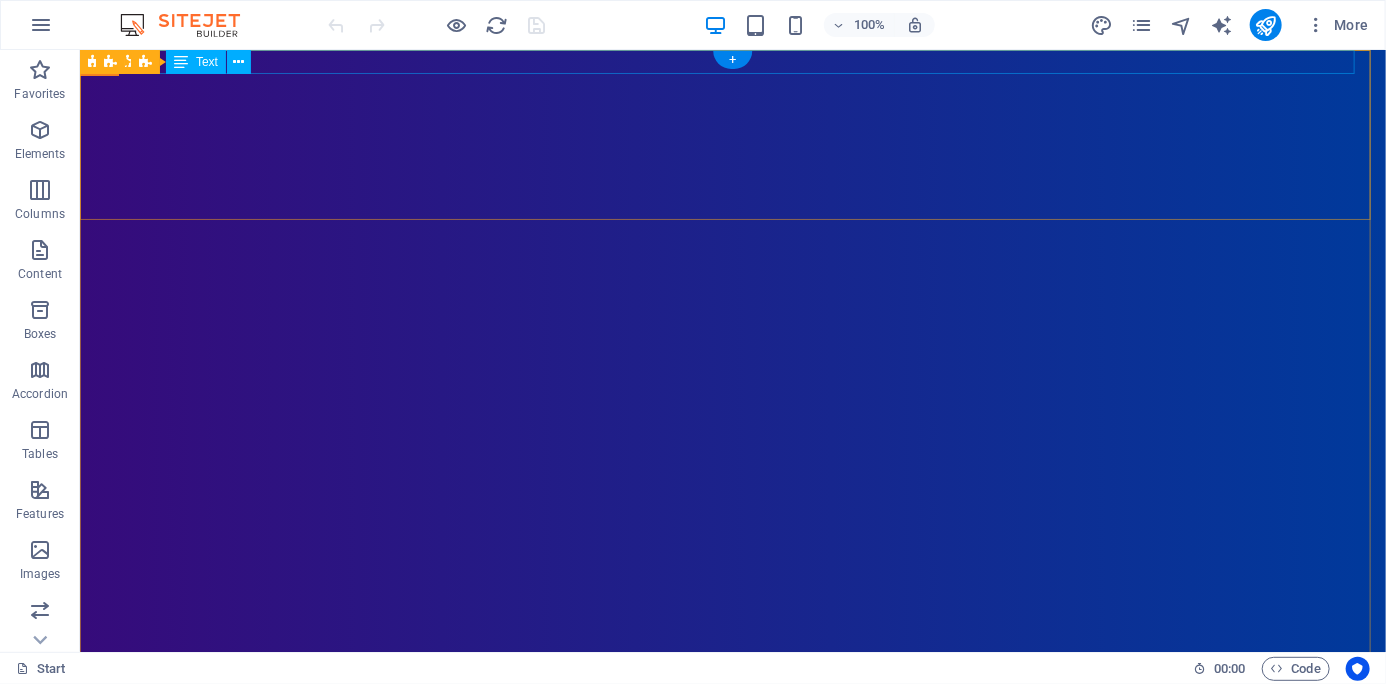 click on "English    Romanian" at bounding box center [732, 873] 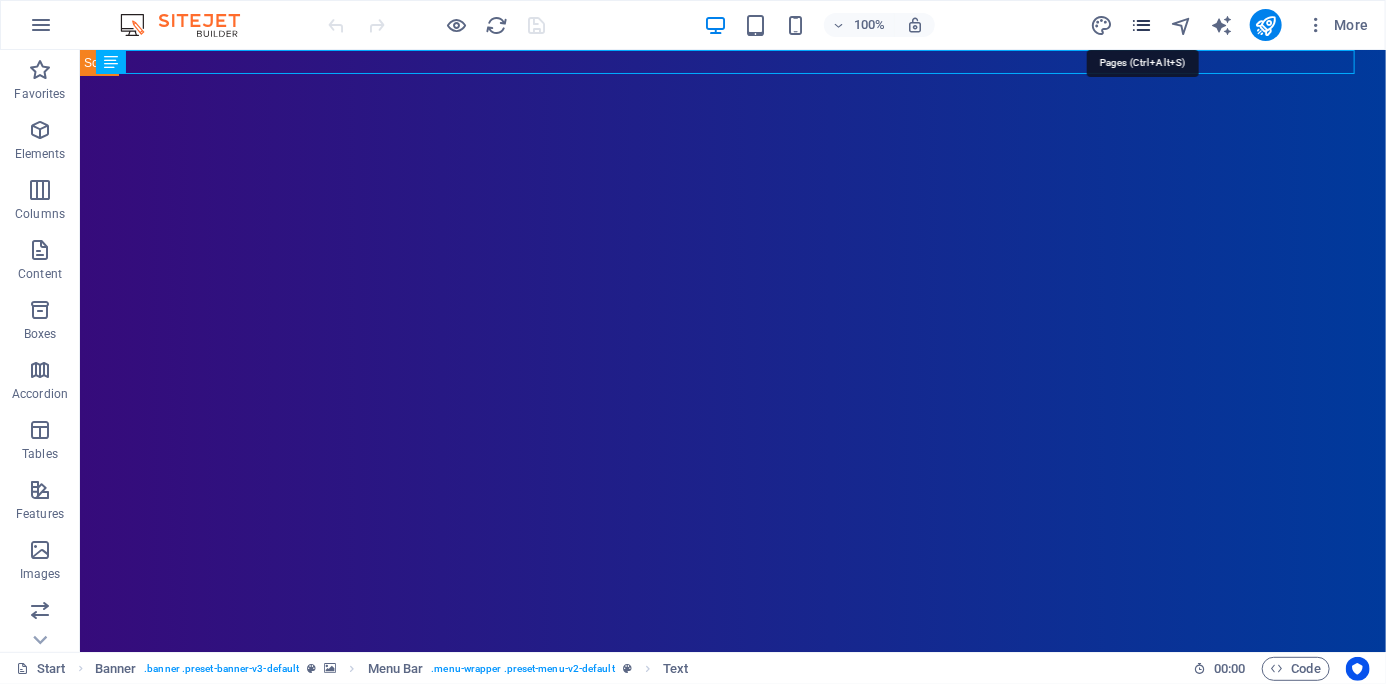 click at bounding box center [1141, 25] 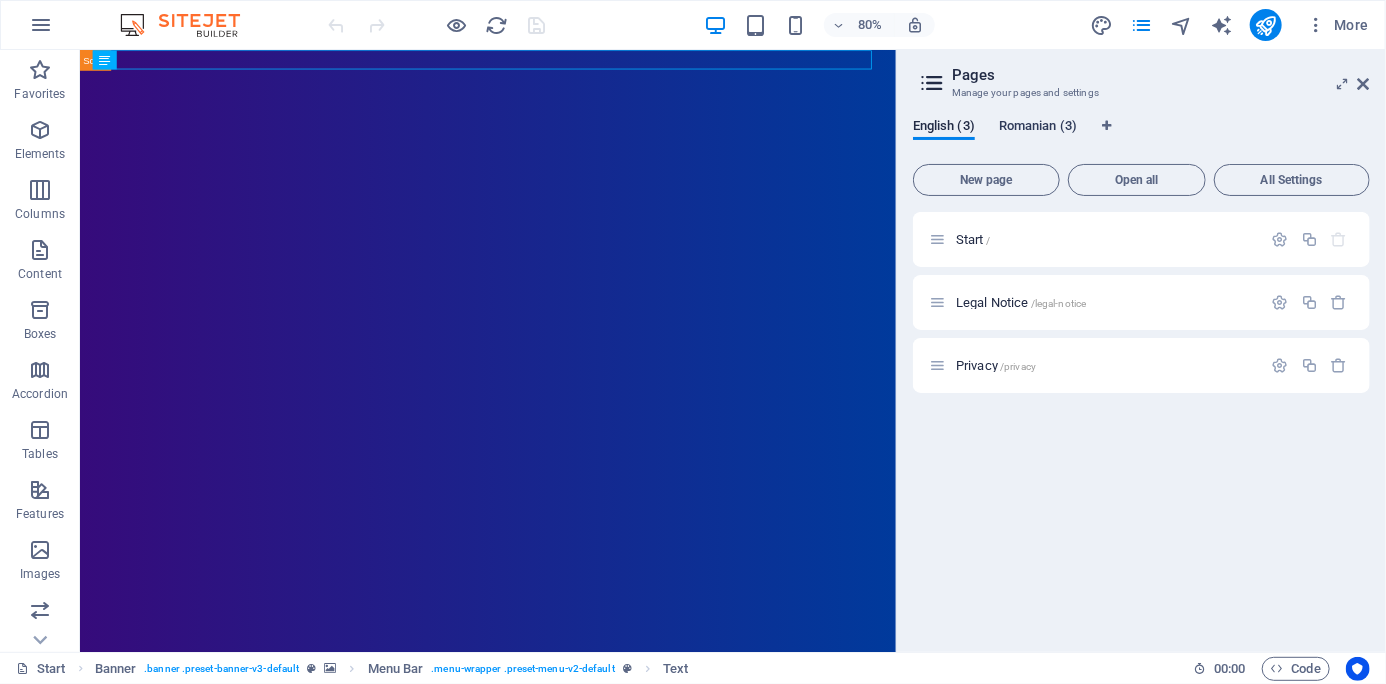 click on "Romanian (3)" at bounding box center (1038, 128) 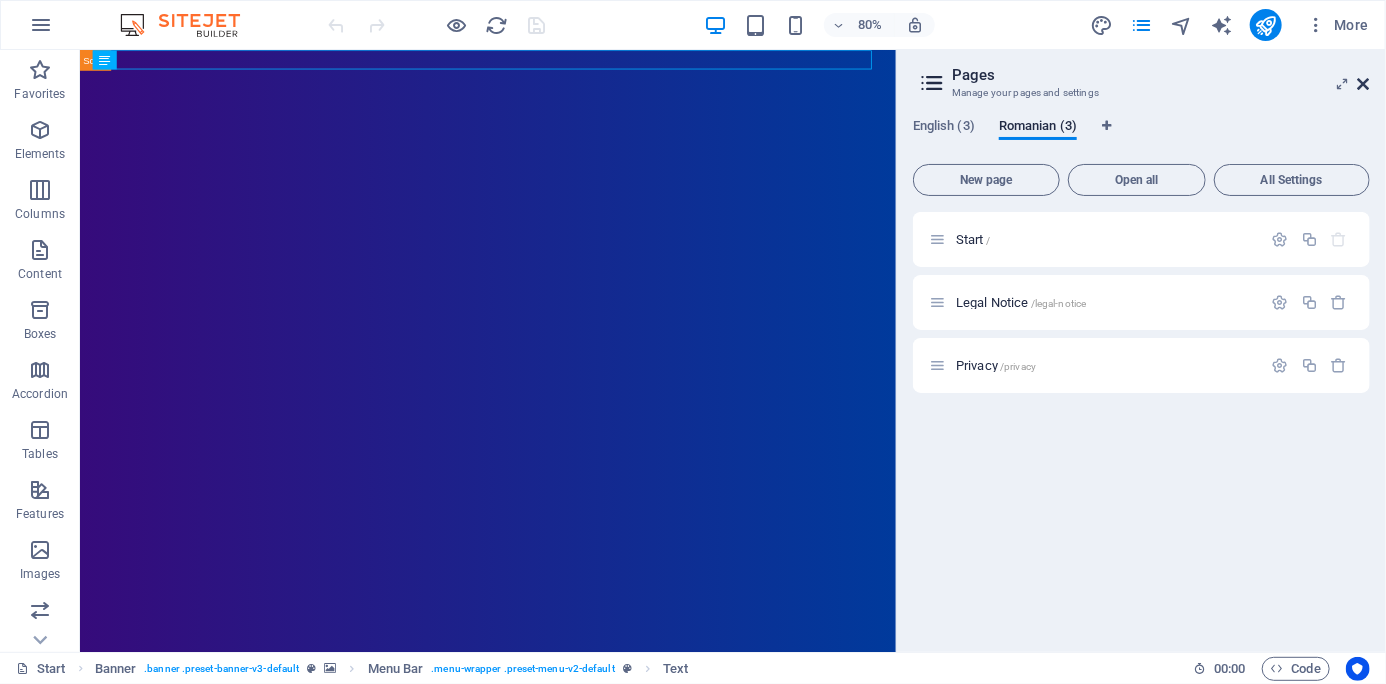 click at bounding box center [1364, 84] 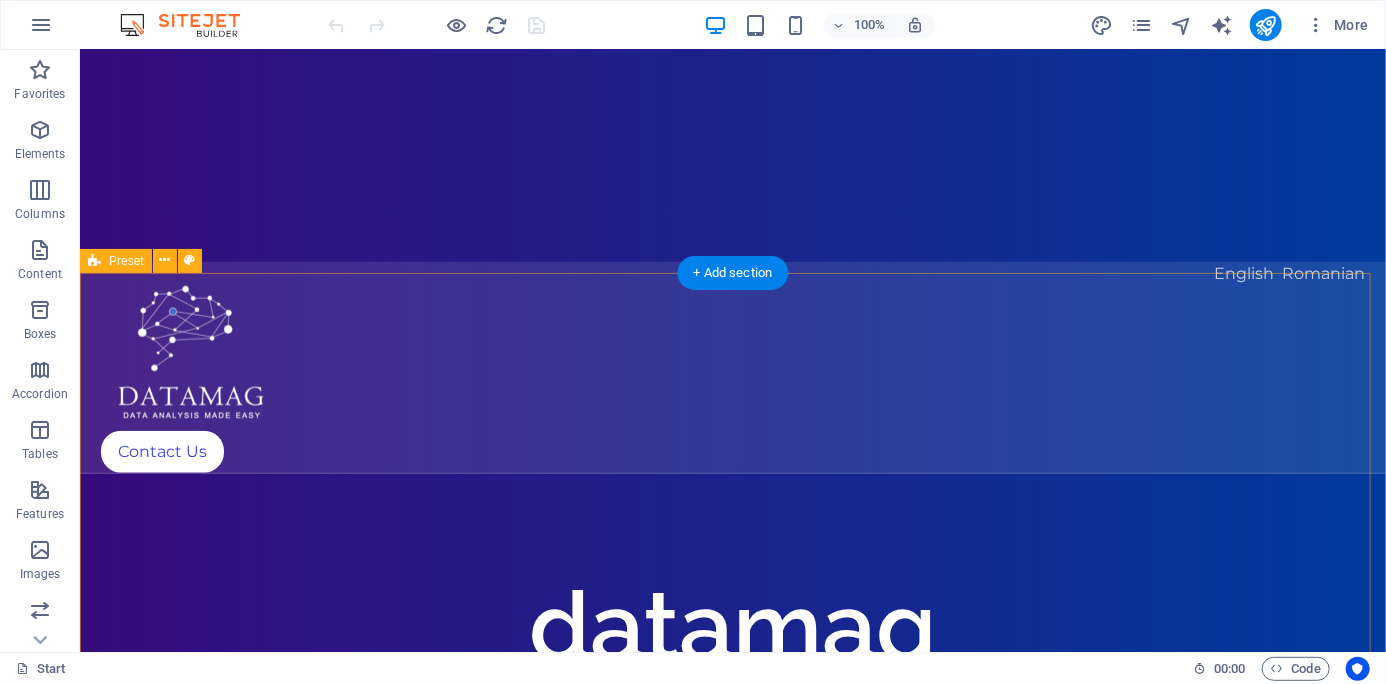scroll, scrollTop: 0, scrollLeft: 0, axis: both 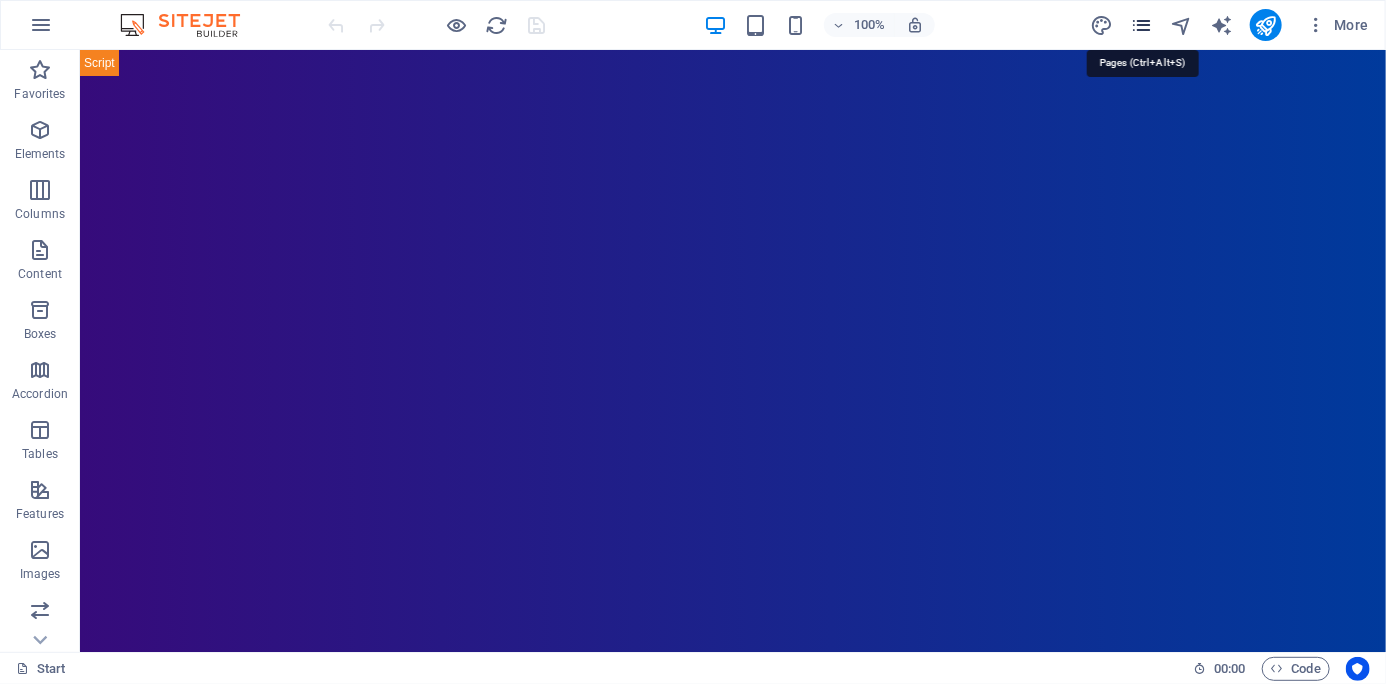 click at bounding box center [1141, 25] 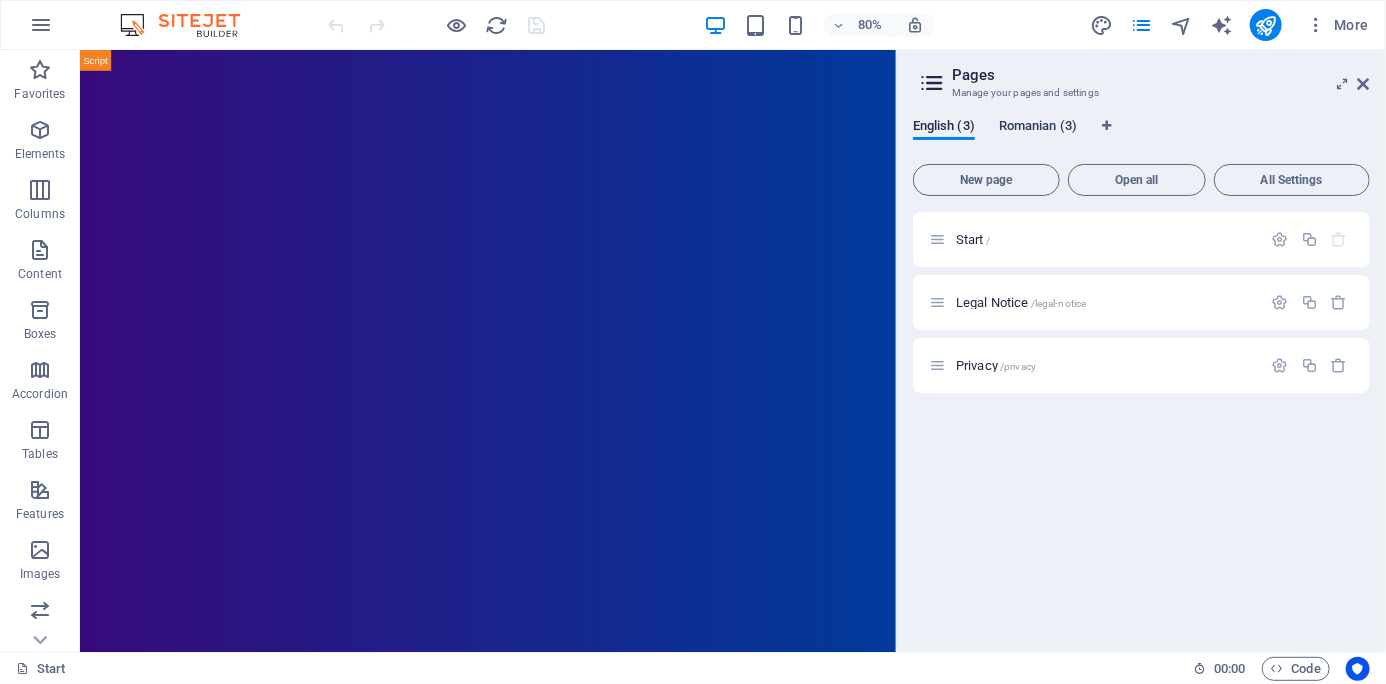 click on "Romanian (3)" at bounding box center (1038, 128) 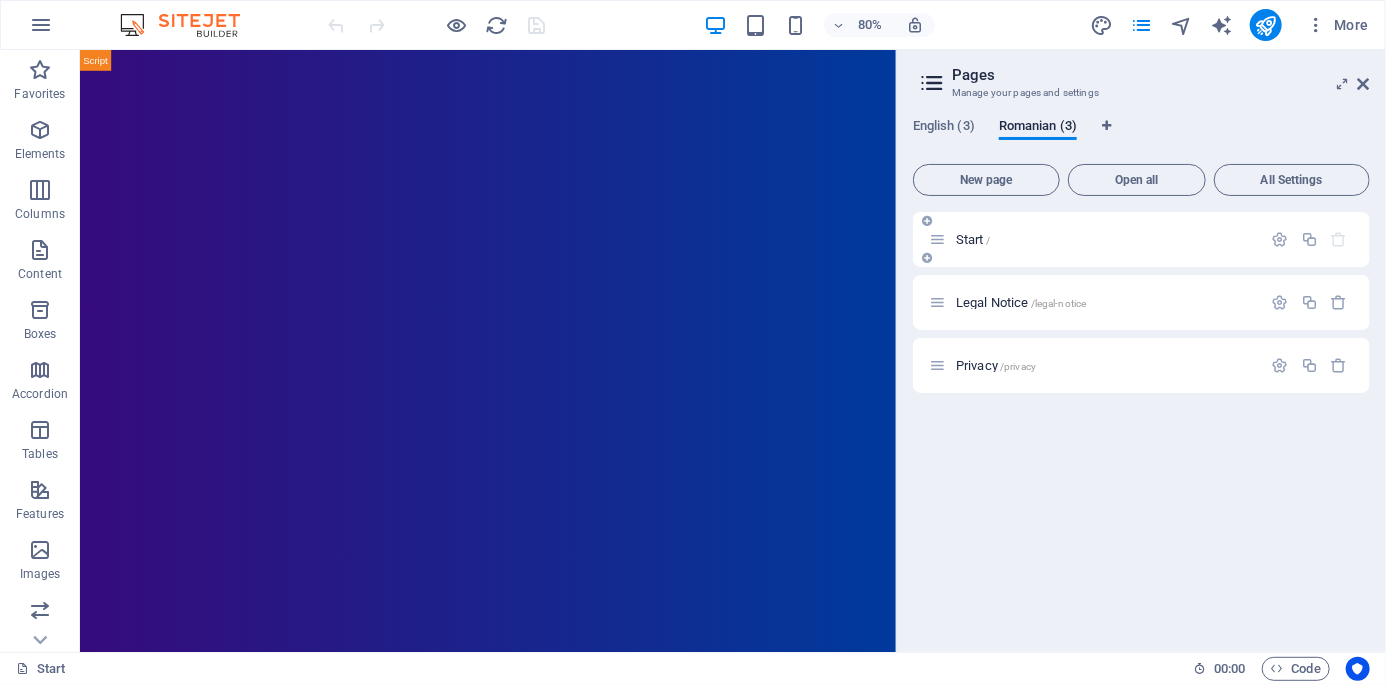 click on "Start /" at bounding box center (973, 239) 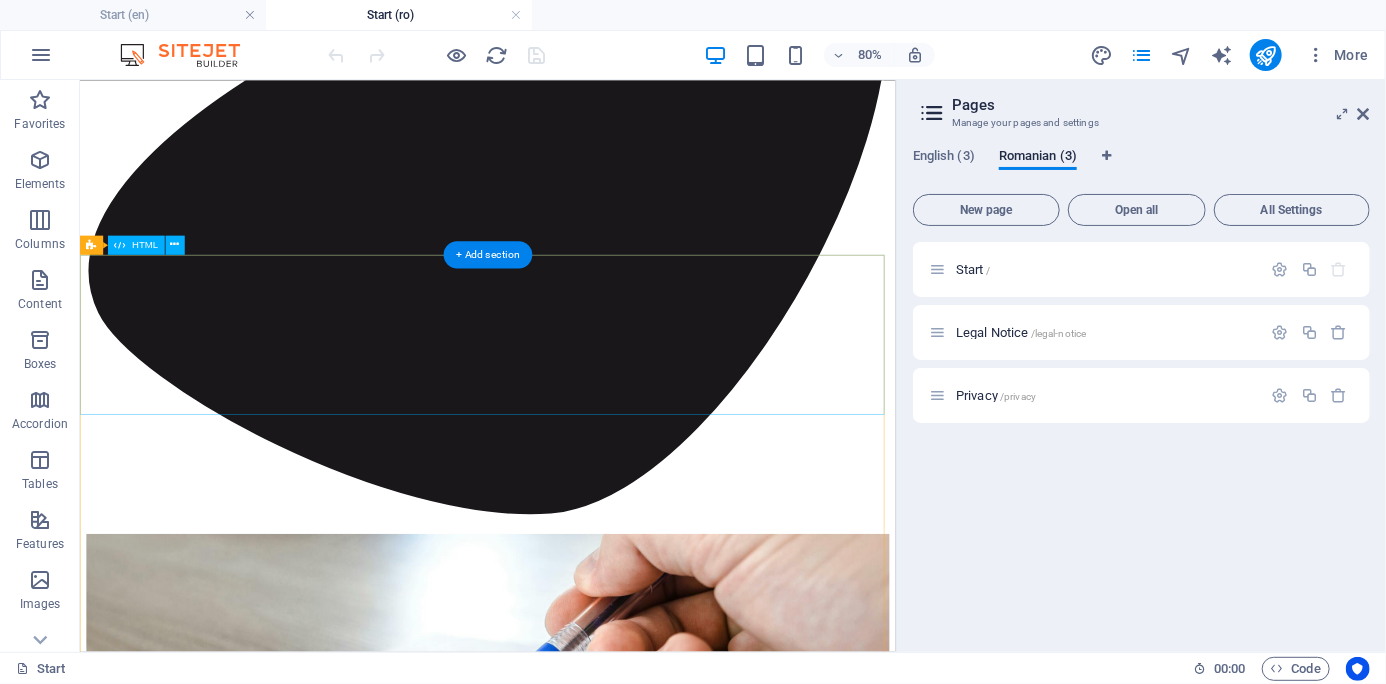 scroll, scrollTop: 2236, scrollLeft: 0, axis: vertical 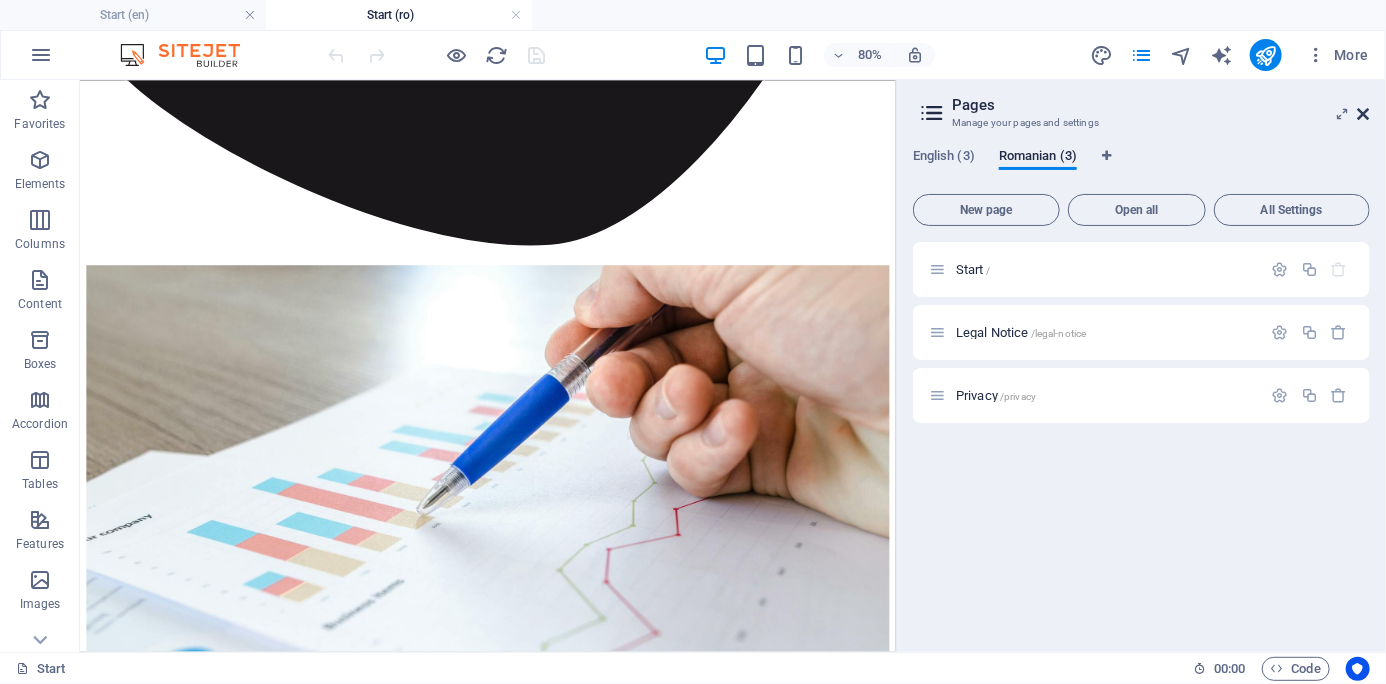 click at bounding box center [1364, 114] 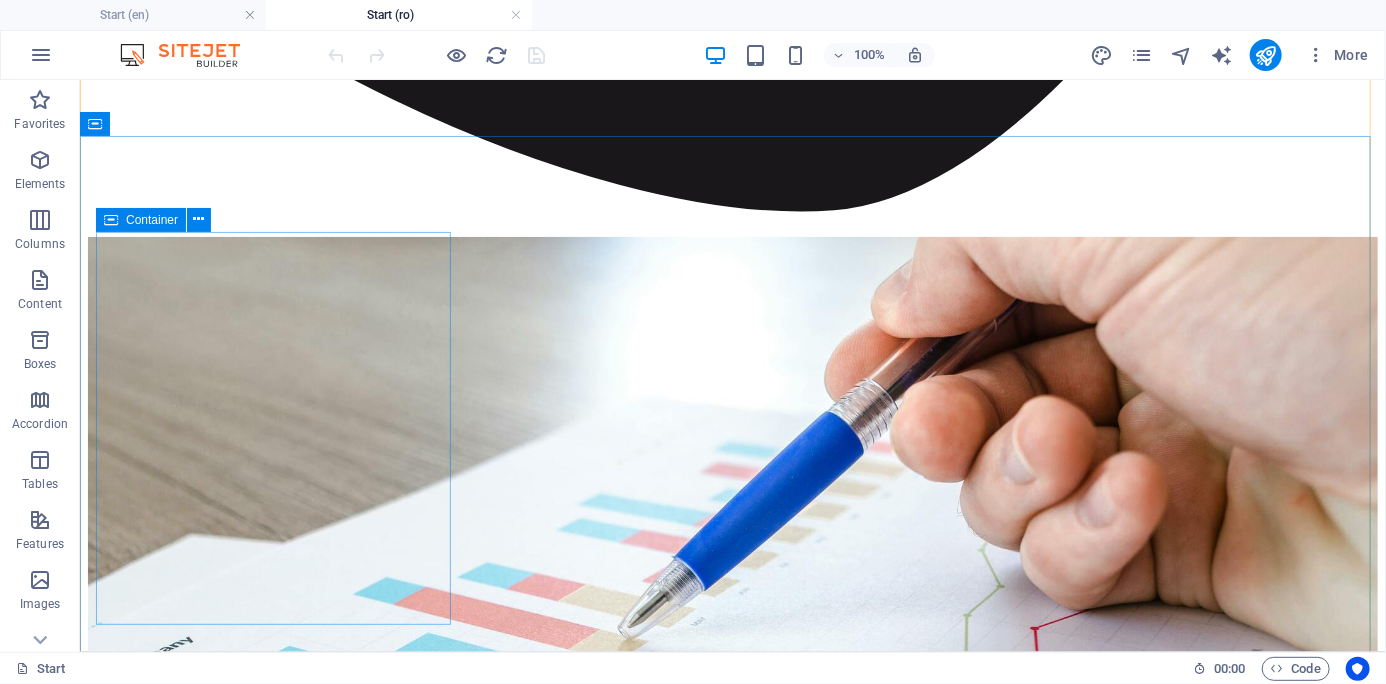scroll, scrollTop: 2601, scrollLeft: 0, axis: vertical 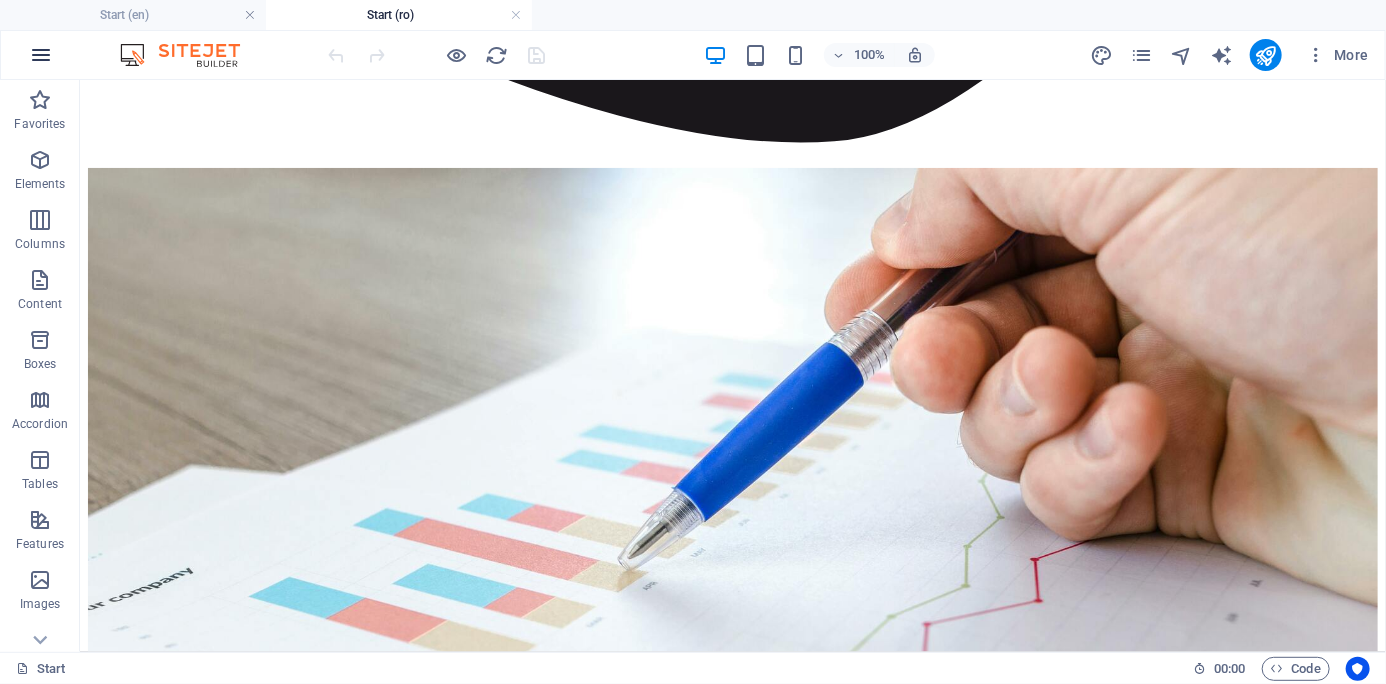 click at bounding box center [41, 55] 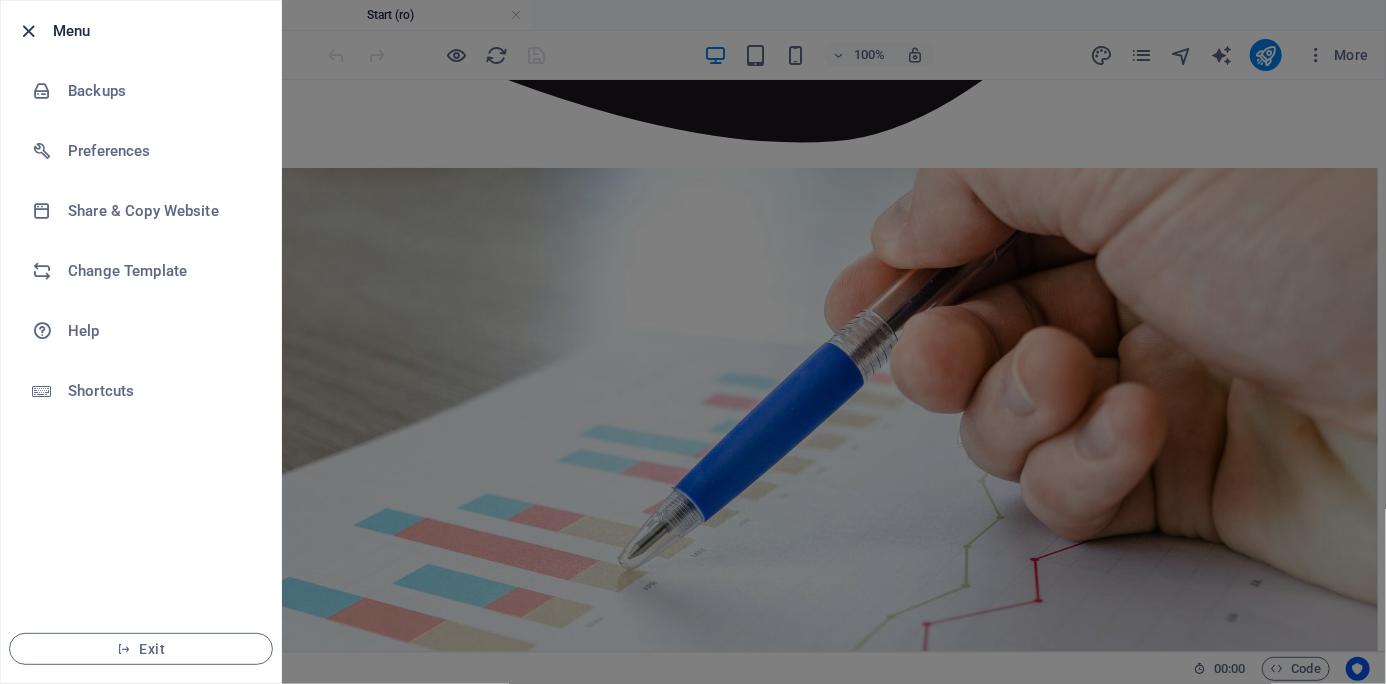 click at bounding box center (29, 31) 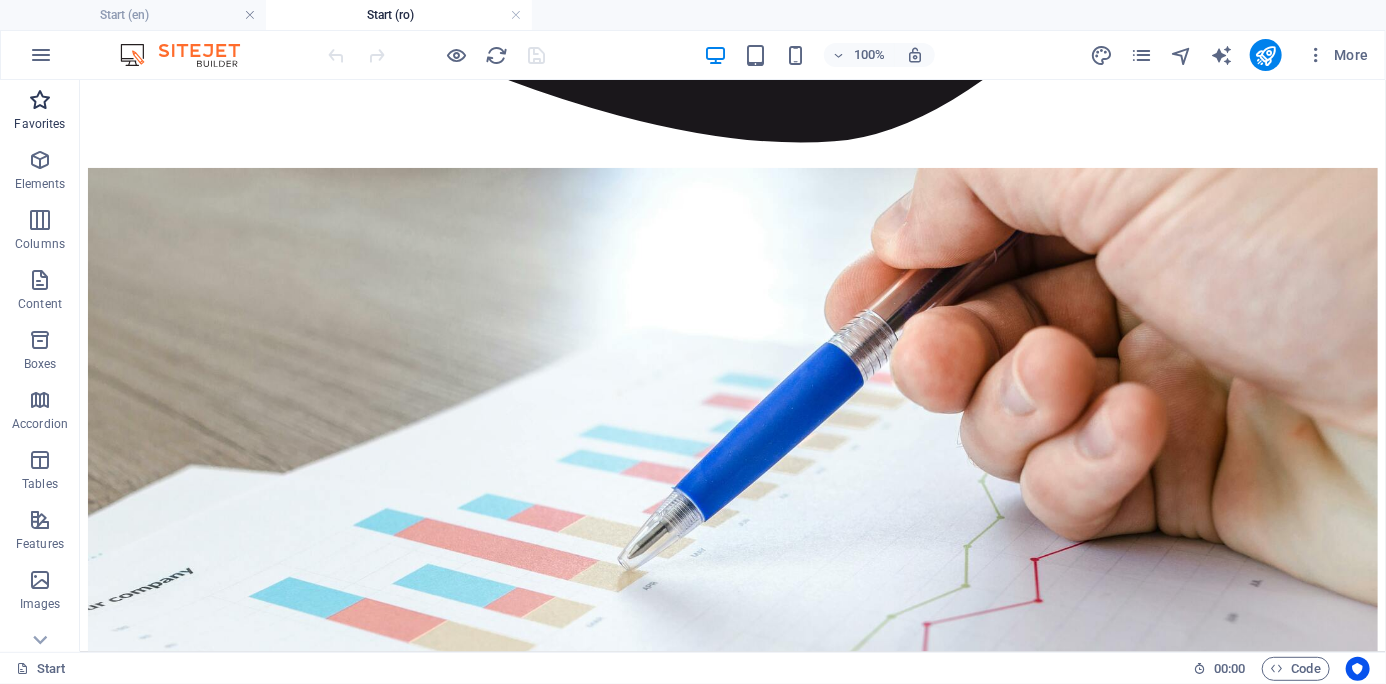 click at bounding box center [40, 100] 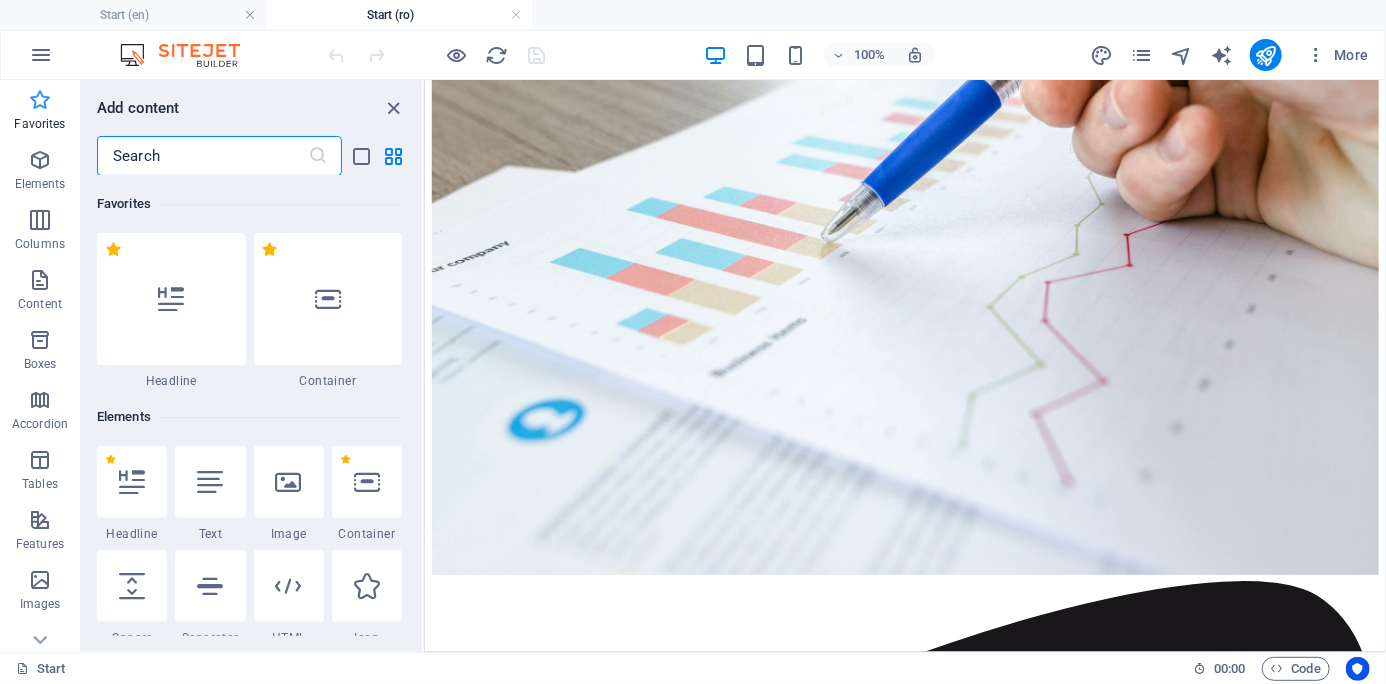 scroll, scrollTop: 1668, scrollLeft: 0, axis: vertical 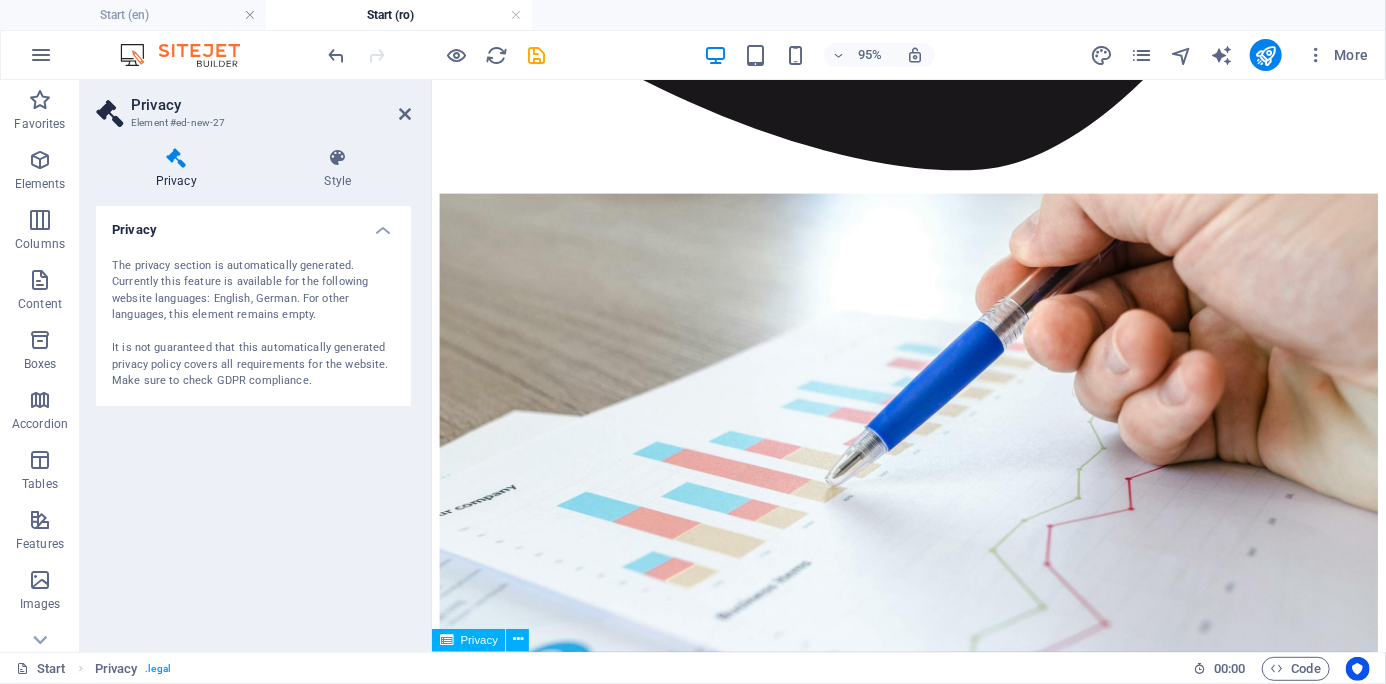 click on "Privacy" at bounding box center [468, 640] 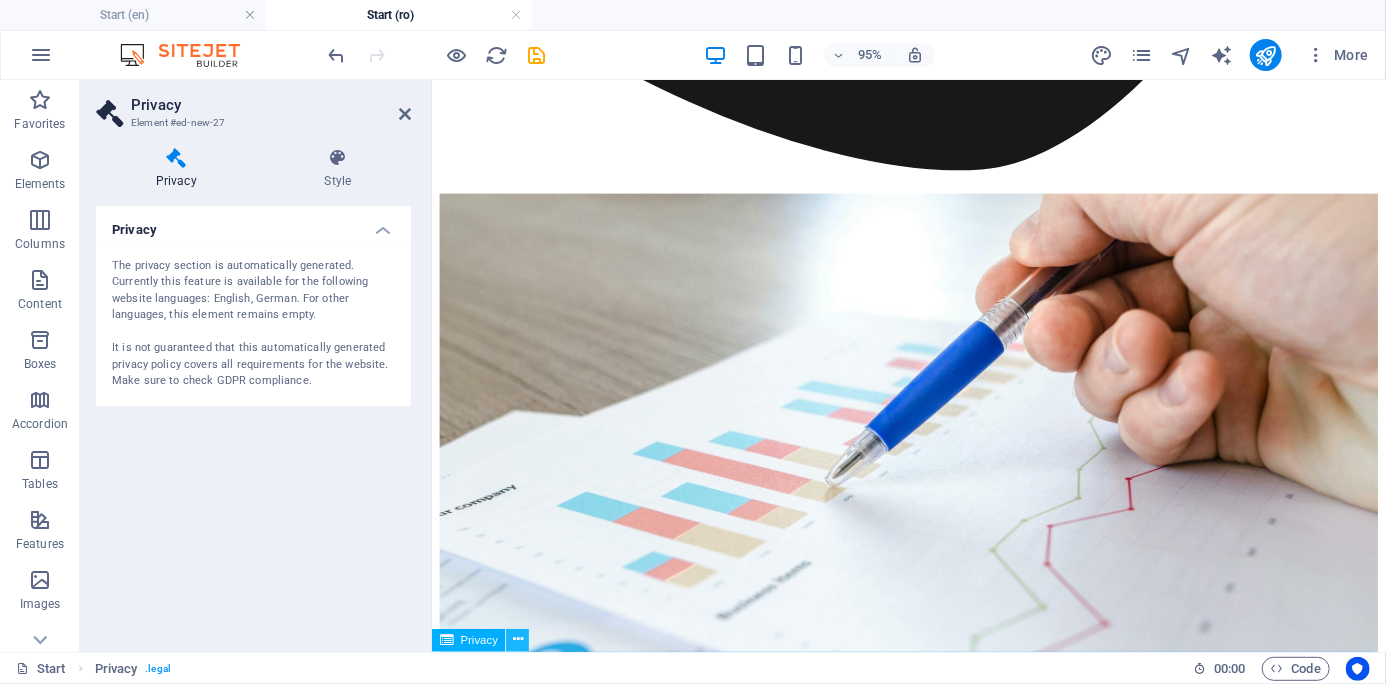 click at bounding box center [518, 640] 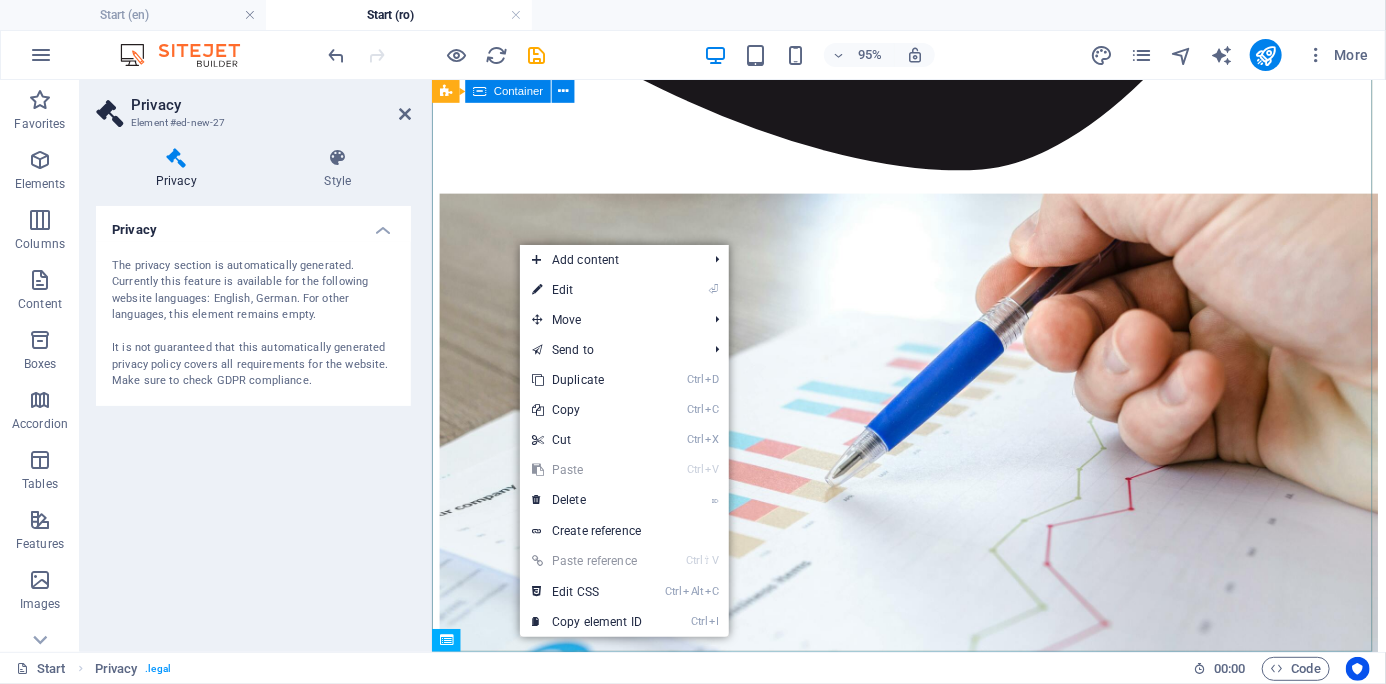 click on "Address [NEIGHBORHOOD] [LANDMARK] [CITY] , [STATE] Legal Notice  |  Privacy Contact   I have read and understand the privacy policy. Unreadable? Load new Submit Contact datamag office@example.com" at bounding box center (933, 6224) 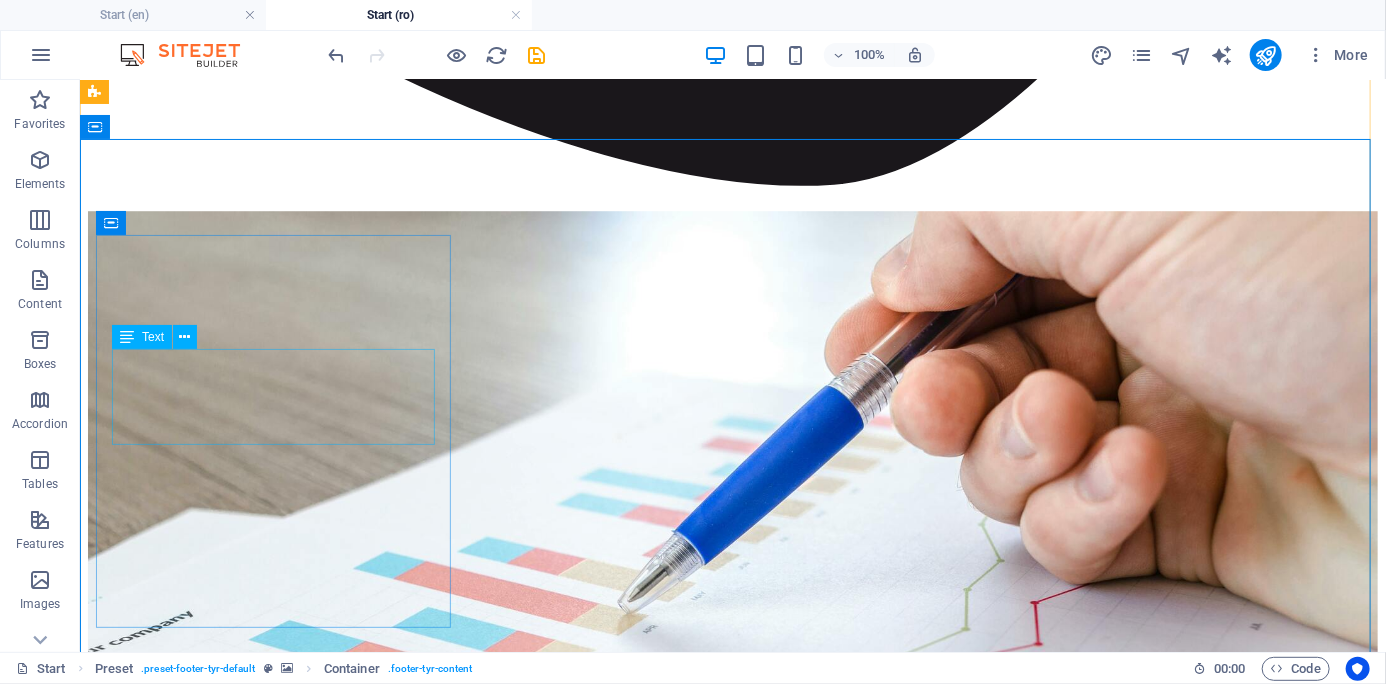 scroll, scrollTop: 2601, scrollLeft: 0, axis: vertical 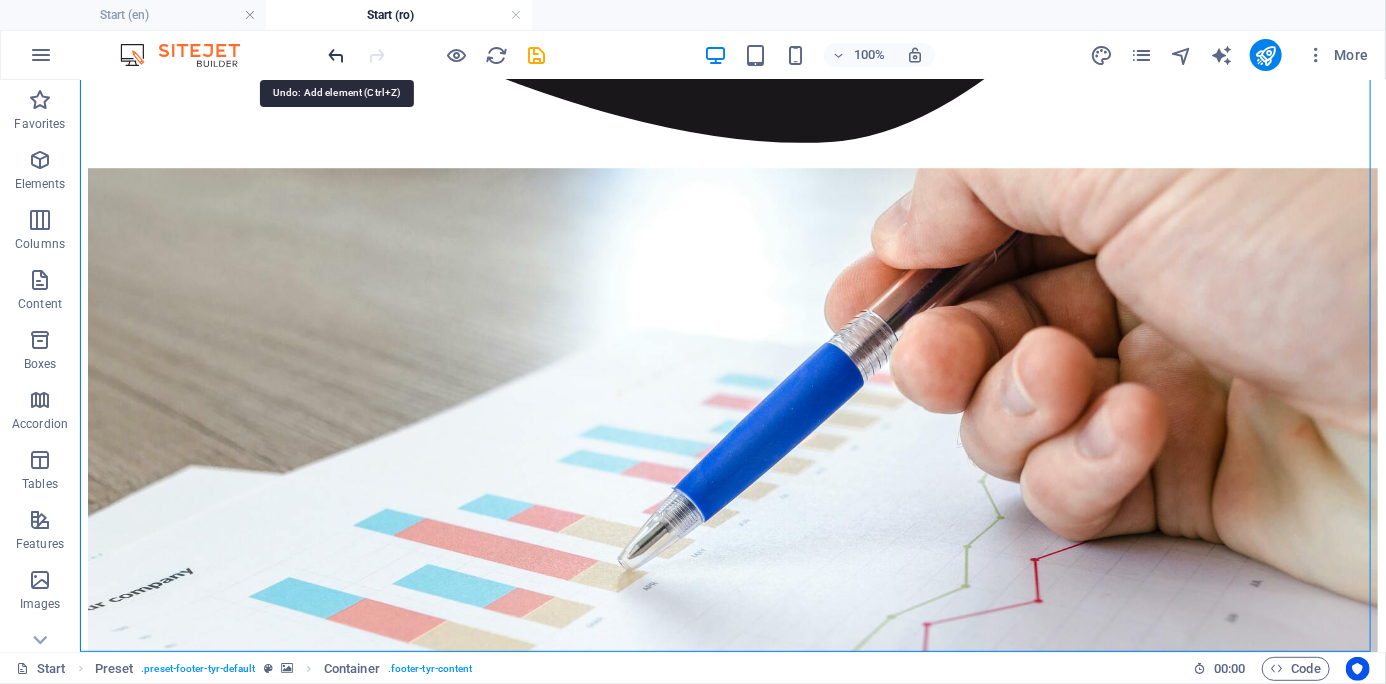 click at bounding box center (337, 55) 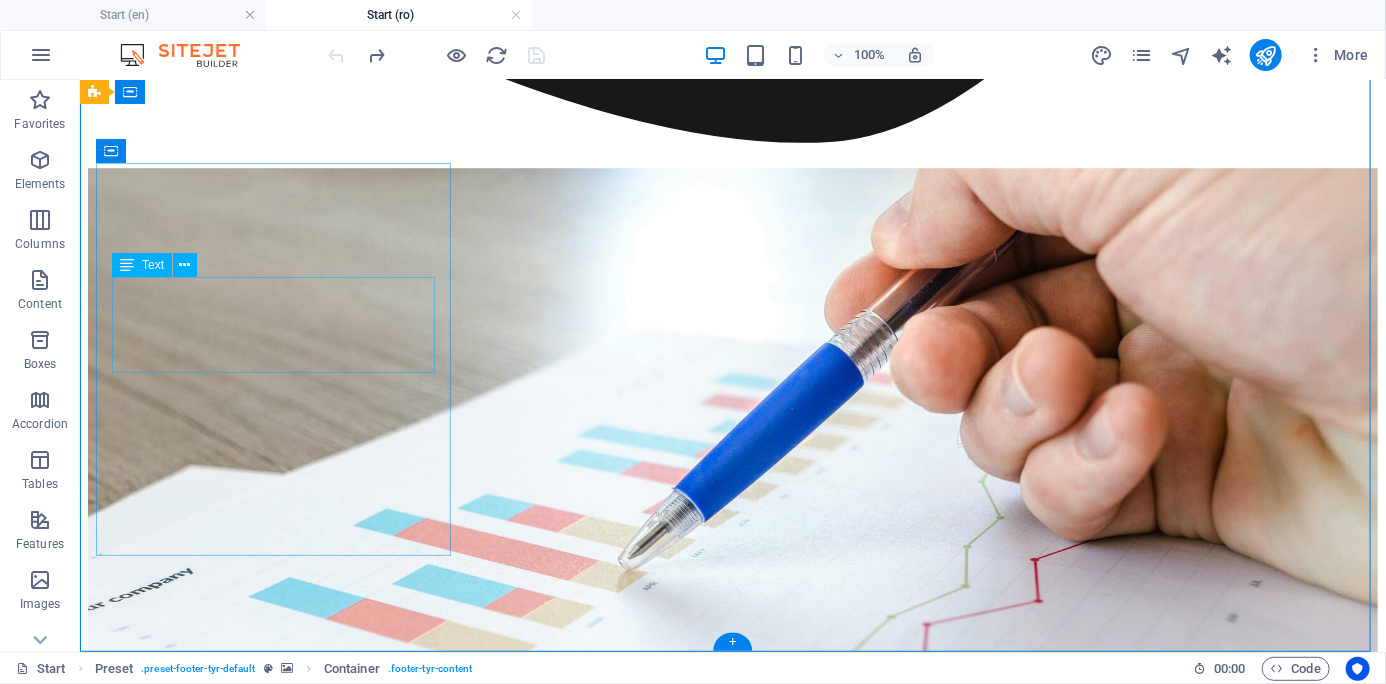 click on "[NEIGHBORHOOD] [LANDMARK] [CITY] , [STATE] Legal Notice  |  Privacy" at bounding box center (732, 7221) 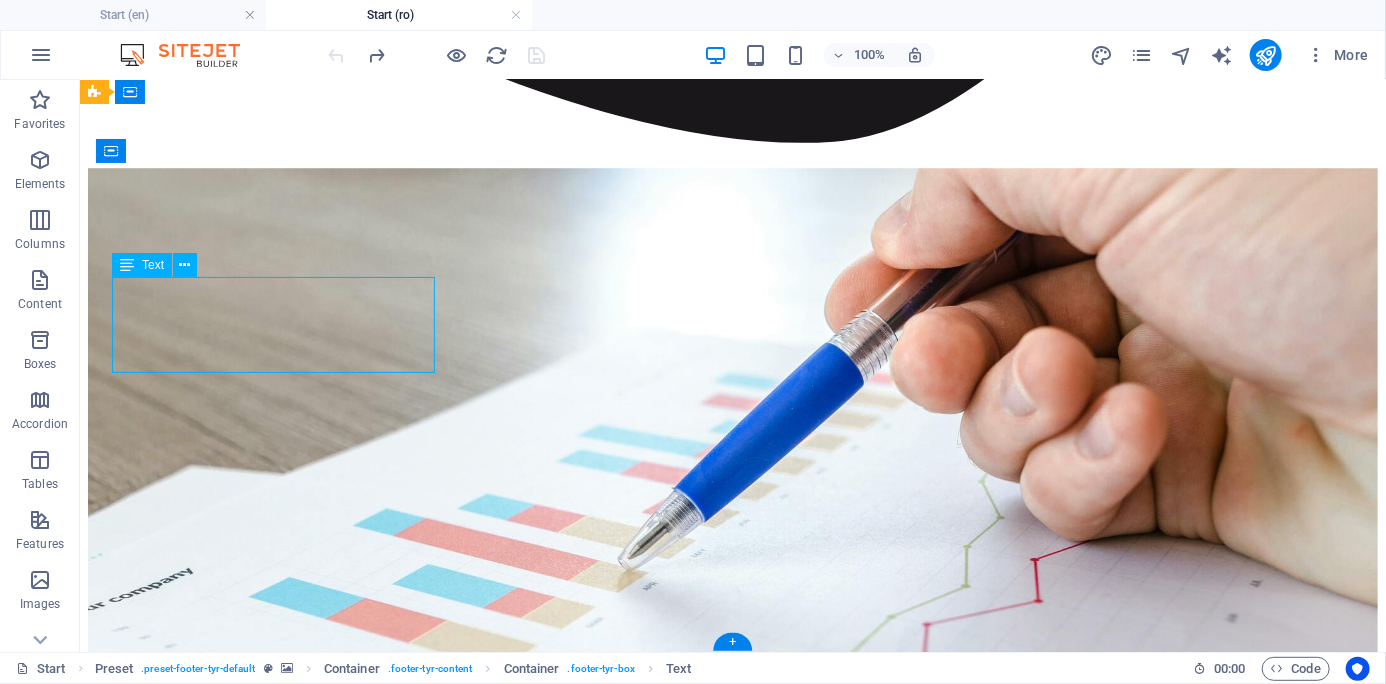 click on "[NEIGHBORHOOD] [LANDMARK] [CITY] , [STATE] Legal Notice  |  Privacy" at bounding box center (732, 7221) 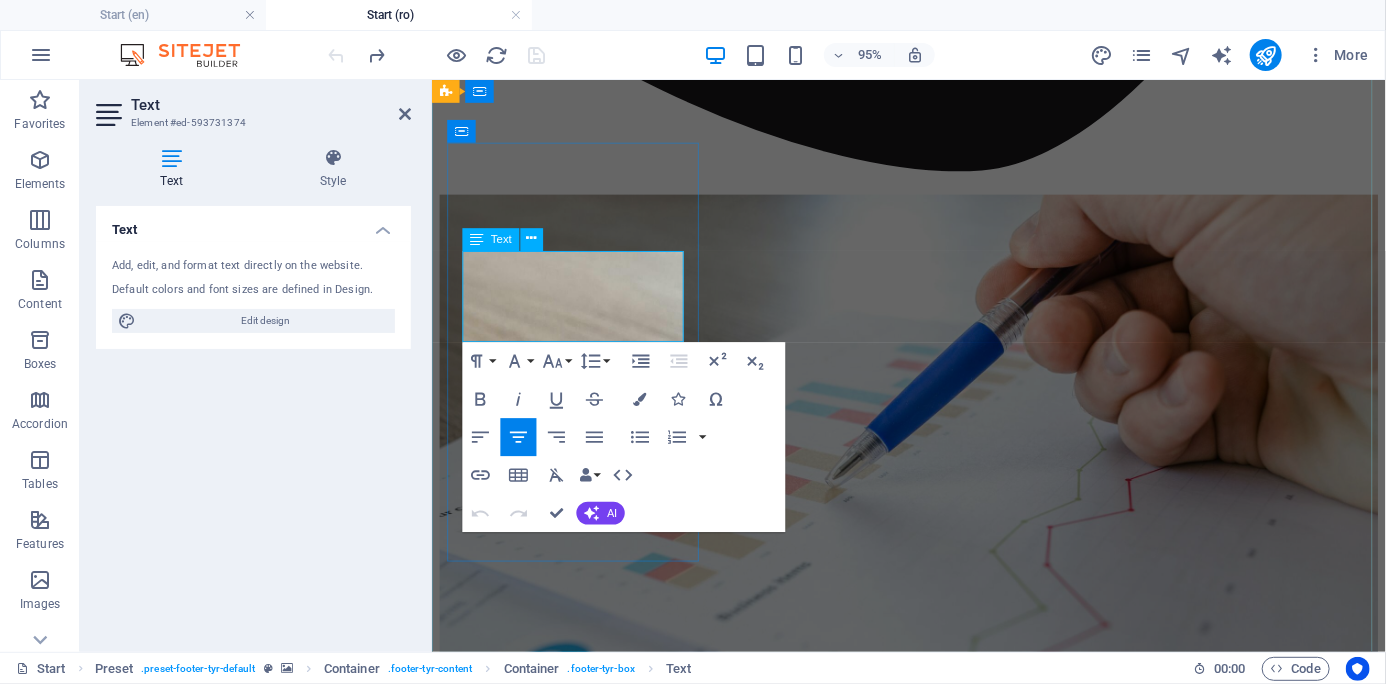 click on "Brooklyn Bridge" at bounding box center (933, 5964) 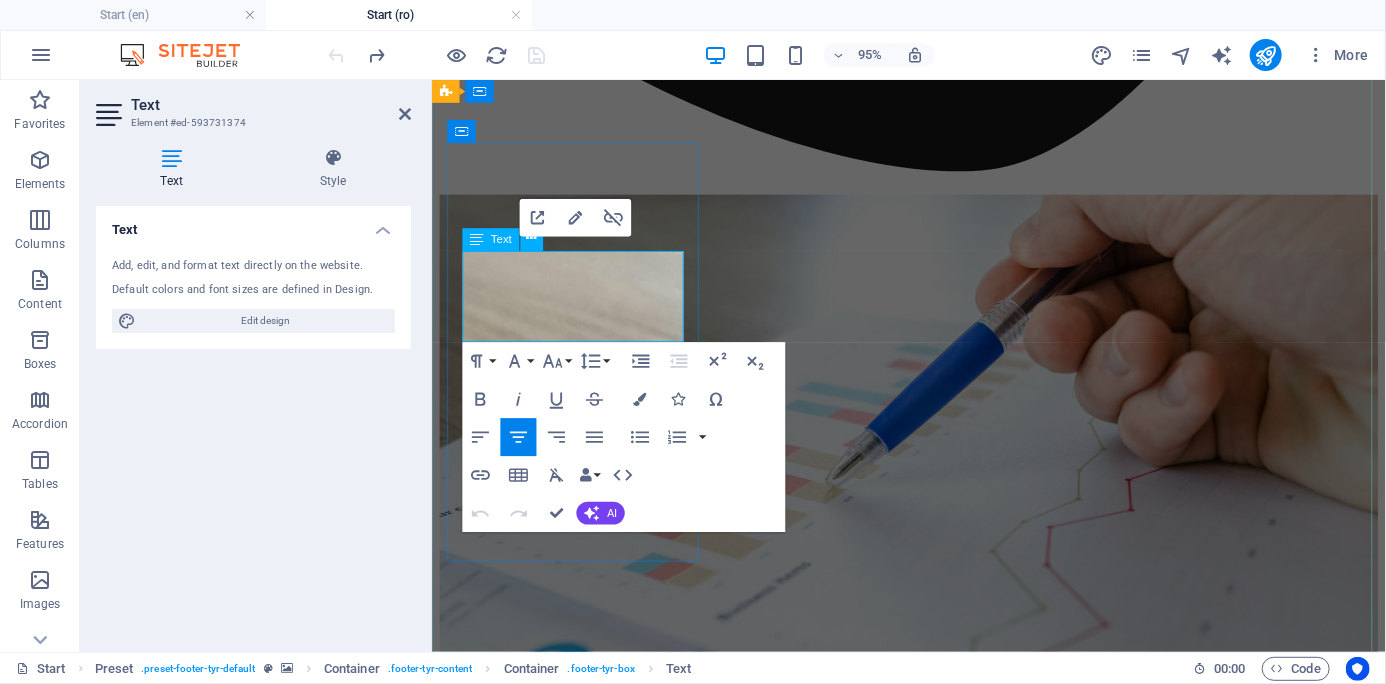 drag, startPoint x: 652, startPoint y: 272, endPoint x: 502, endPoint y: 274, distance: 150.01334 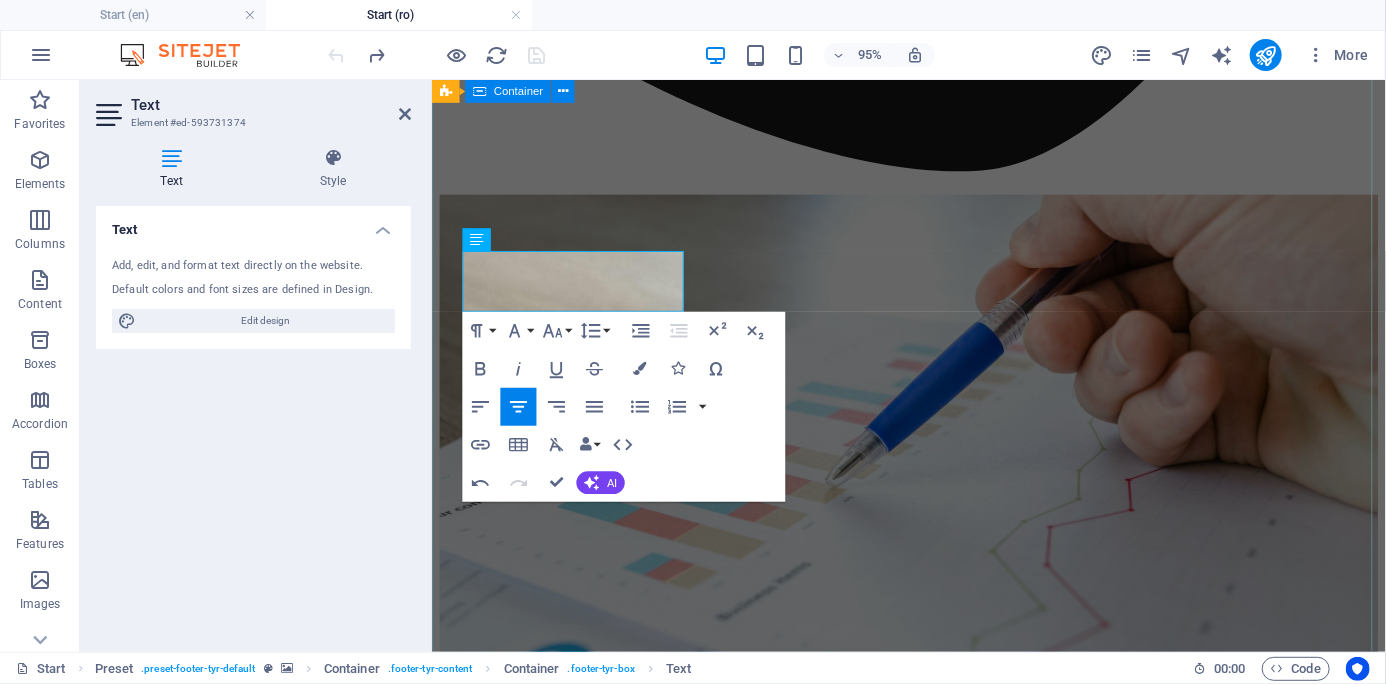 click on "Address [CITY] , [STATE] Legal Notice  |  Privacy Contact   I have read and understand the privacy policy. Unreadable? Load new Submit Contact datamag office@example.com" at bounding box center (933, 6208) 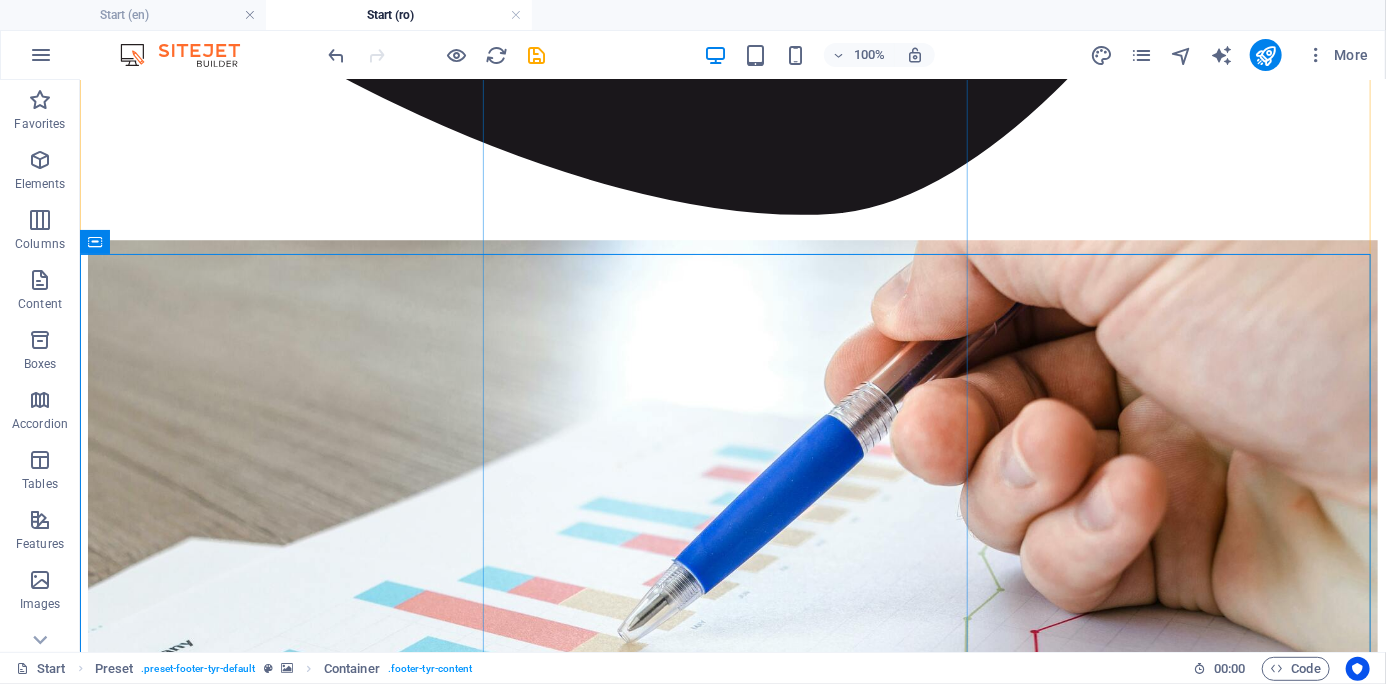 scroll, scrollTop: 2601, scrollLeft: 0, axis: vertical 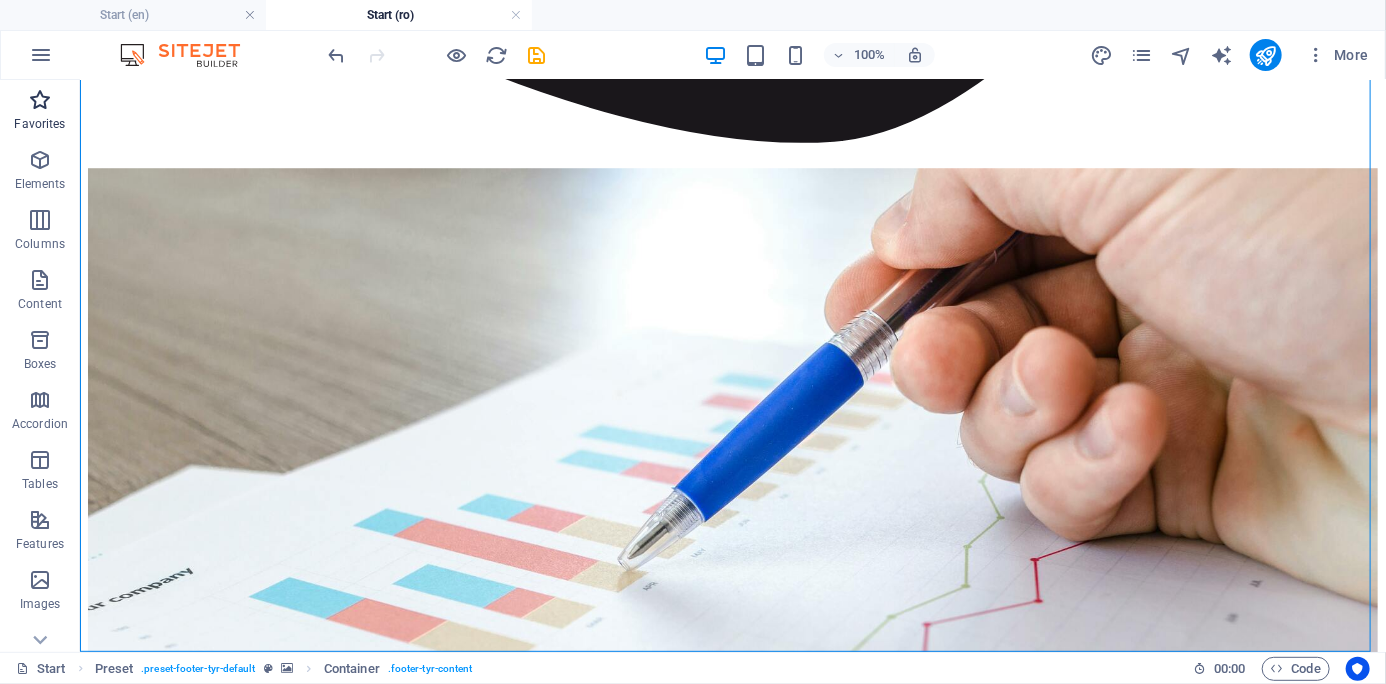 click at bounding box center (40, 100) 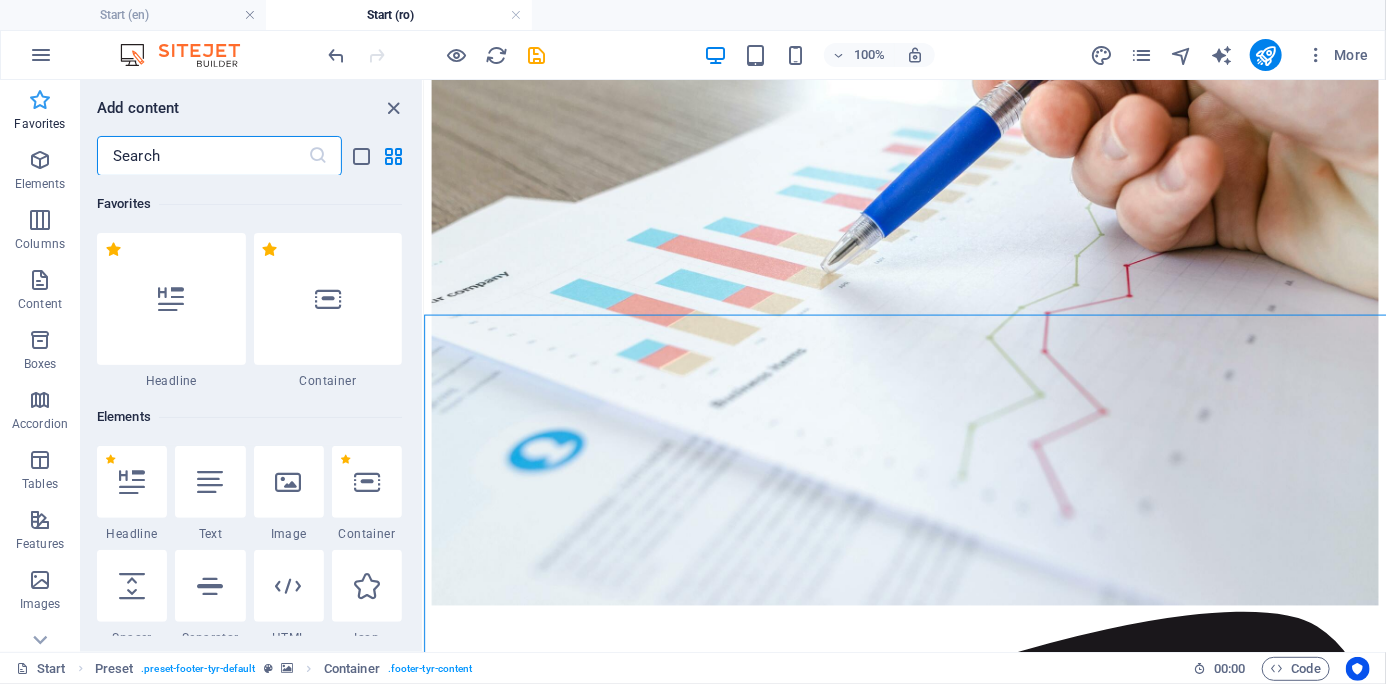 scroll, scrollTop: 2341, scrollLeft: 0, axis: vertical 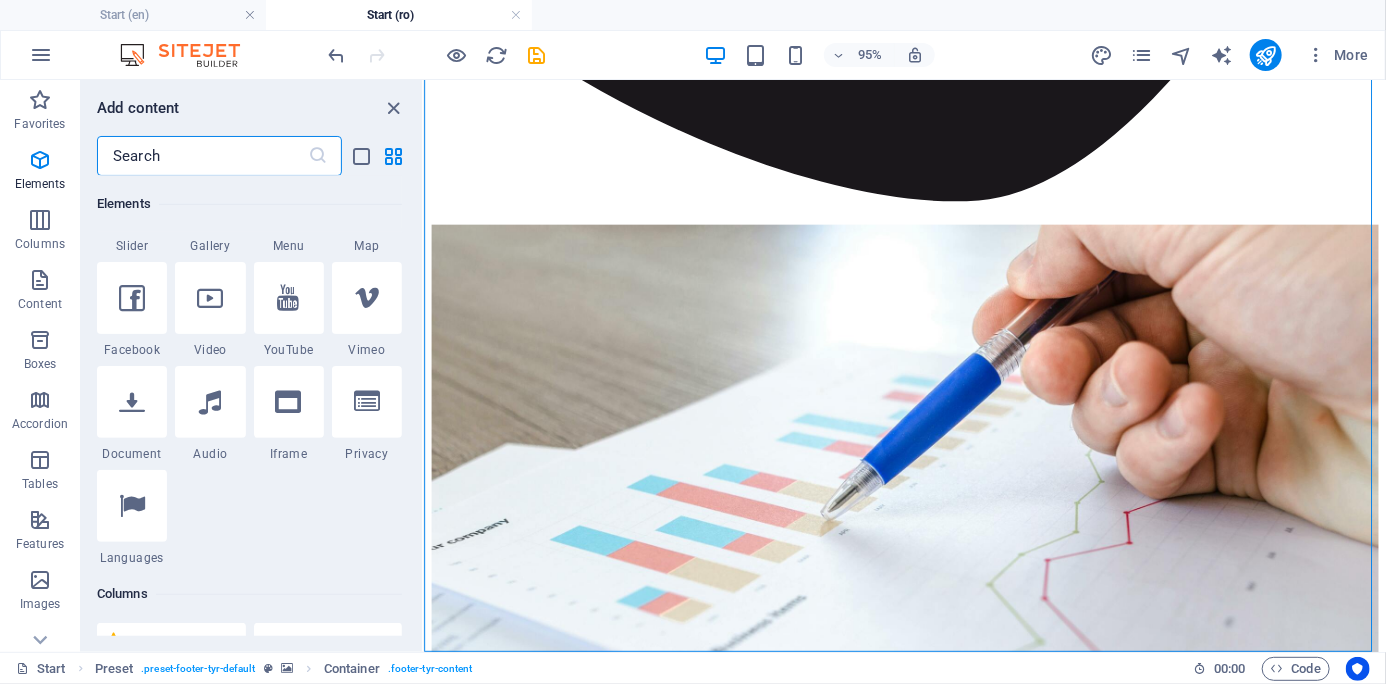 click at bounding box center [367, 402] 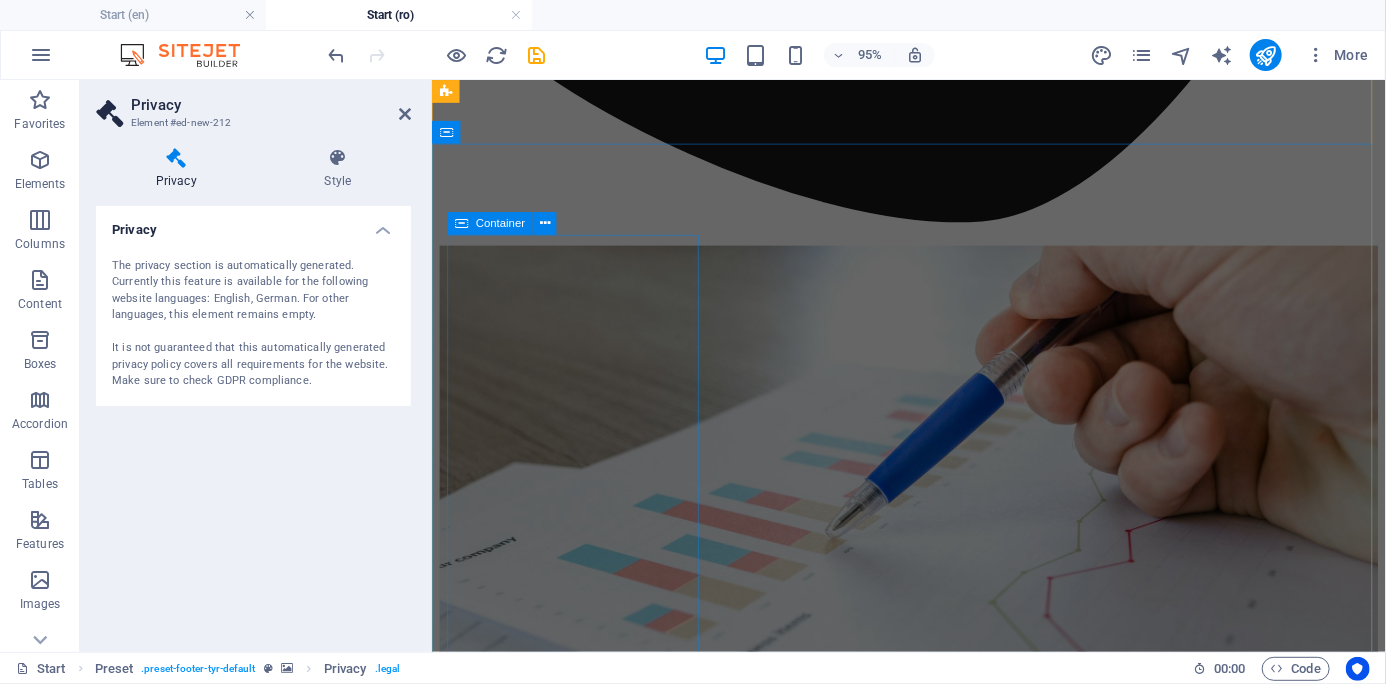 scroll, scrollTop: 2334, scrollLeft: 0, axis: vertical 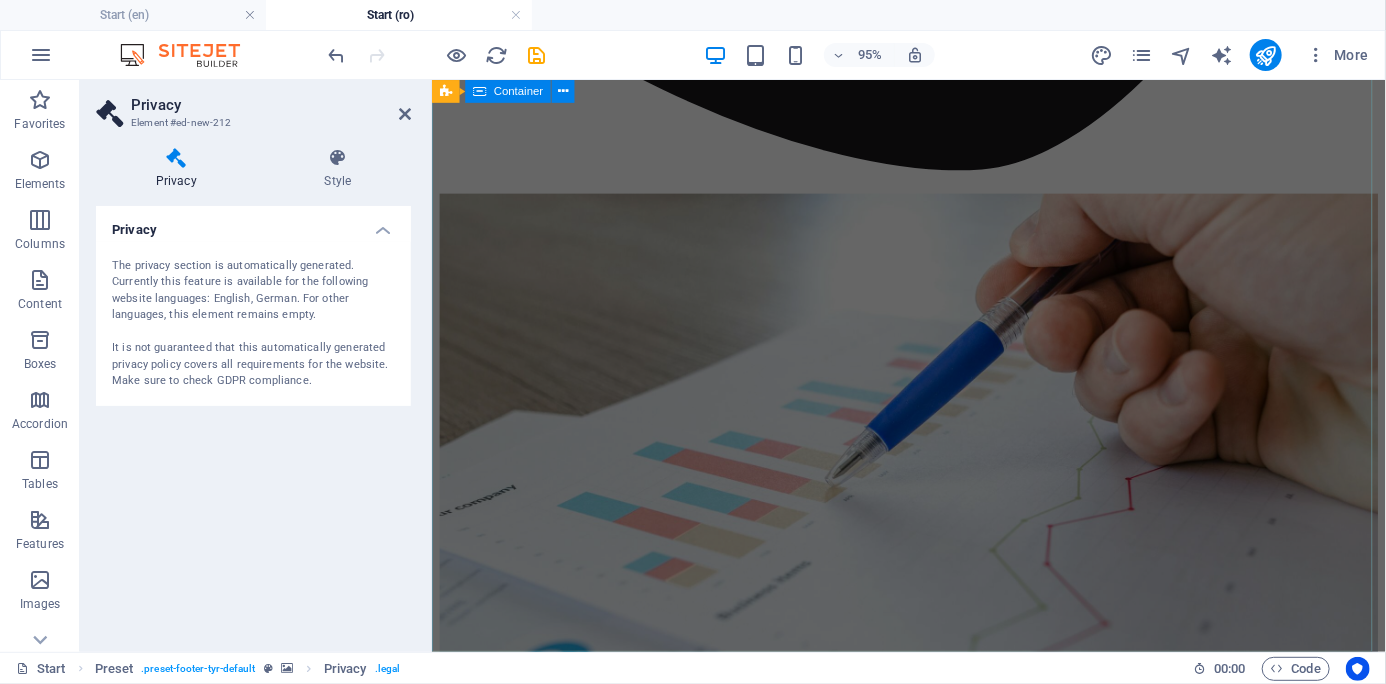 drag, startPoint x: 606, startPoint y: 241, endPoint x: 844, endPoint y: 621, distance: 448.3793 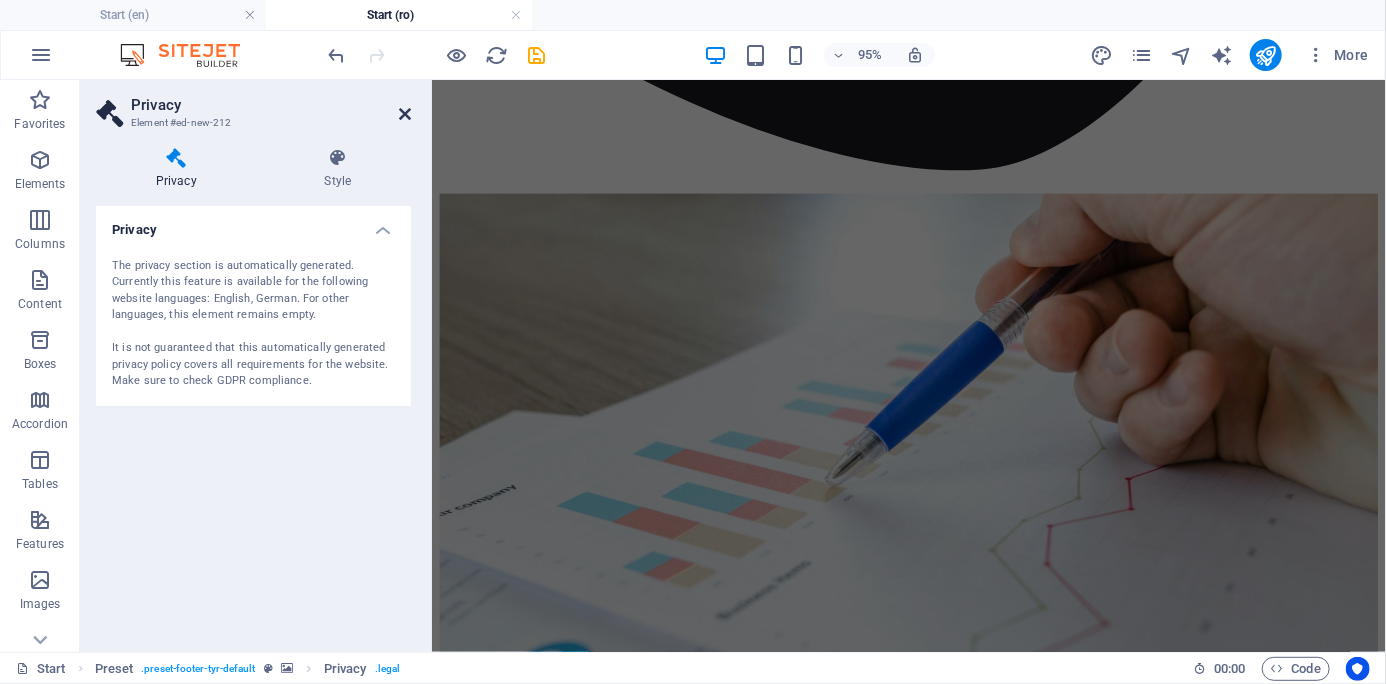 click at bounding box center [405, 114] 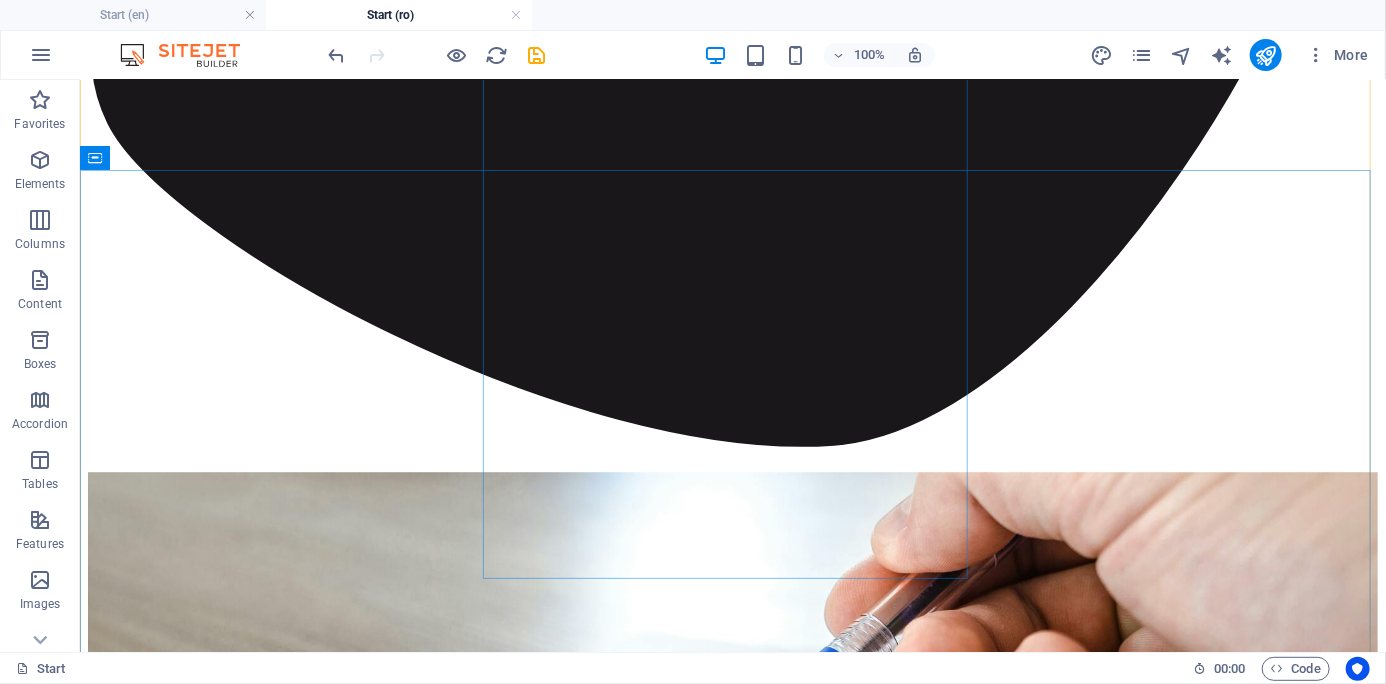 scroll, scrollTop: 2601, scrollLeft: 0, axis: vertical 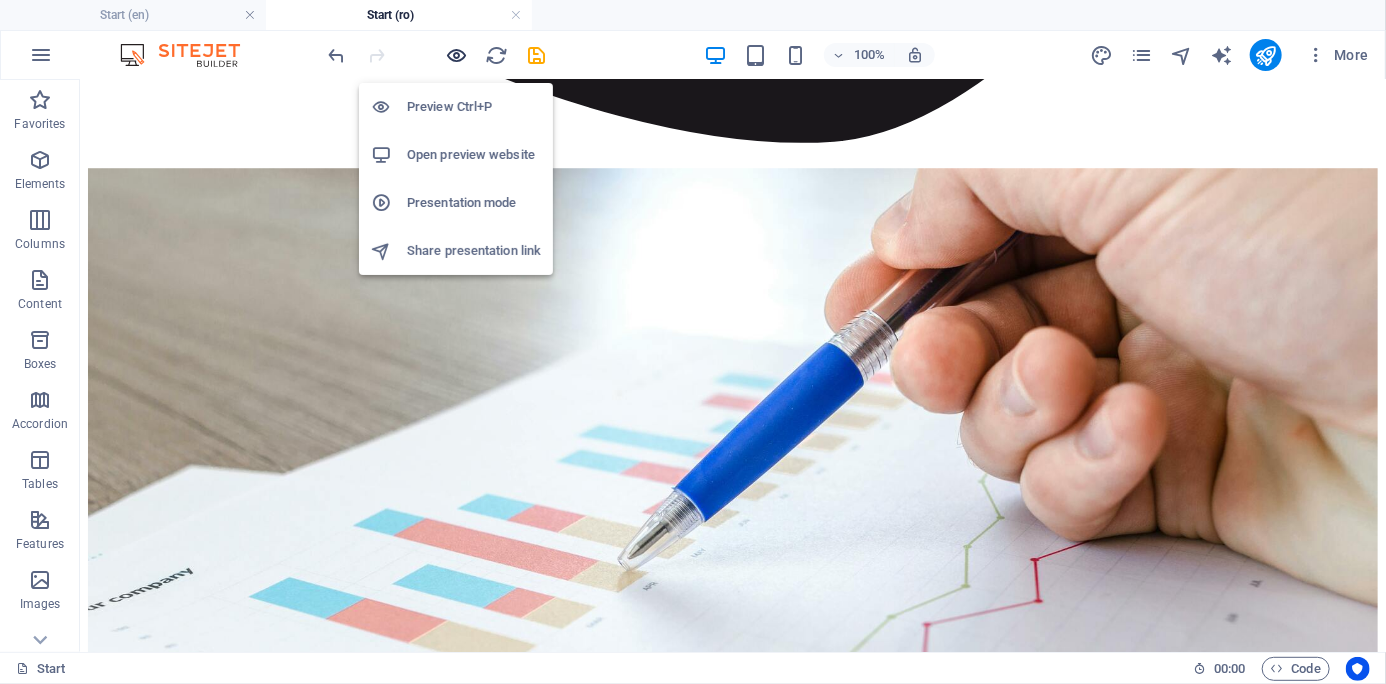 click at bounding box center [457, 55] 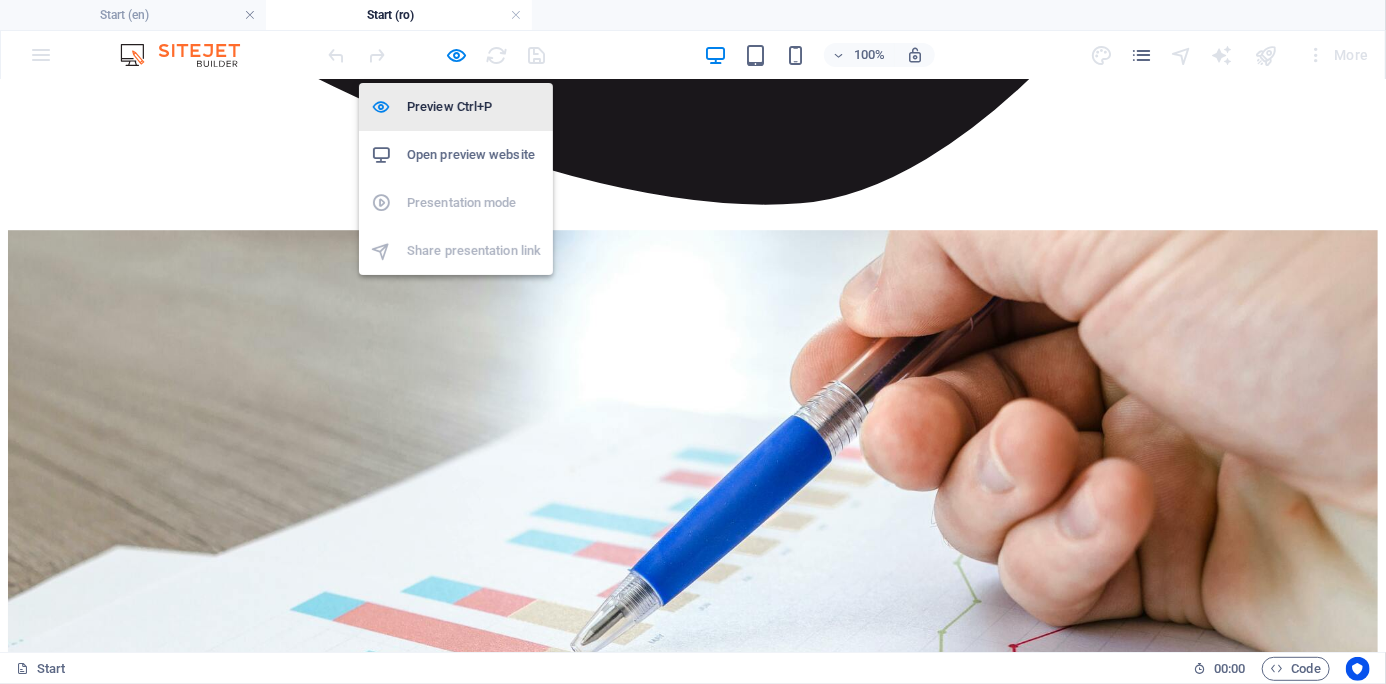 click on "Preview Ctrl+P" at bounding box center [474, 107] 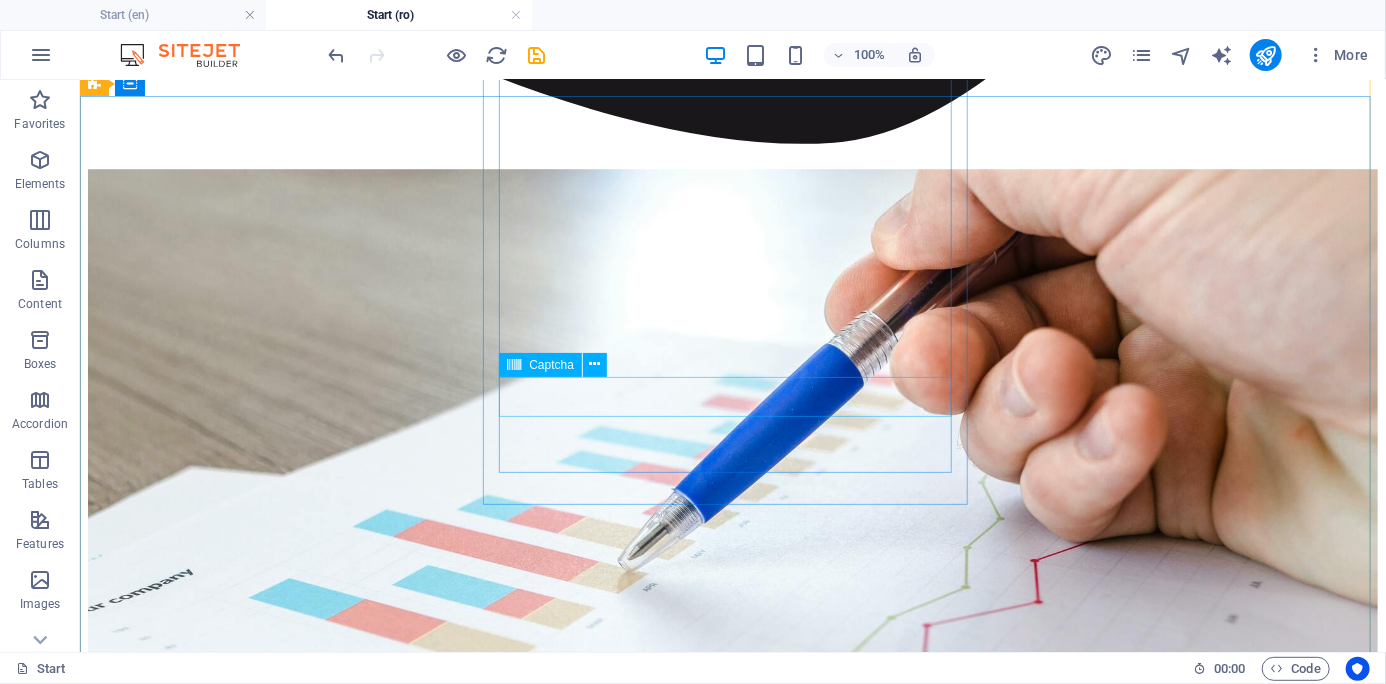 scroll, scrollTop: 2601, scrollLeft: 0, axis: vertical 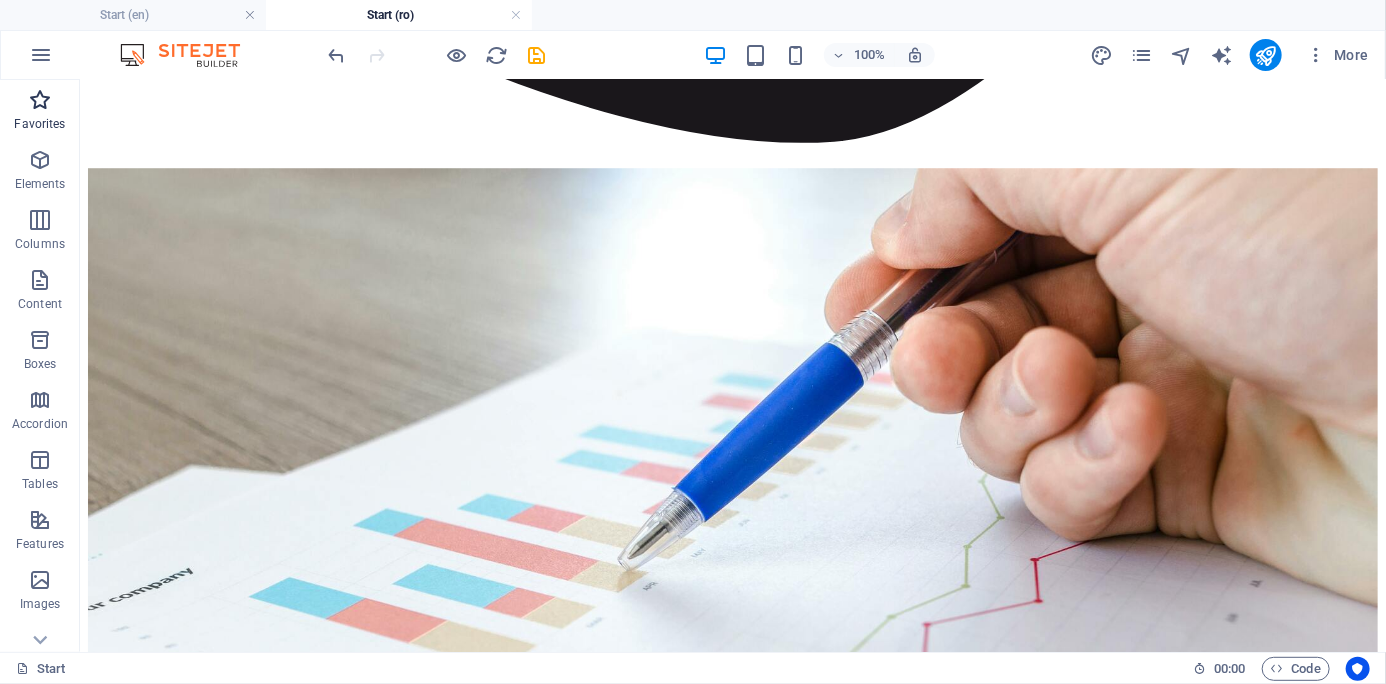 click at bounding box center [40, 100] 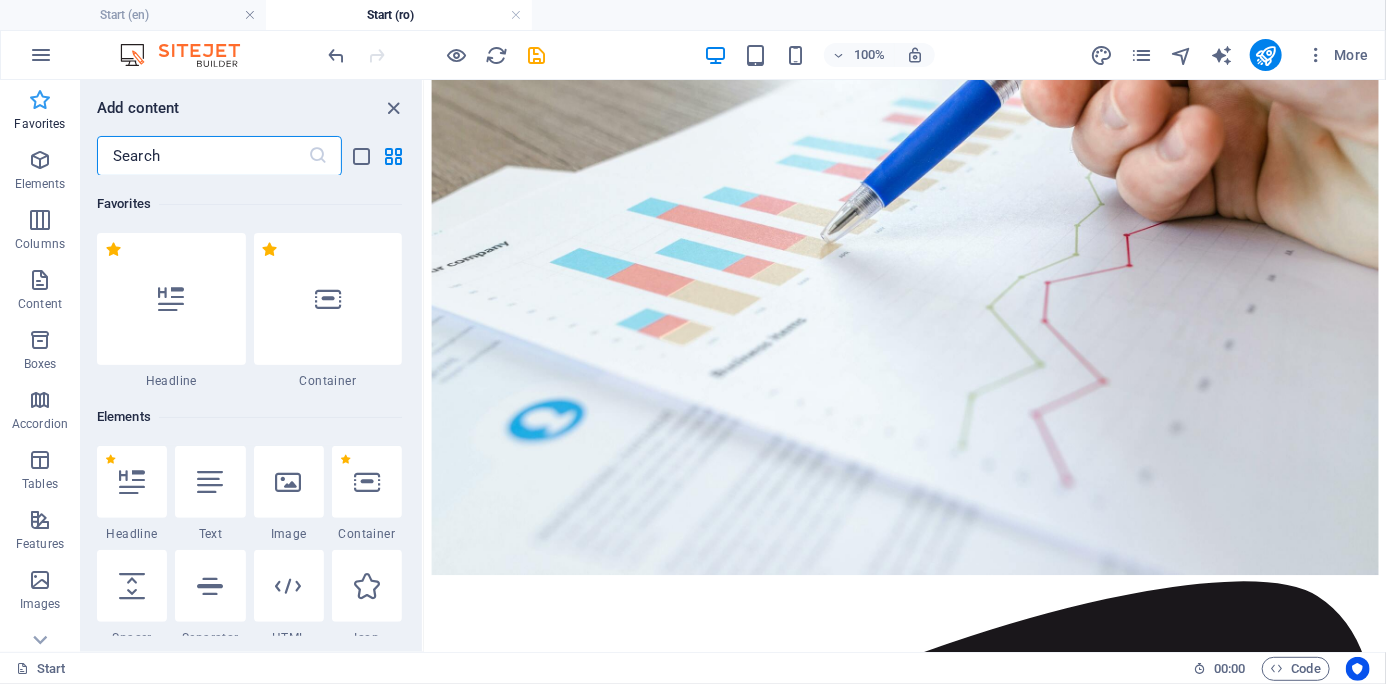 scroll, scrollTop: 1668, scrollLeft: 0, axis: vertical 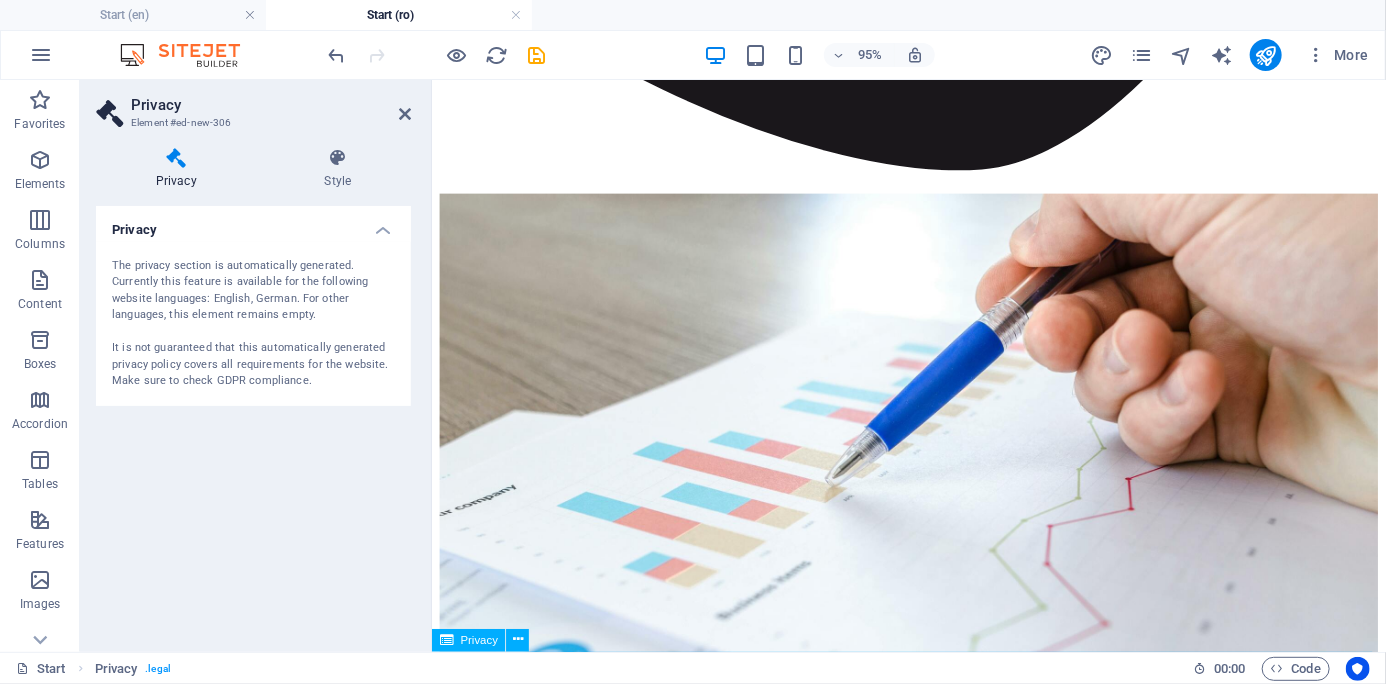 click on "Privacy" at bounding box center [468, 640] 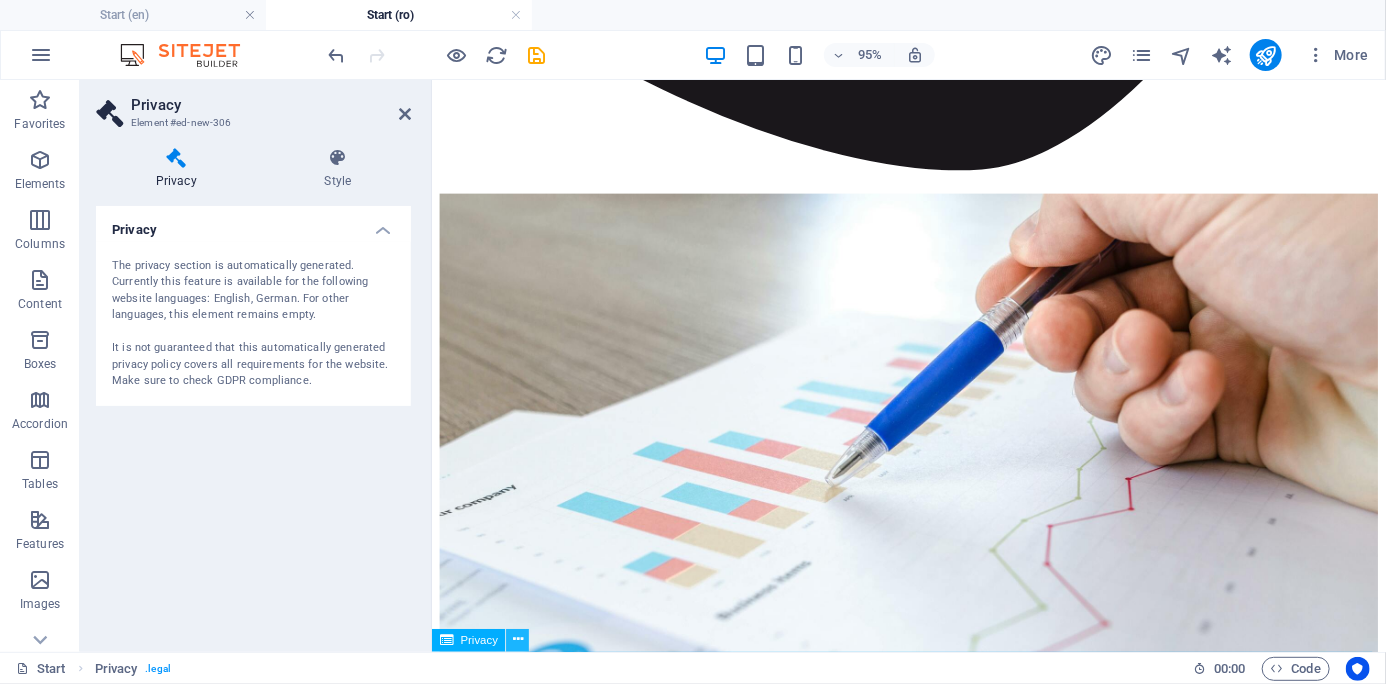 click at bounding box center (518, 640) 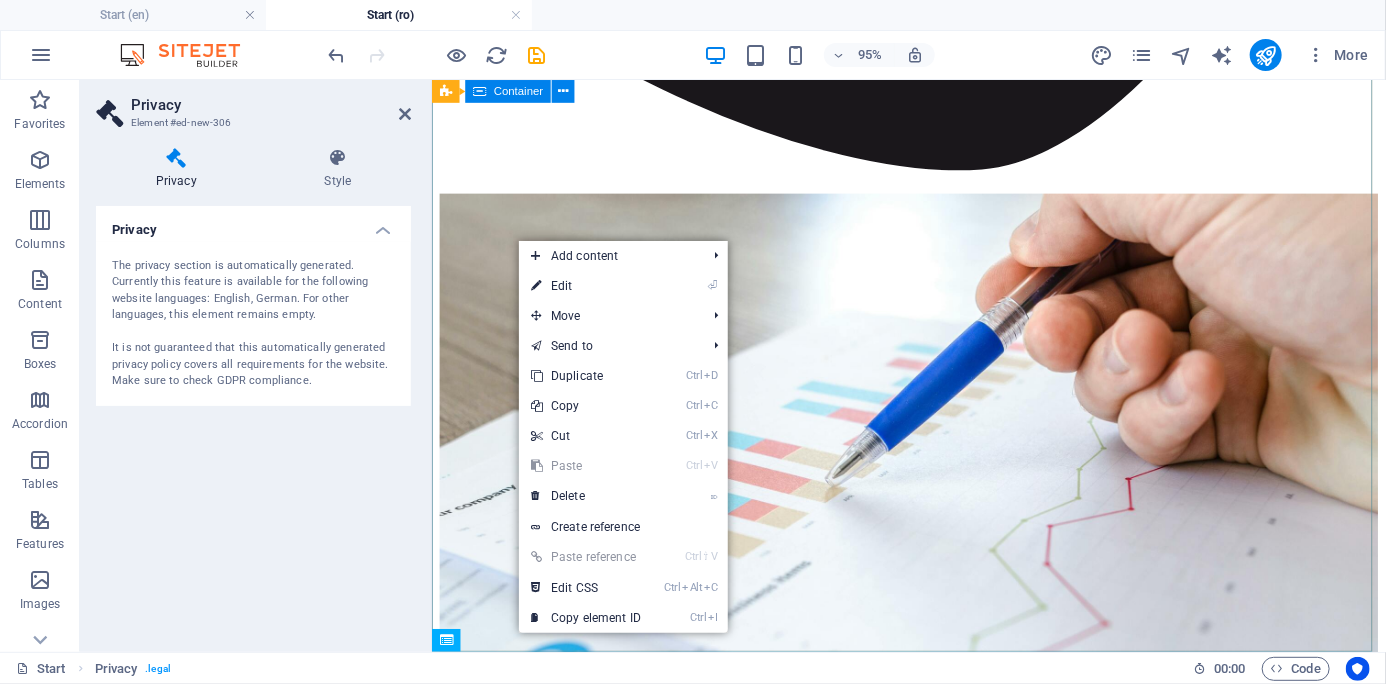 click on "Address [CITY] , [STATE] Legal Notice  |  Privacy Contact   I have read and understand the privacy policy. Unreadable? Load new Submit Contact datamag office@example.com" at bounding box center [933, 6207] 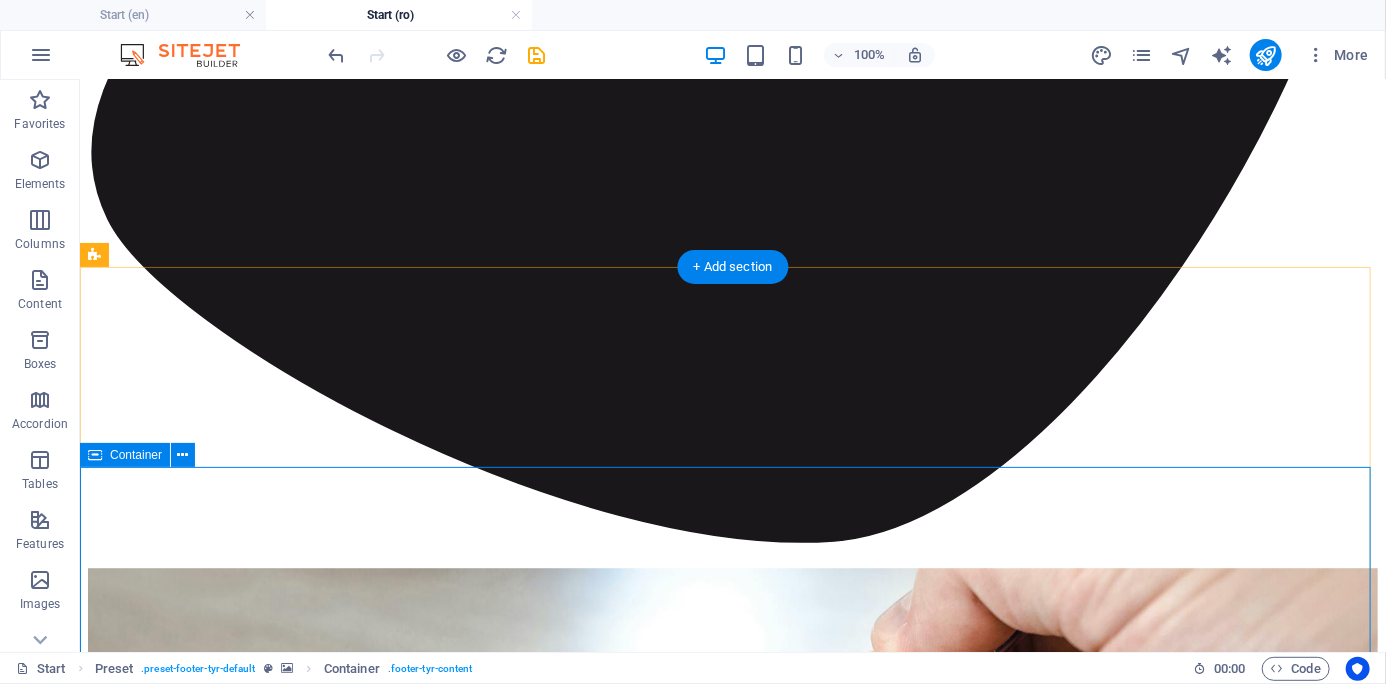 scroll, scrollTop: 2601, scrollLeft: 0, axis: vertical 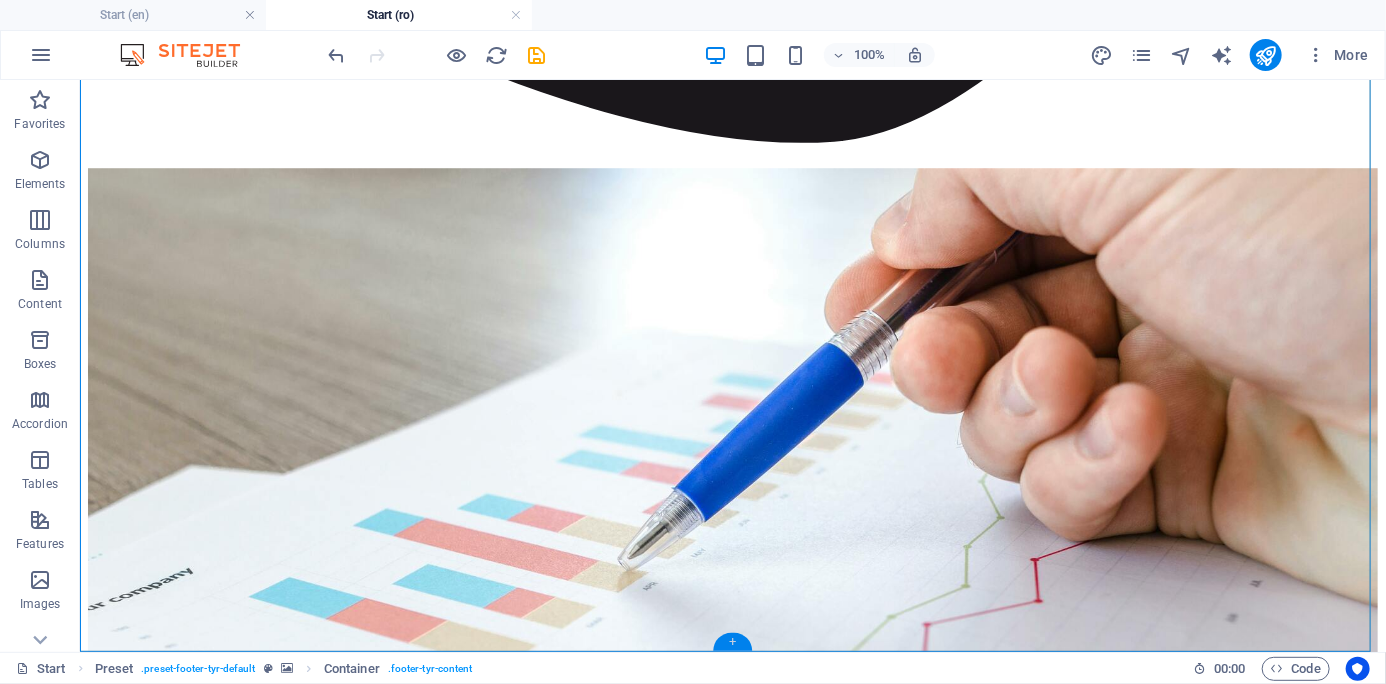 click on "+" at bounding box center (732, 642) 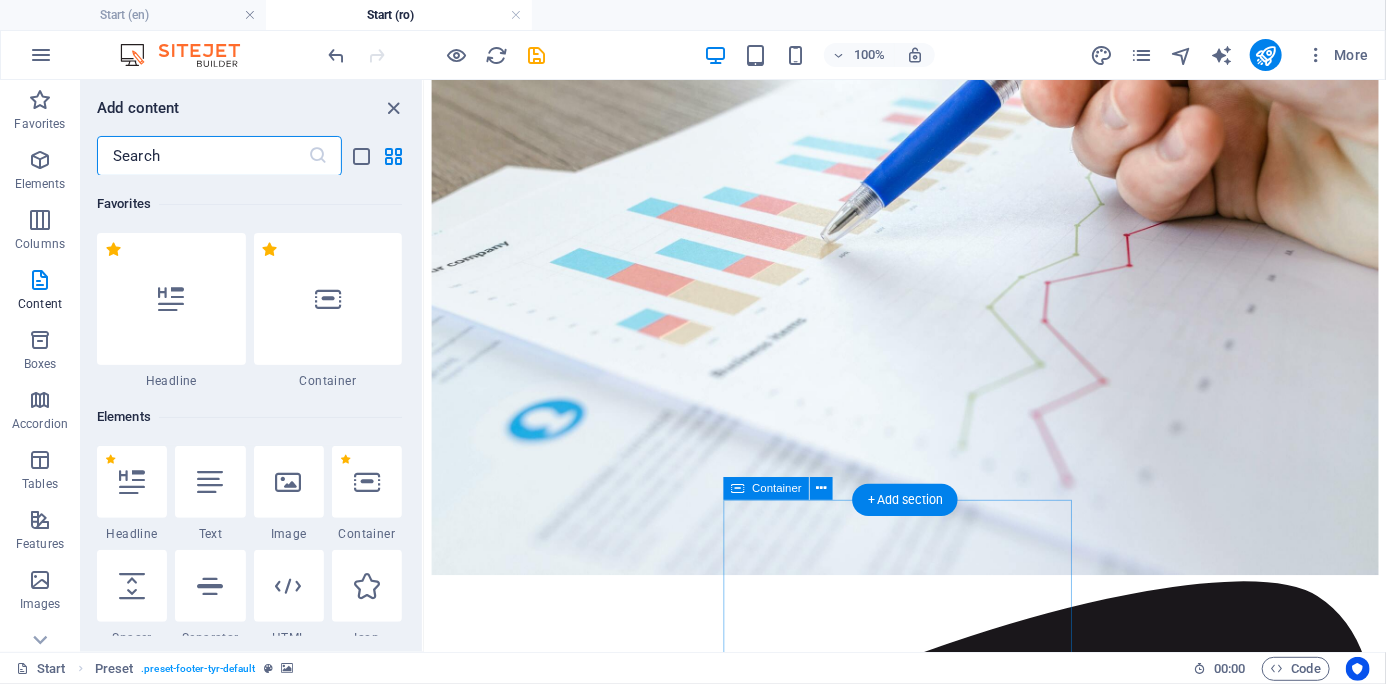 scroll, scrollTop: 1668, scrollLeft: 0, axis: vertical 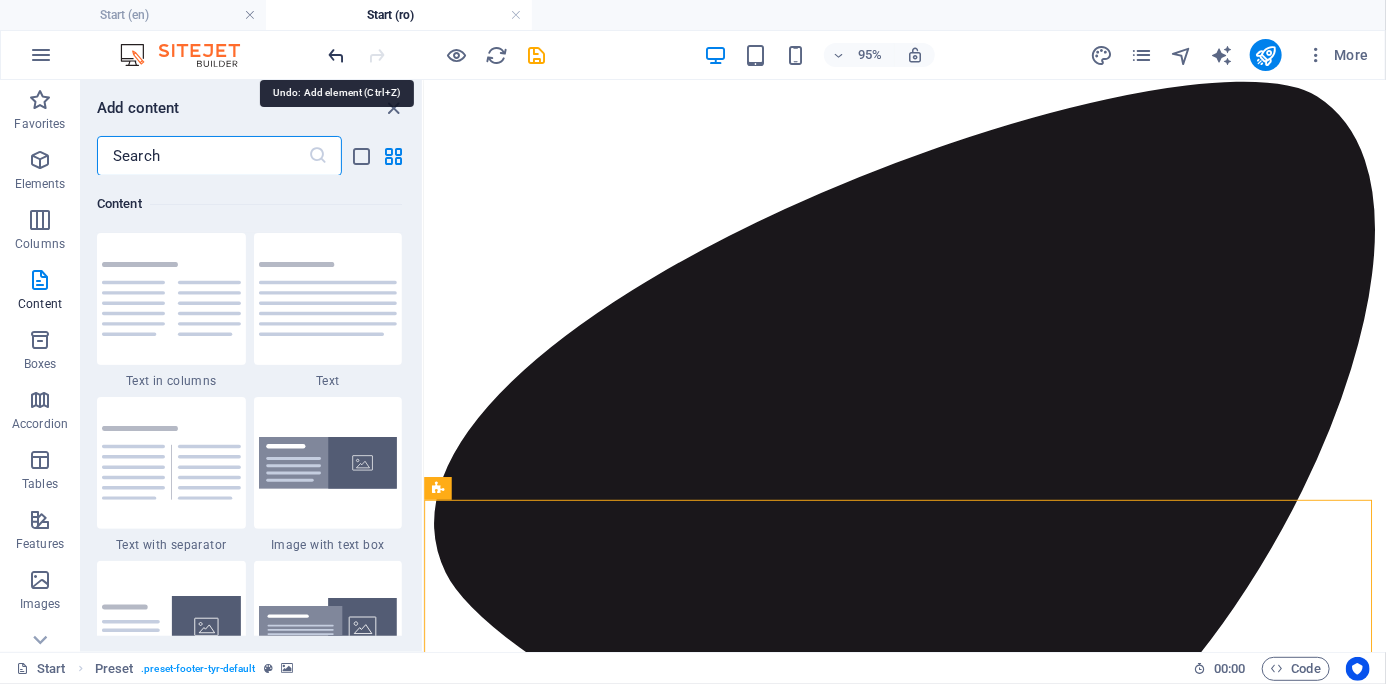 click at bounding box center (337, 55) 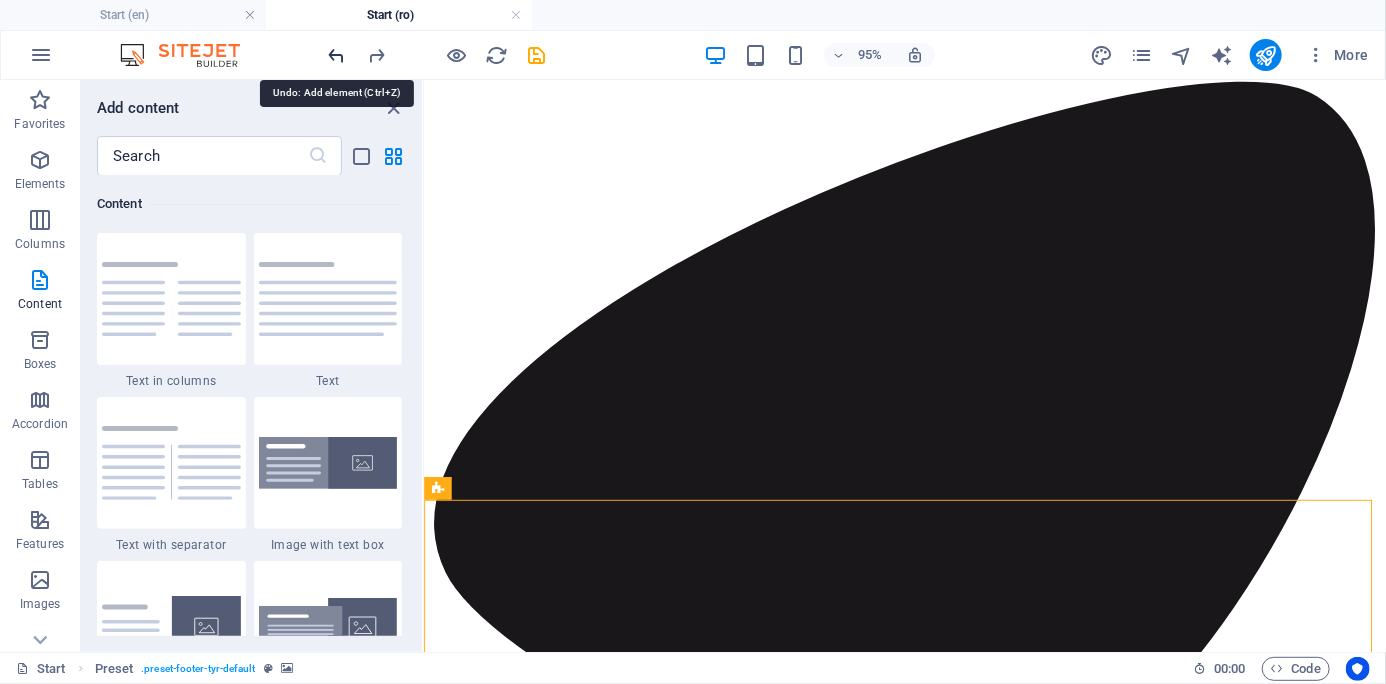 scroll, scrollTop: 2341, scrollLeft: 0, axis: vertical 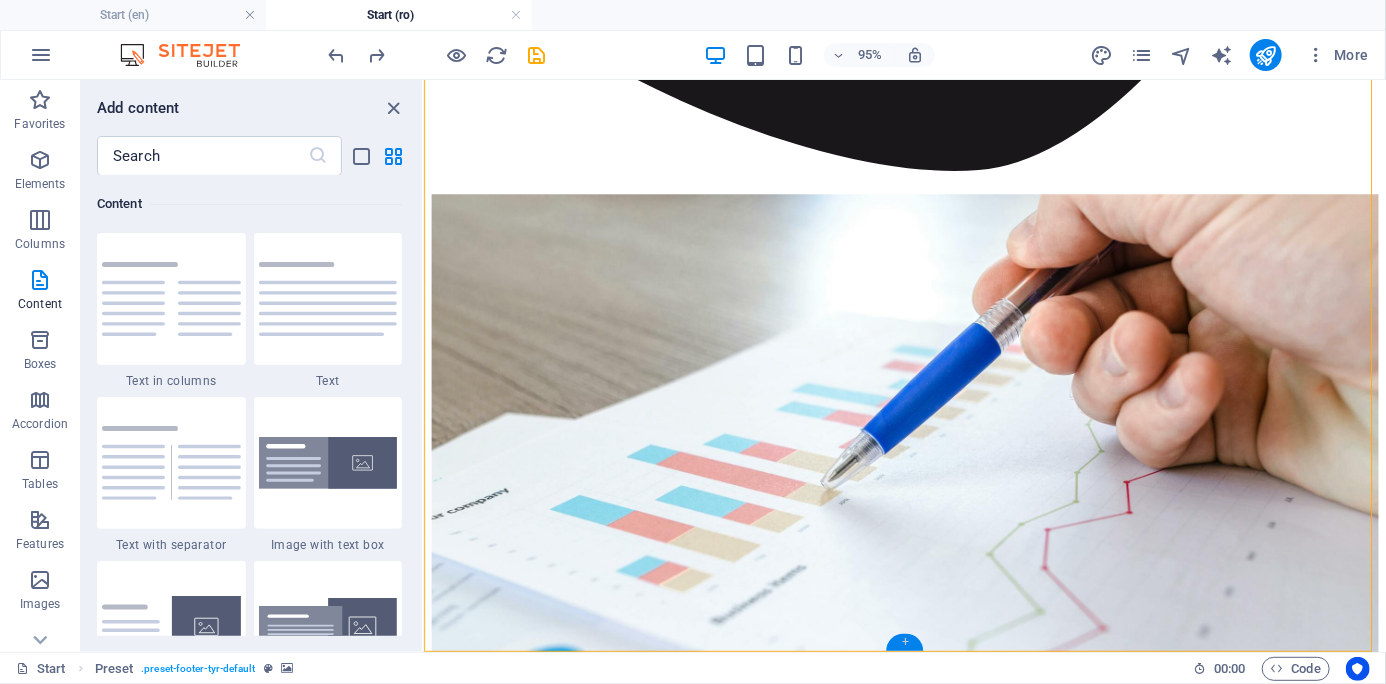 click on "+" at bounding box center [904, 642] 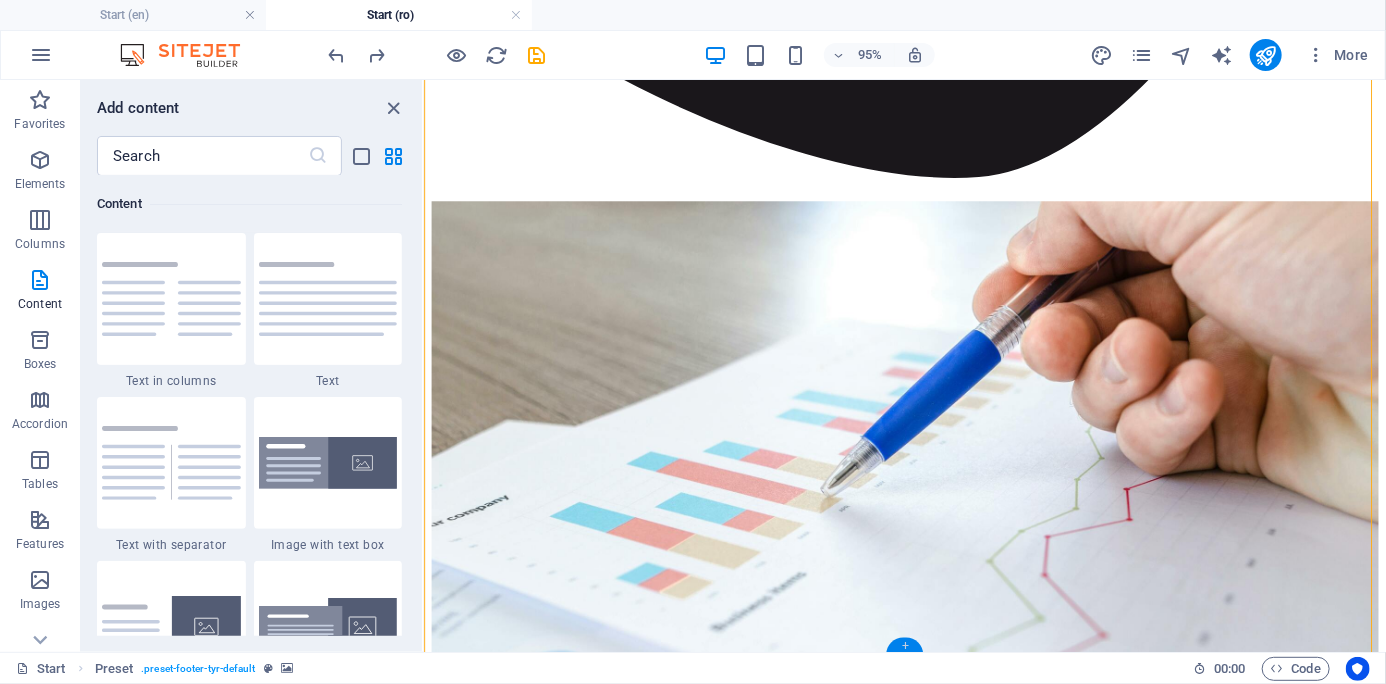 scroll, scrollTop: 2337, scrollLeft: 0, axis: vertical 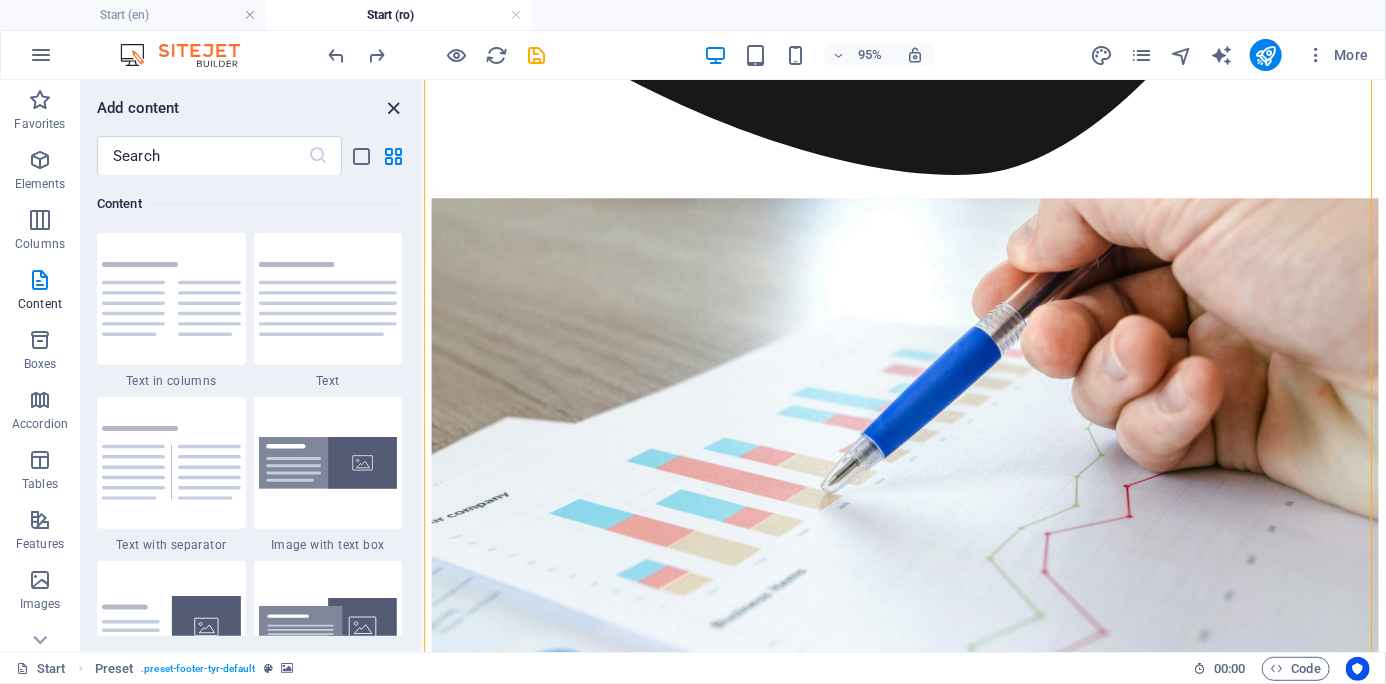 click at bounding box center [394, 108] 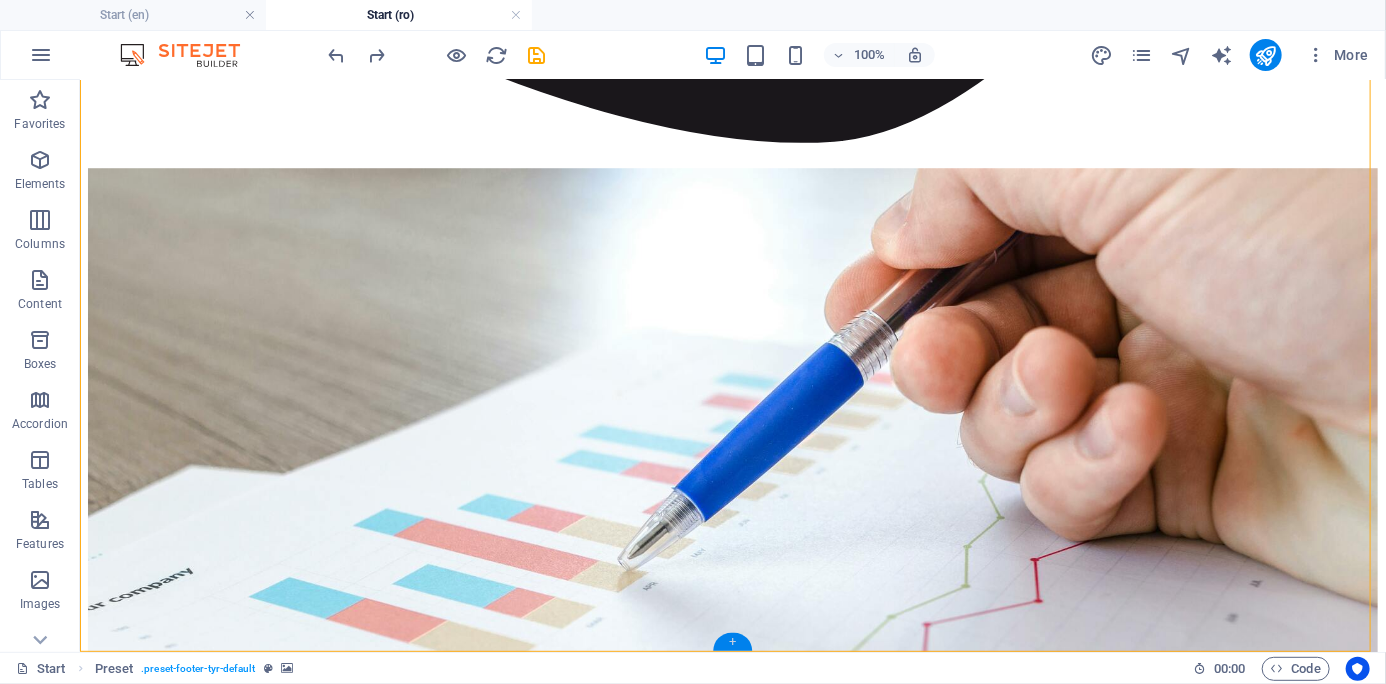 click on "+" at bounding box center [732, 642] 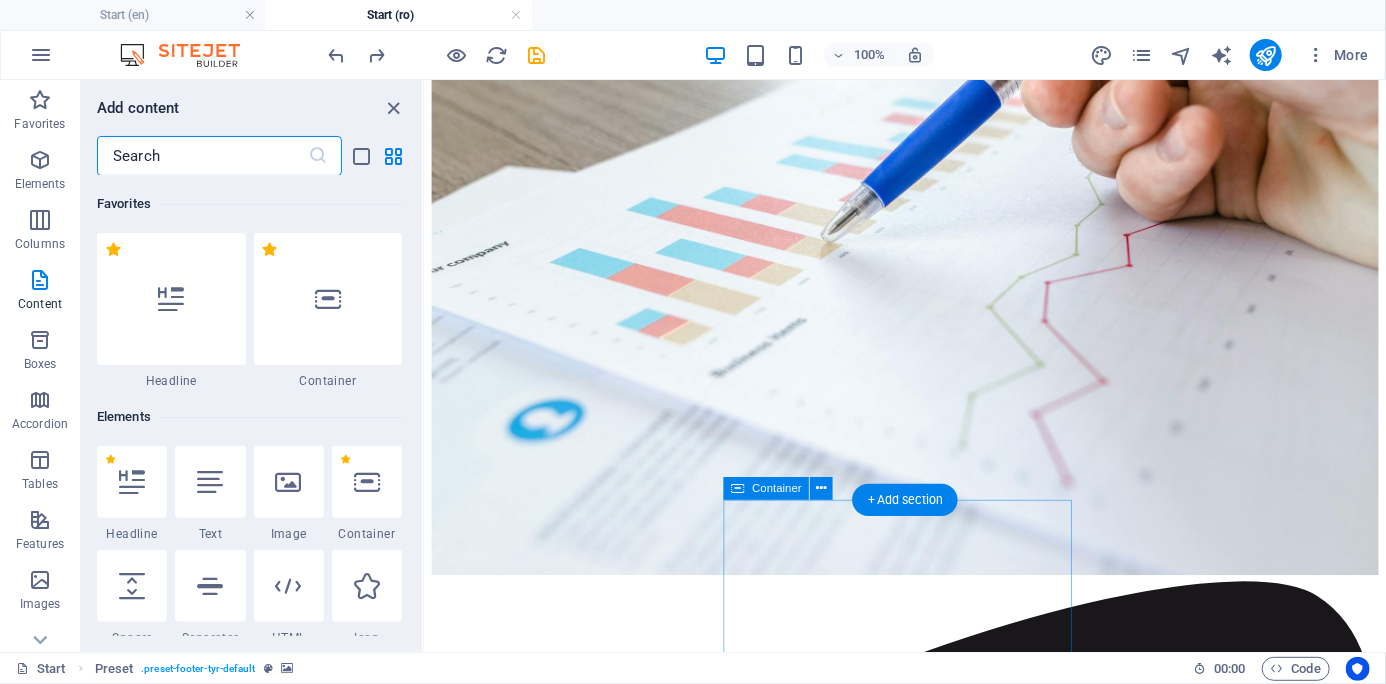 scroll, scrollTop: 1668, scrollLeft: 0, axis: vertical 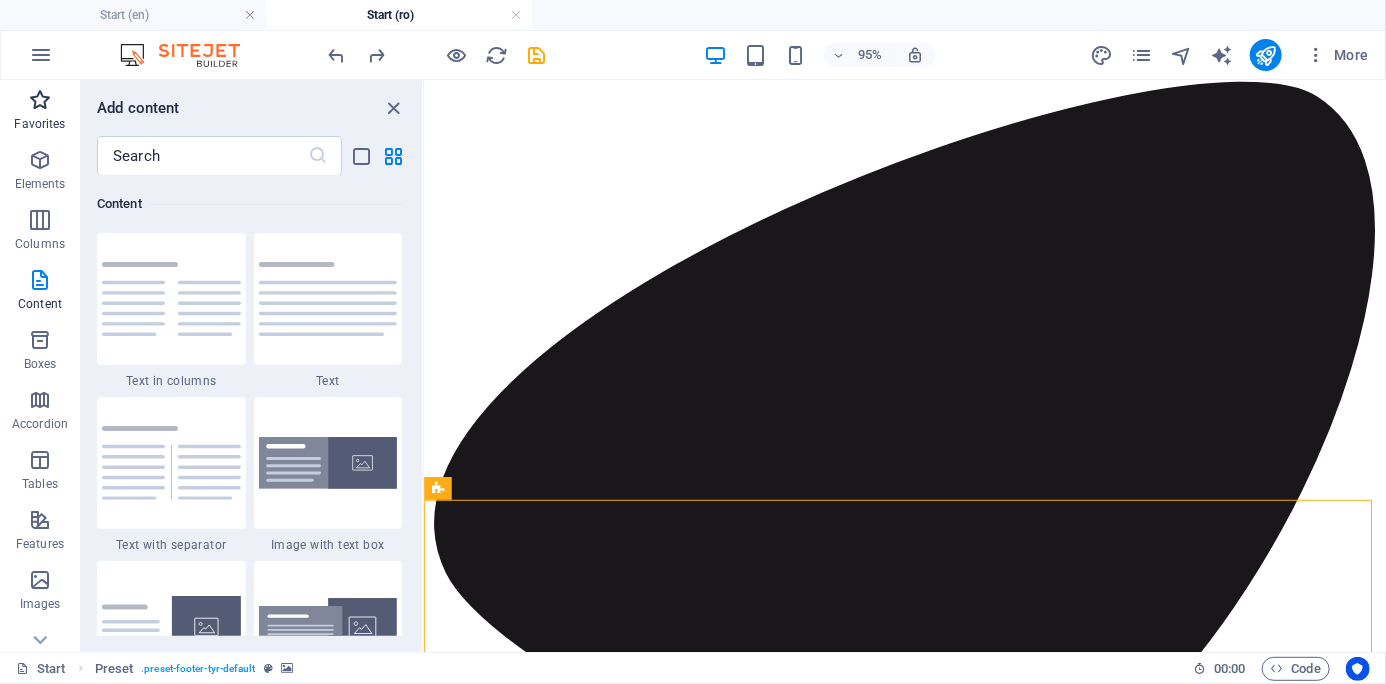 click at bounding box center (40, 100) 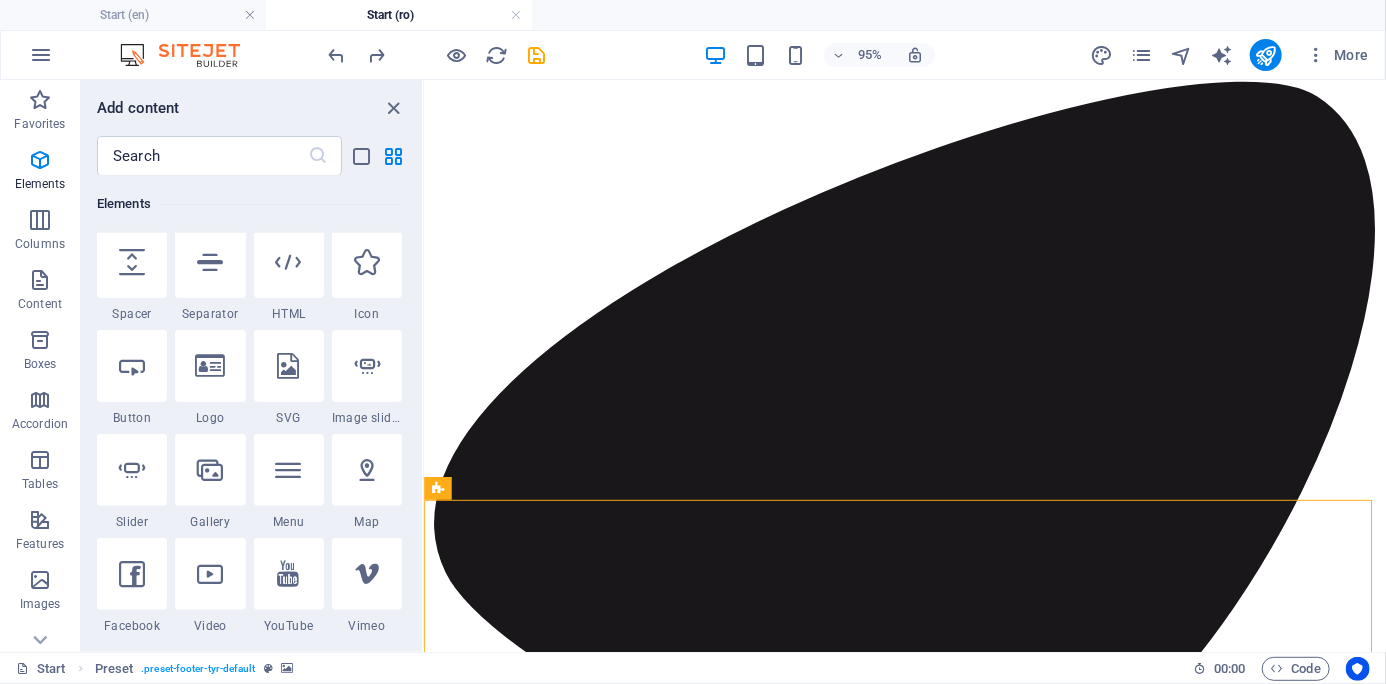 scroll, scrollTop: 600, scrollLeft: 0, axis: vertical 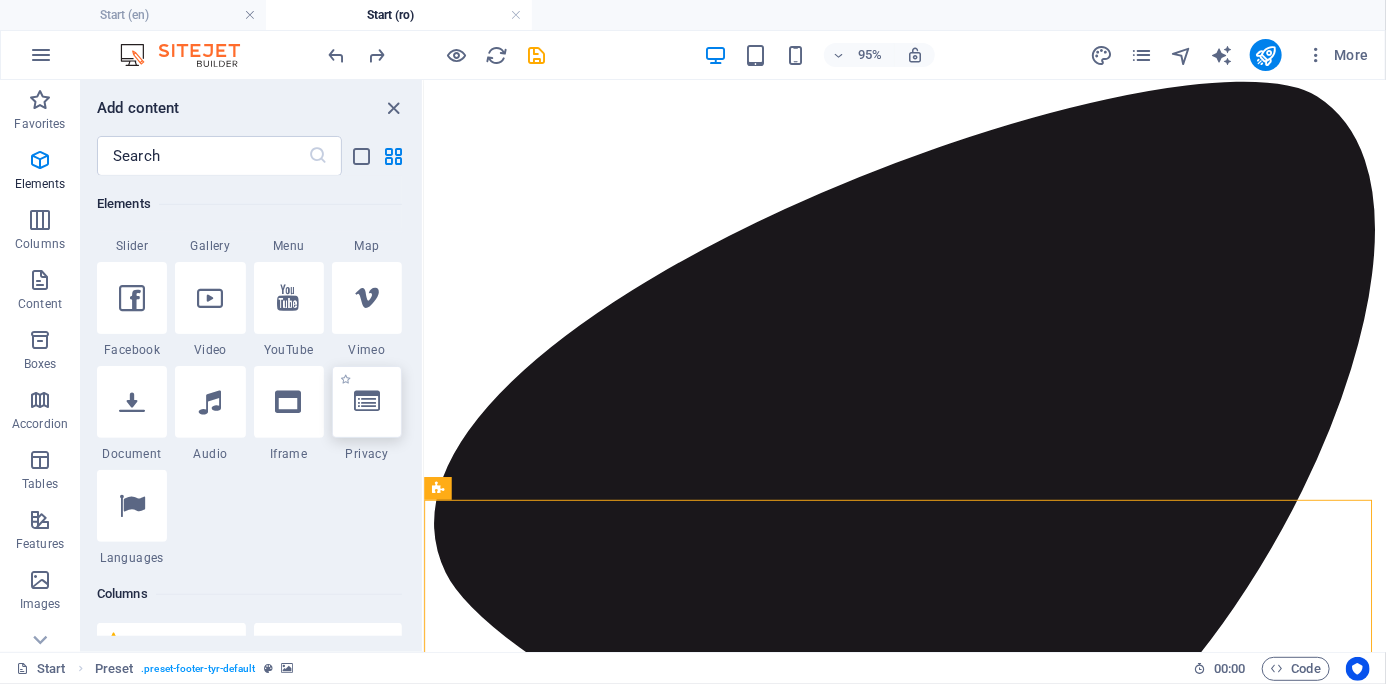 click at bounding box center [367, 402] 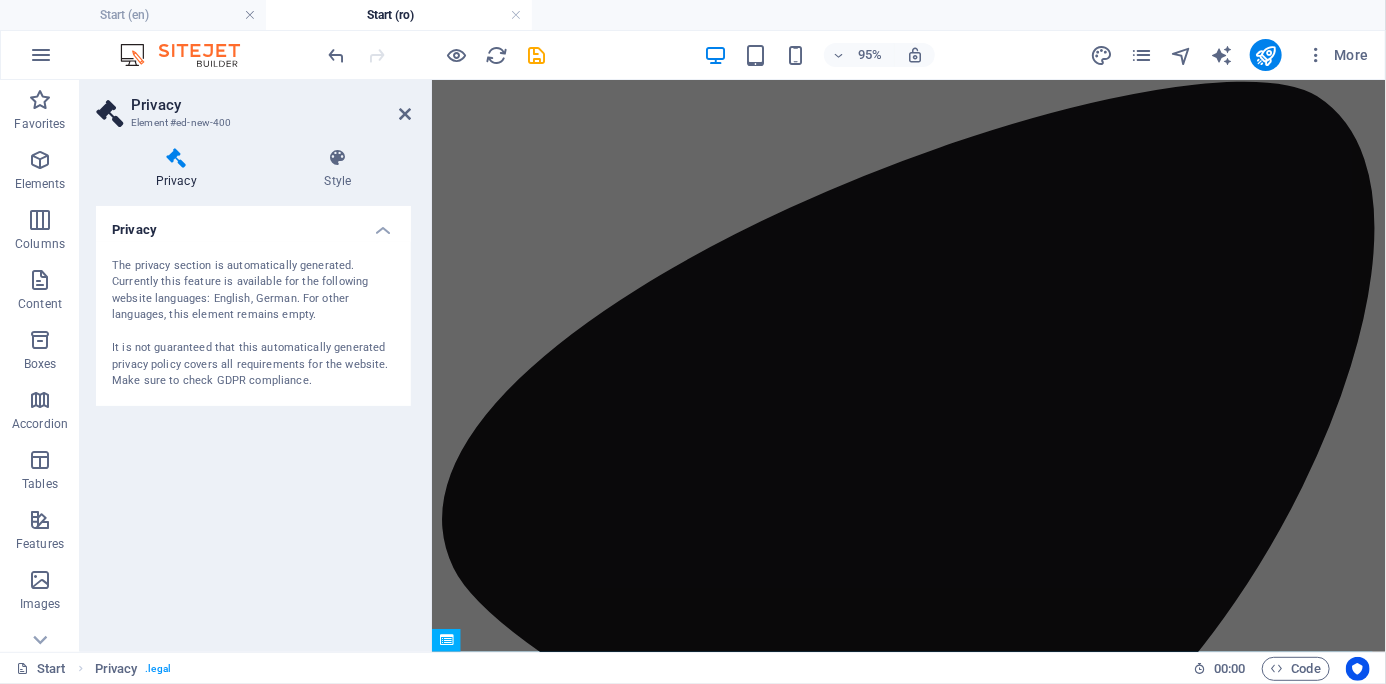 scroll, scrollTop: 2334, scrollLeft: 0, axis: vertical 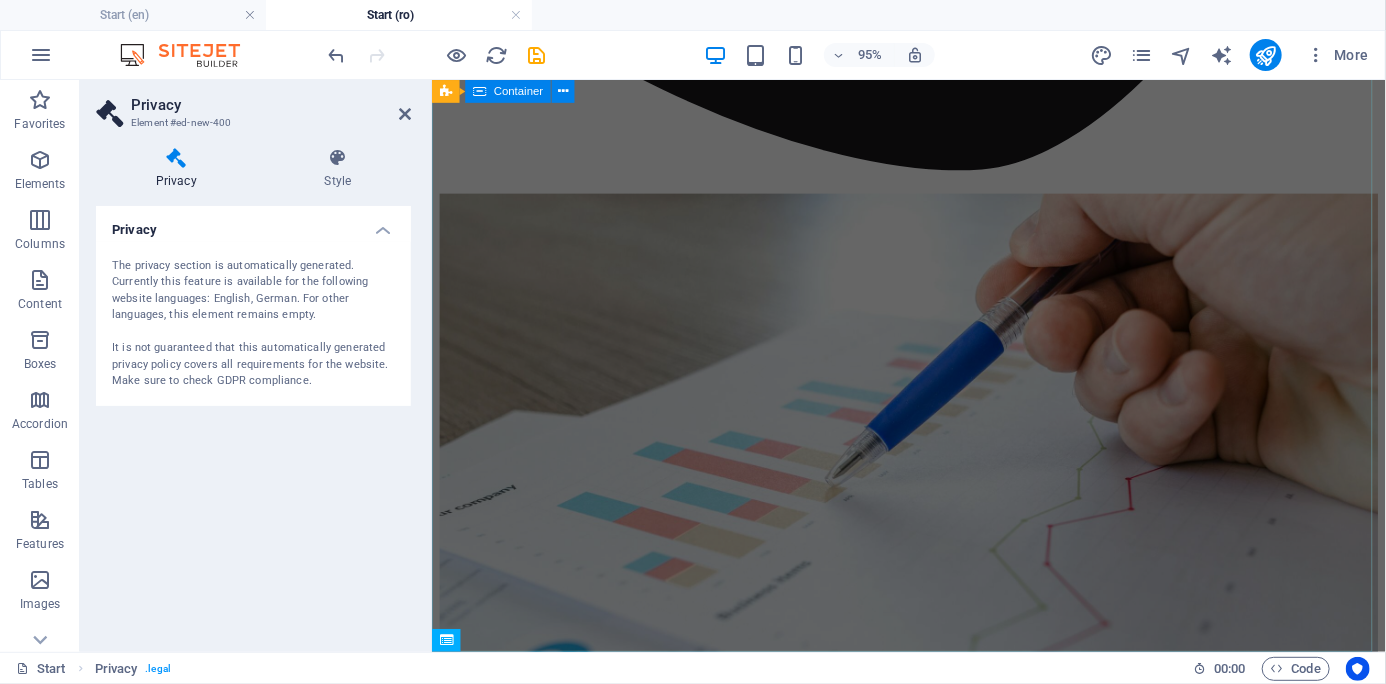 click on "Address [CITY] , [STATE] Legal Notice  |  Privacy Contact   I have read and understand the privacy policy. Unreadable? Load new Submit Contact datamag office@example.com" at bounding box center (933, 6207) 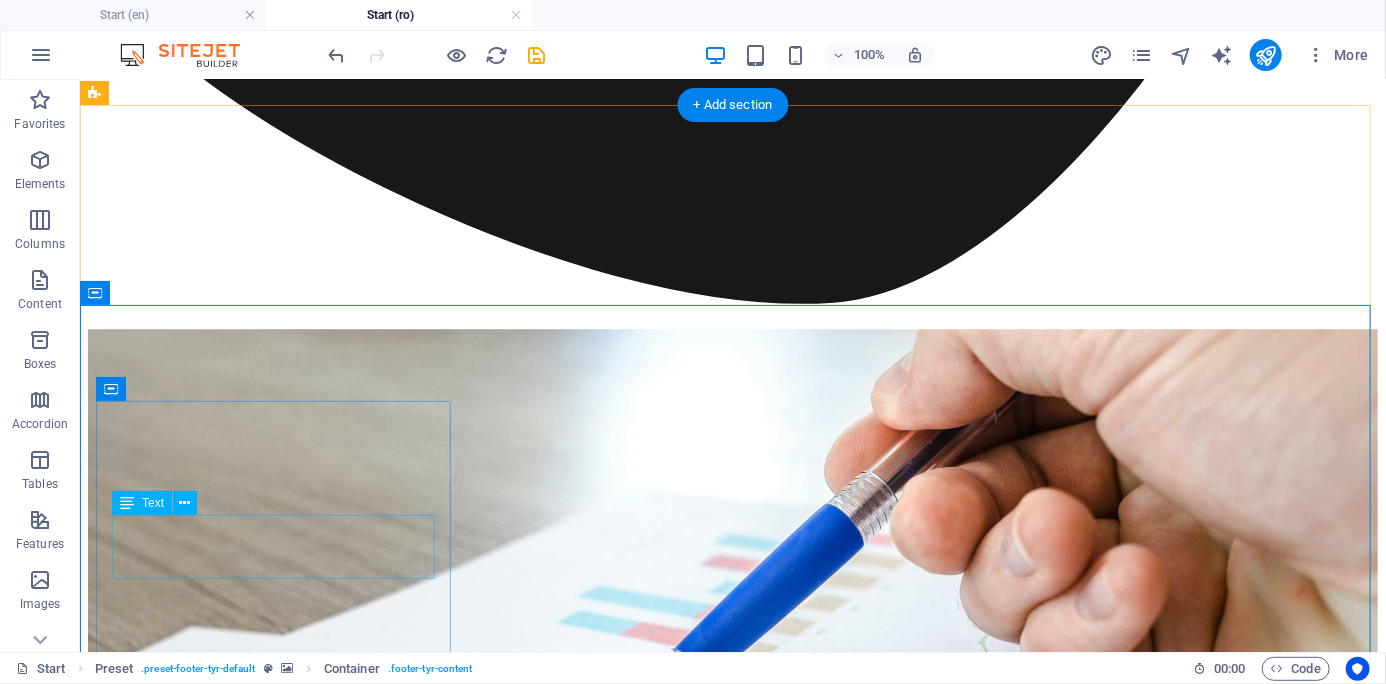 scroll, scrollTop: 2601, scrollLeft: 0, axis: vertical 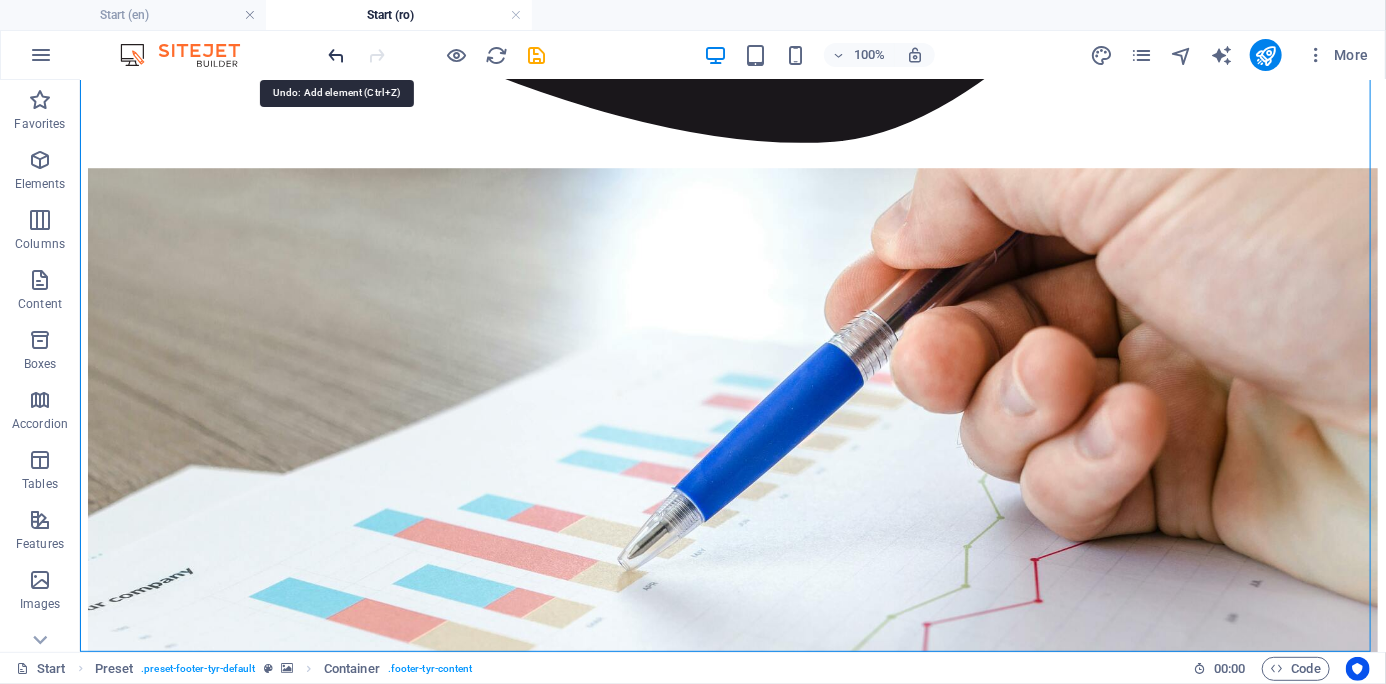 click at bounding box center (337, 55) 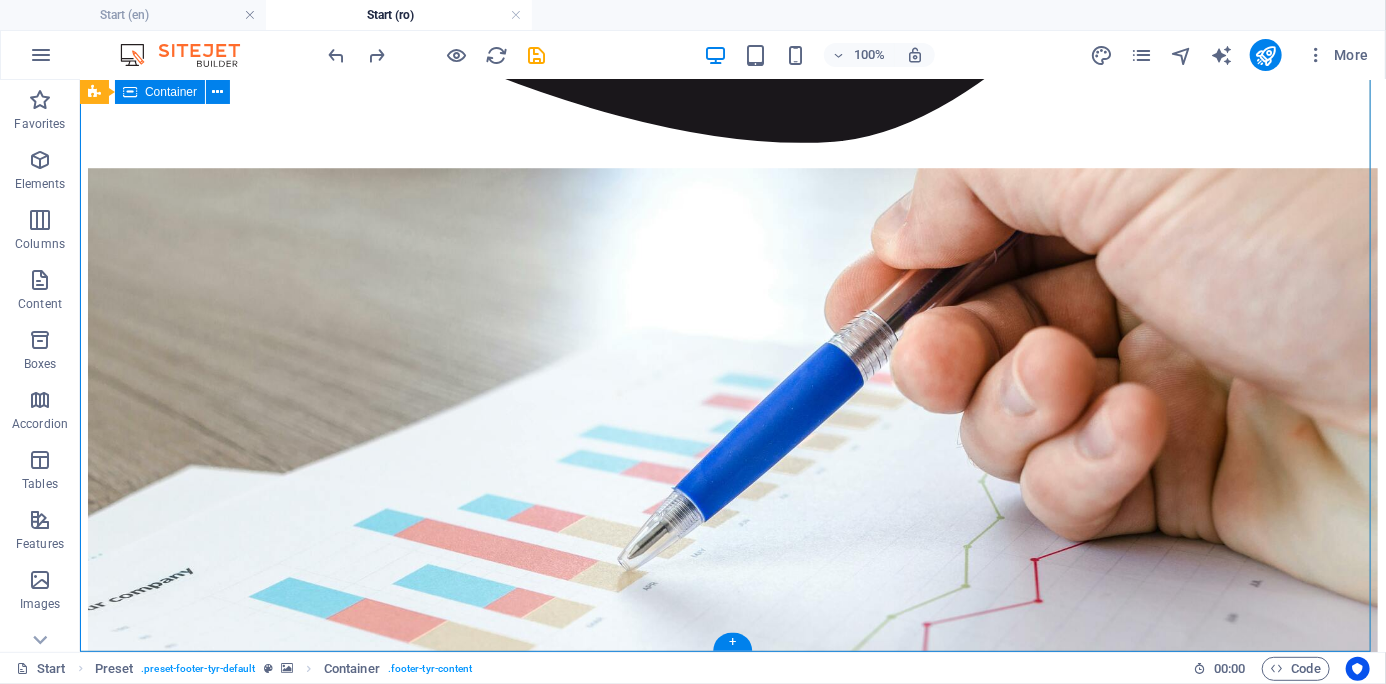click on "Address [CITY] , [STATE] Legal Notice  |  Privacy Contact   I have read and understand the privacy policy. Unreadable? Load new Submit Contact datamag office@example.com" at bounding box center [732, 7431] 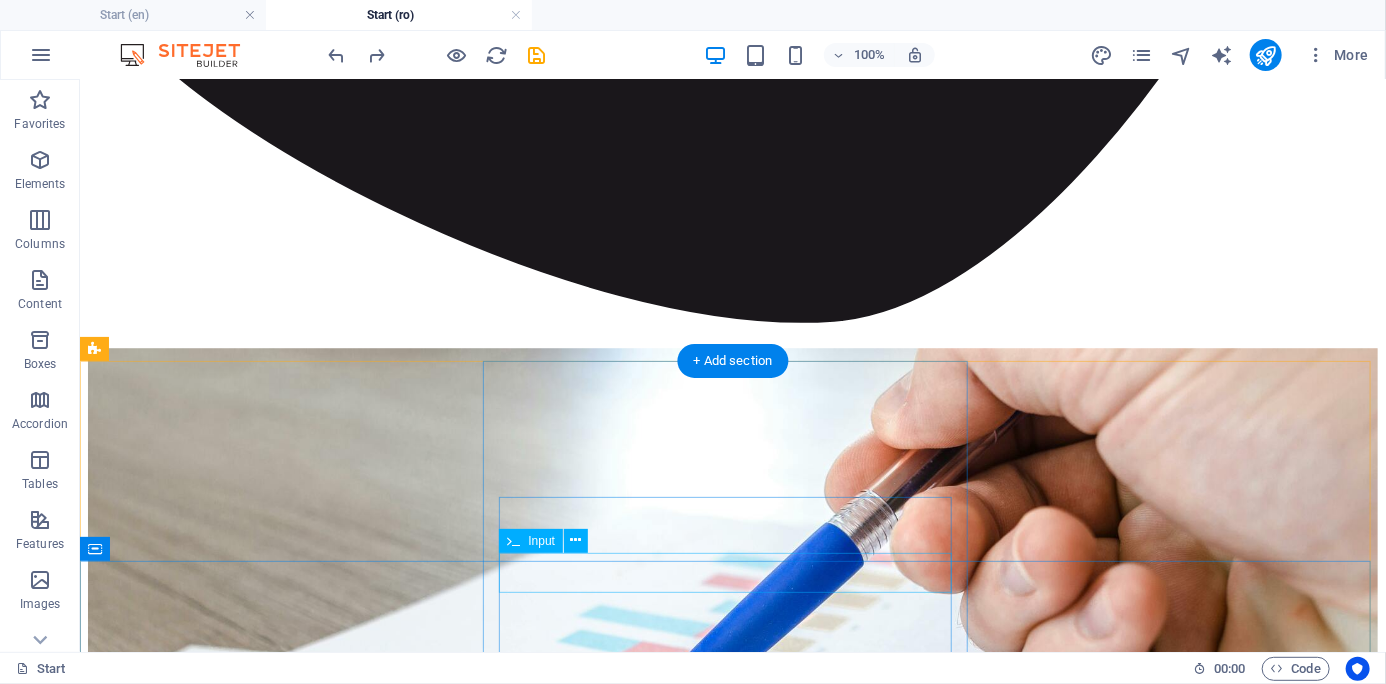scroll, scrollTop: 2601, scrollLeft: 0, axis: vertical 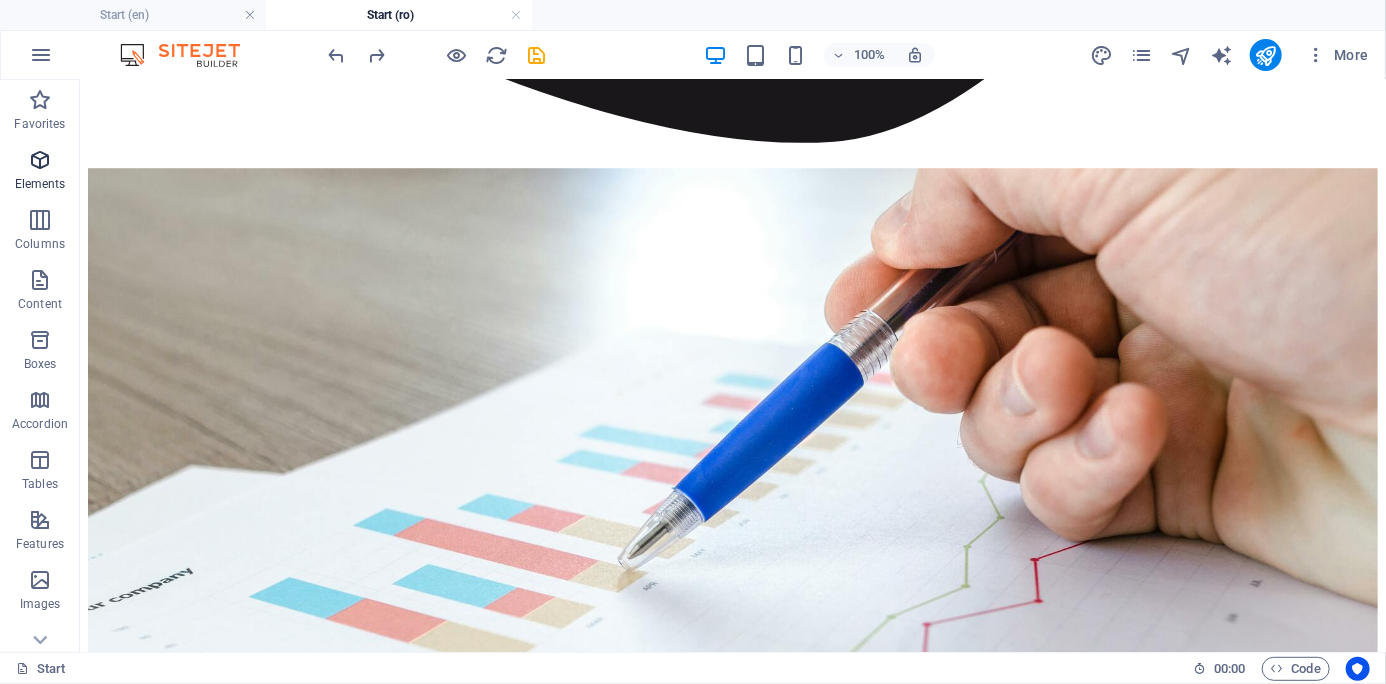 click at bounding box center (40, 160) 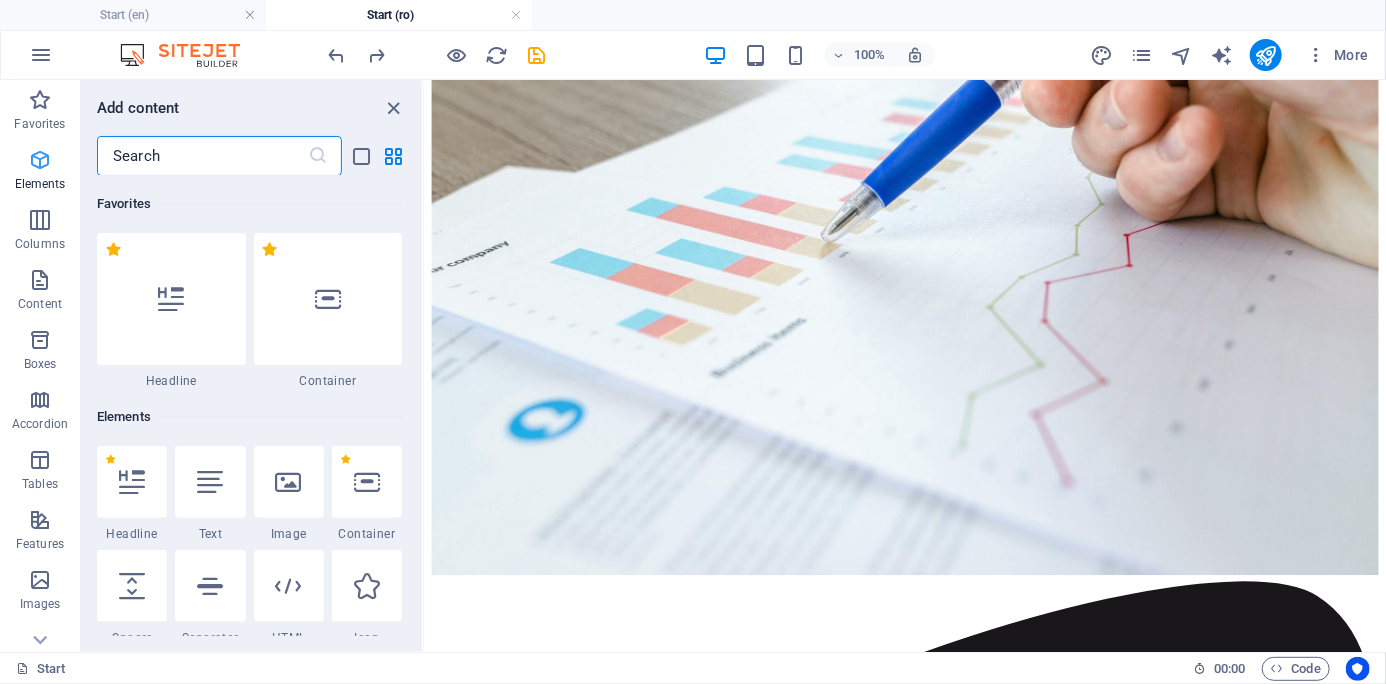 scroll, scrollTop: 1668, scrollLeft: 0, axis: vertical 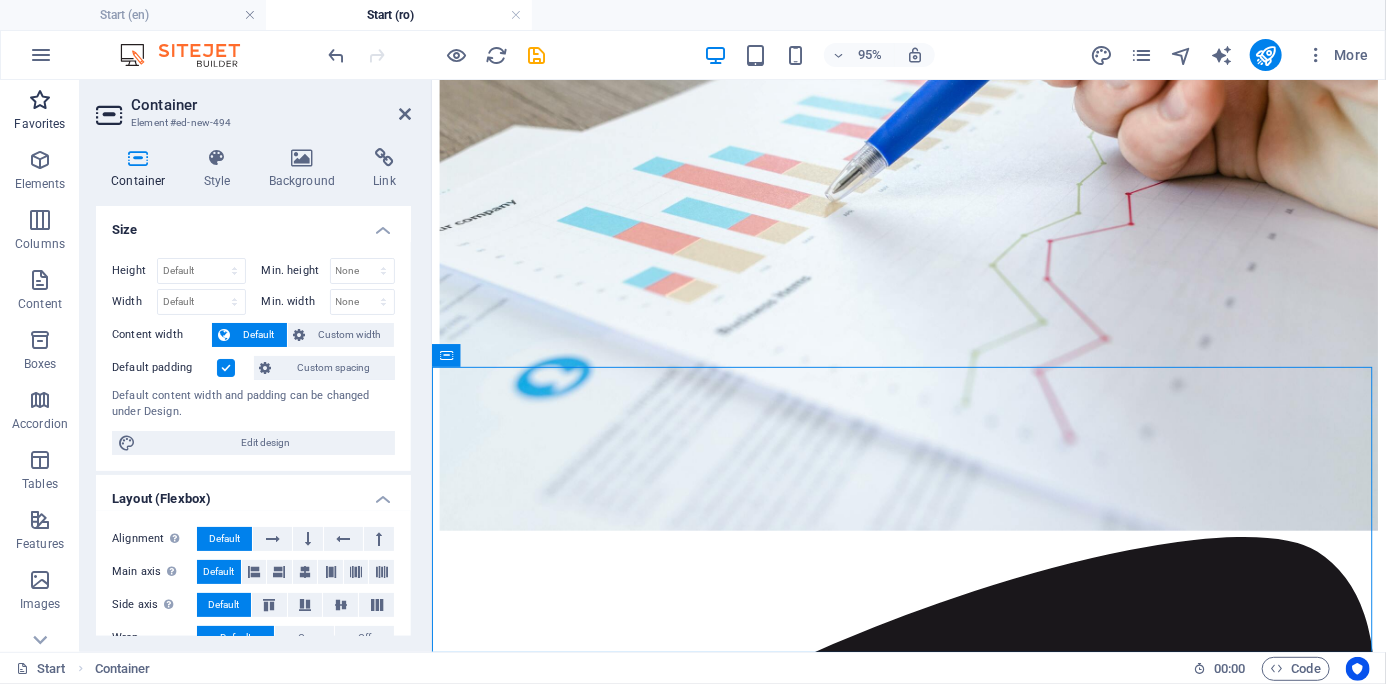 click at bounding box center (40, 100) 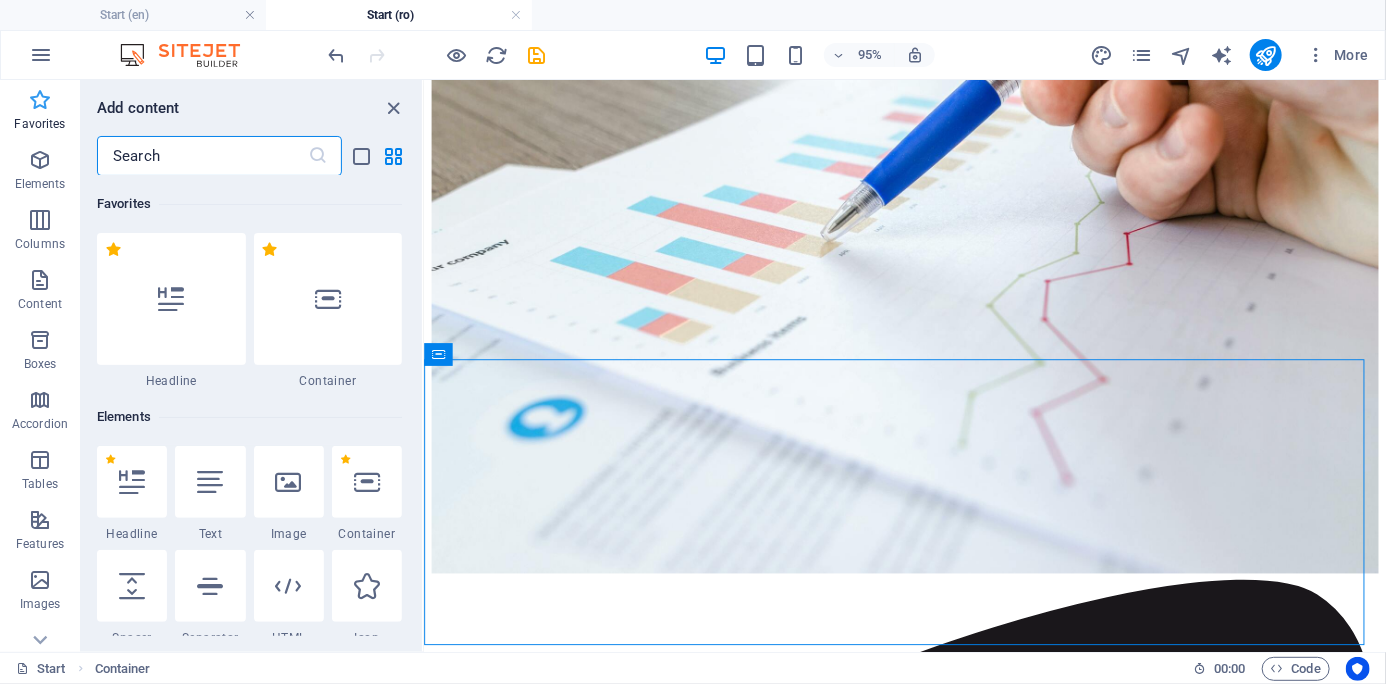 scroll, scrollTop: 2642, scrollLeft: 0, axis: vertical 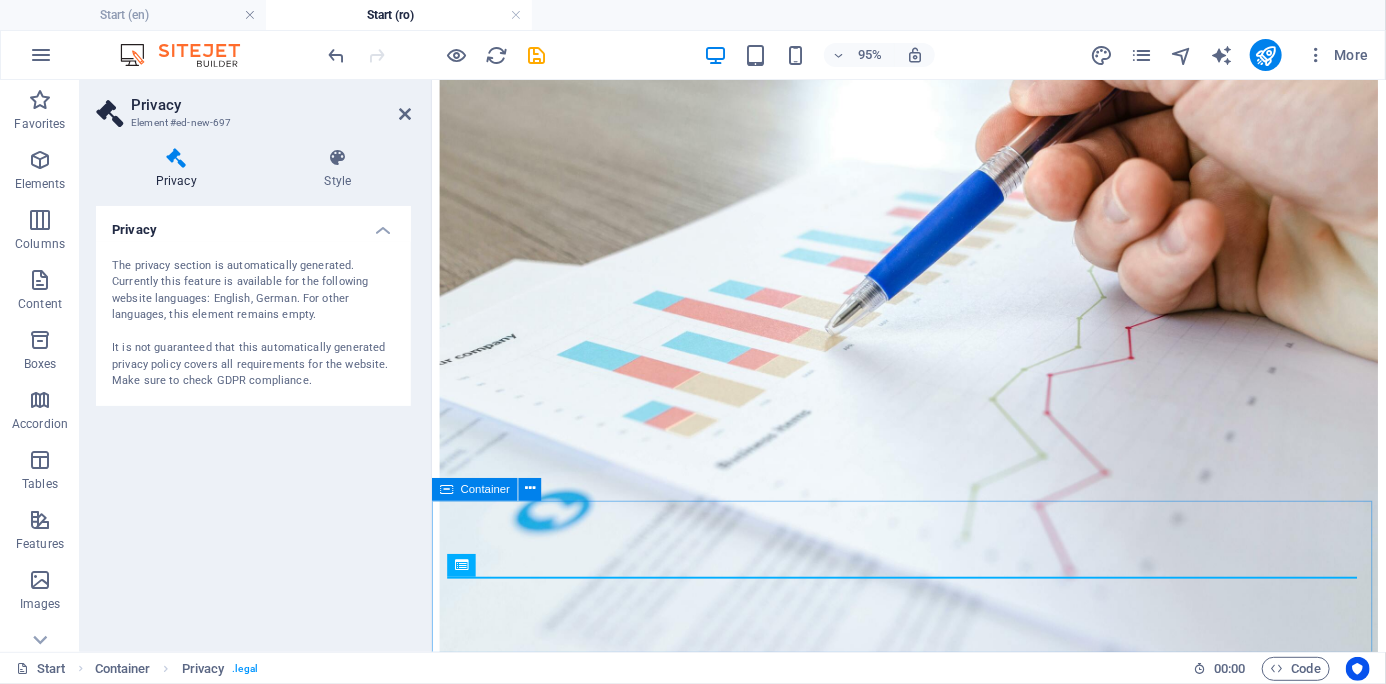 click at bounding box center [933, 7368] 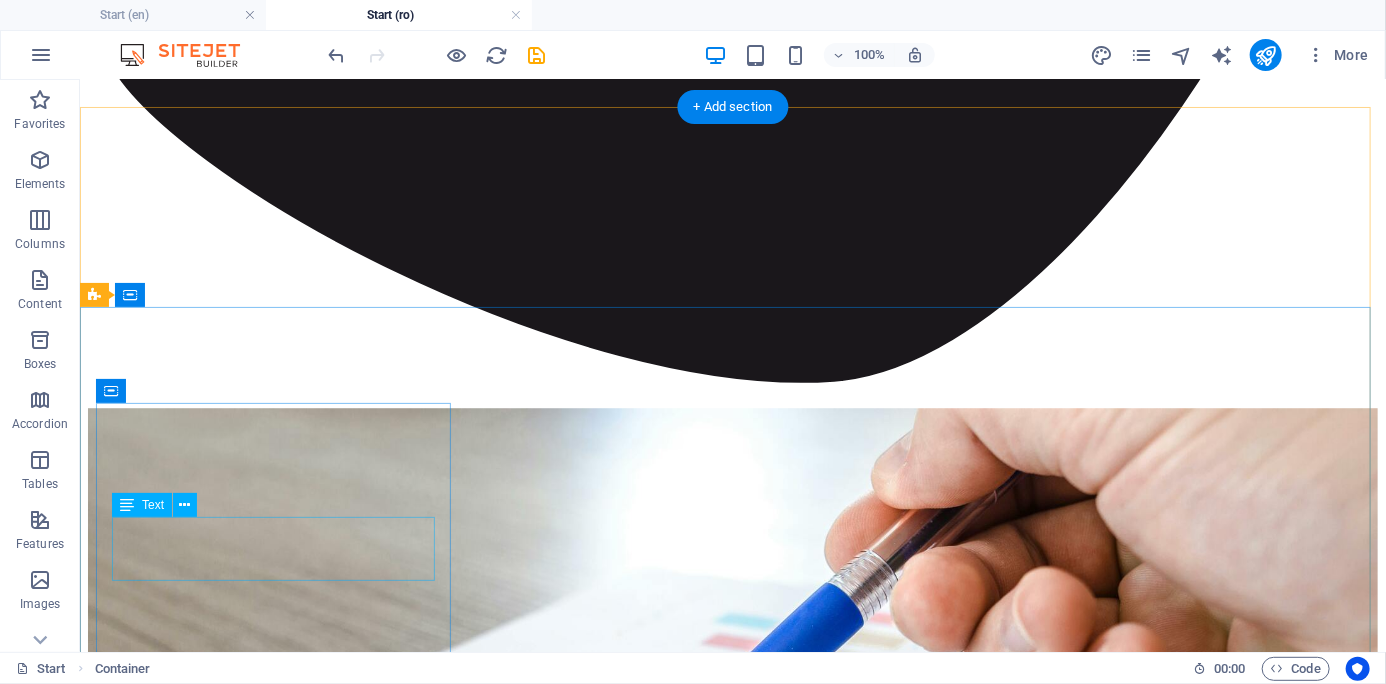 scroll, scrollTop: 2761, scrollLeft: 0, axis: vertical 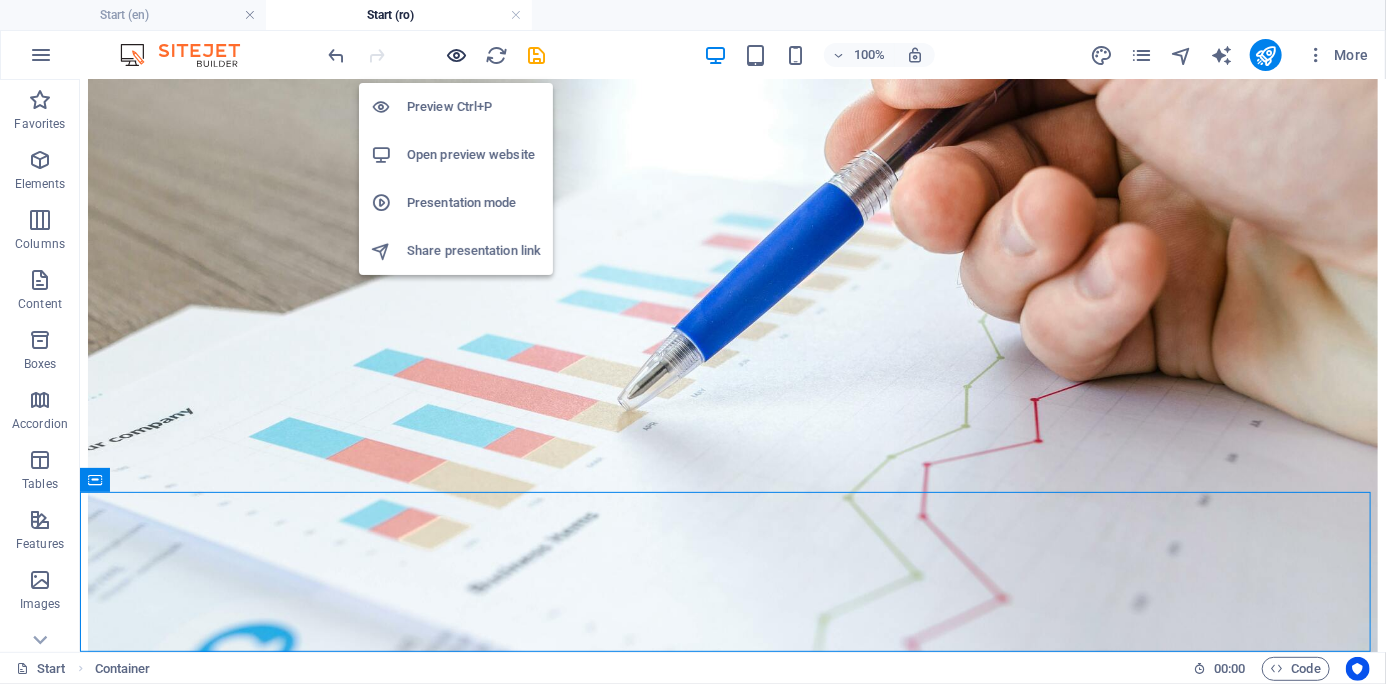 click at bounding box center [457, 55] 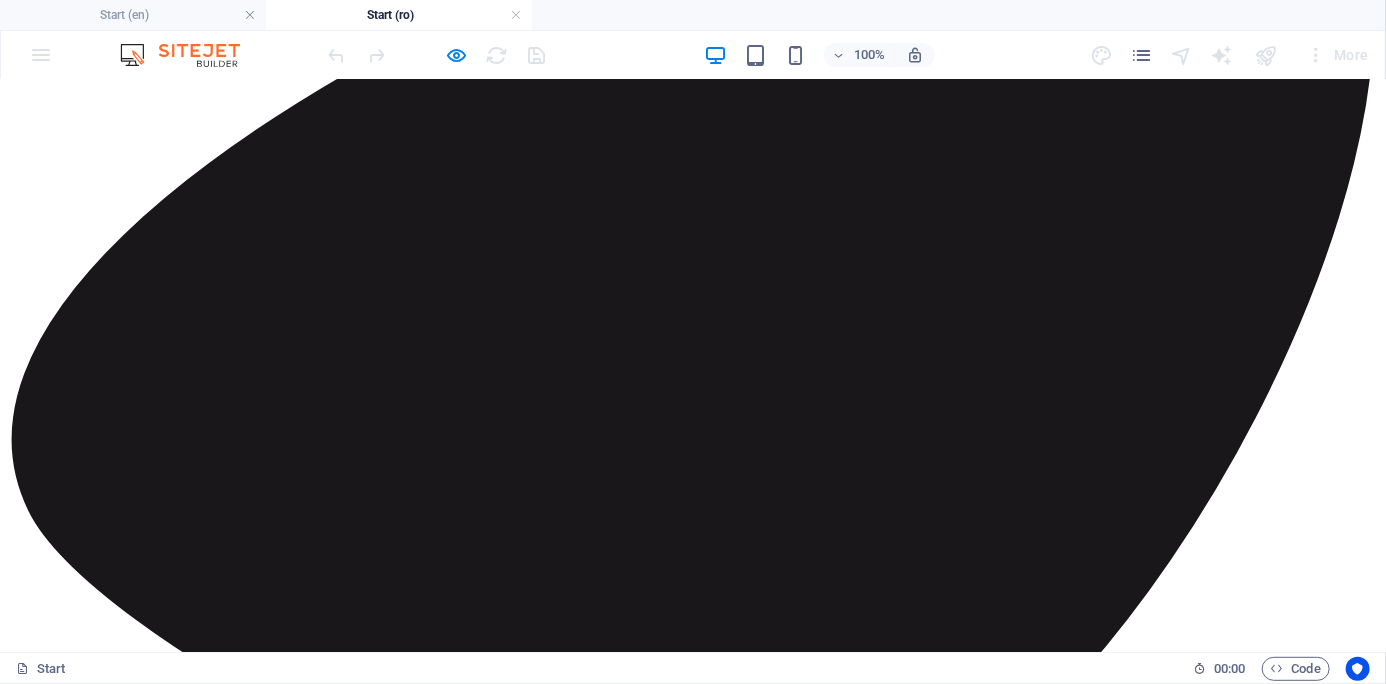 scroll, scrollTop: 2300, scrollLeft: 0, axis: vertical 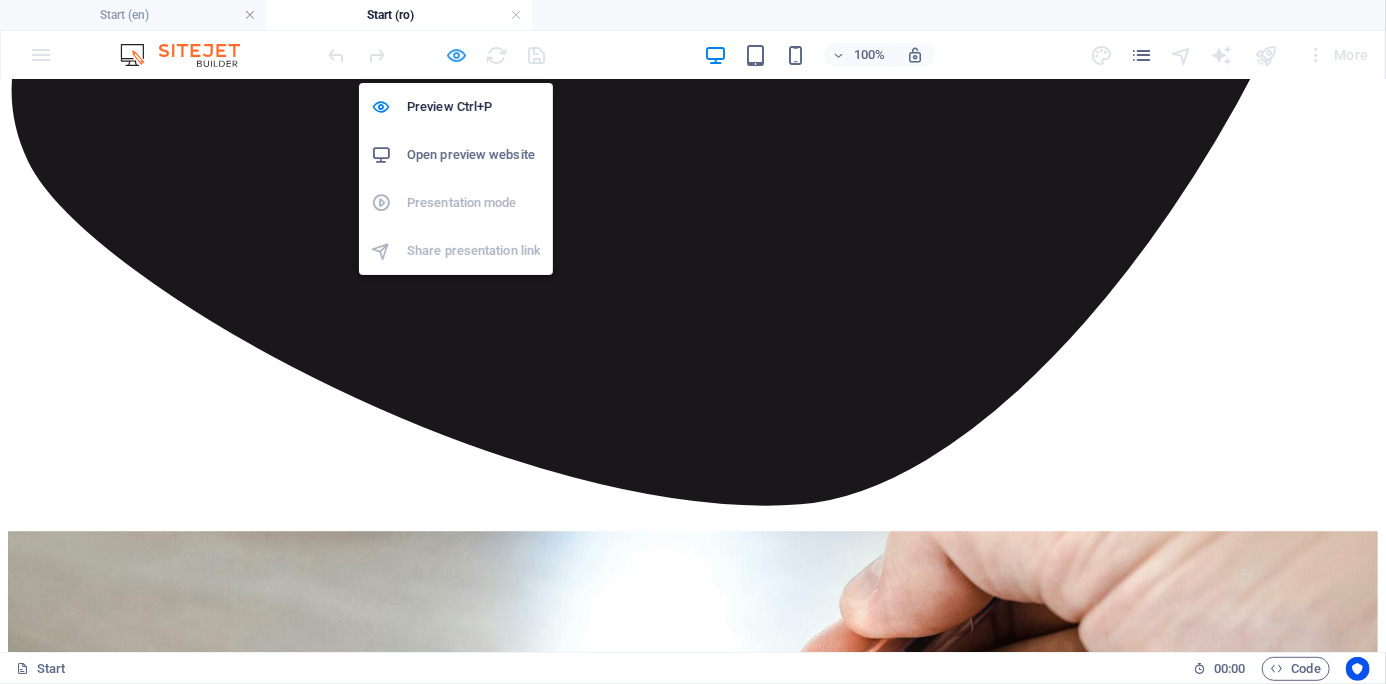 click at bounding box center [457, 55] 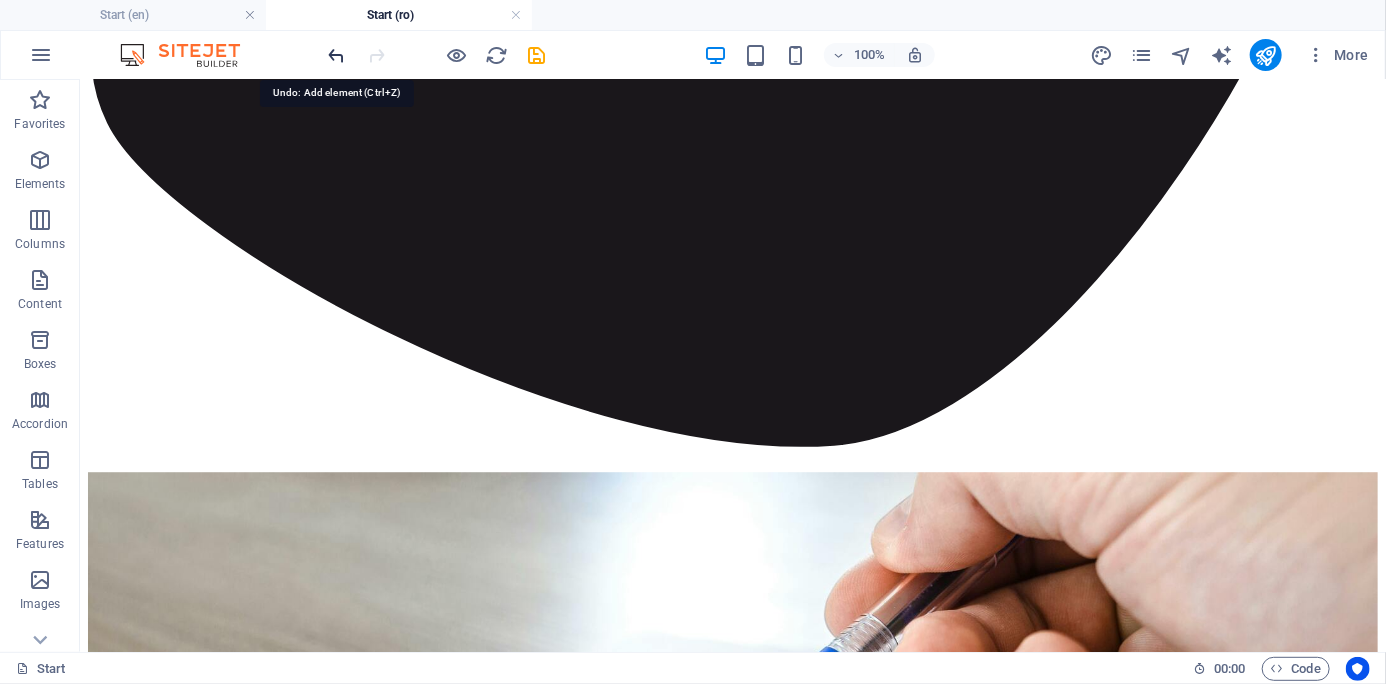 click at bounding box center [337, 55] 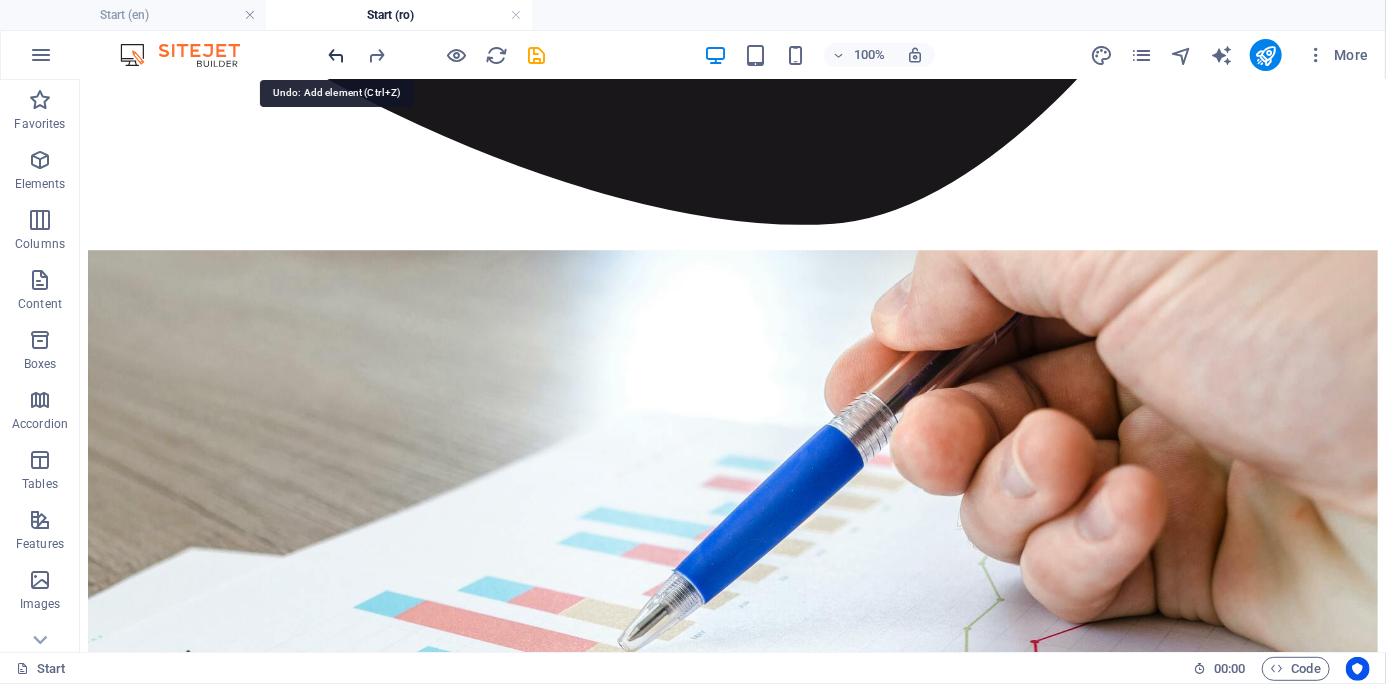 scroll, scrollTop: 2902, scrollLeft: 0, axis: vertical 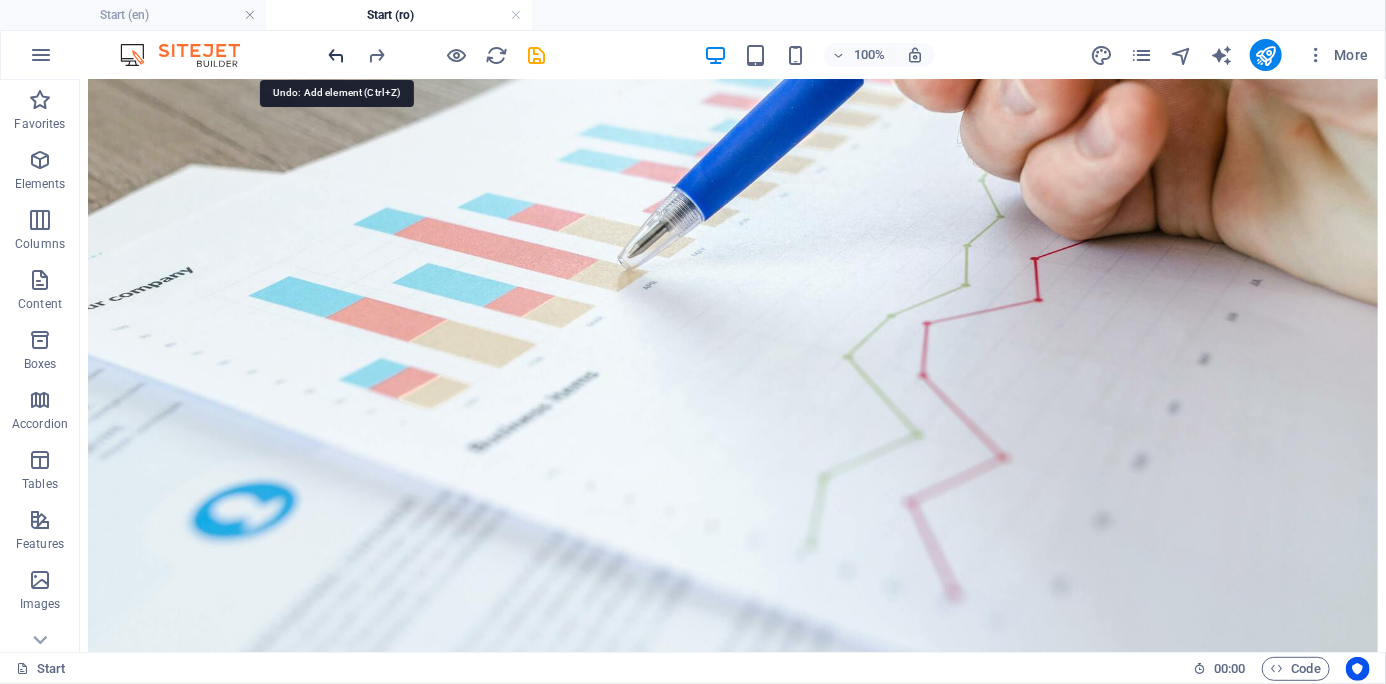 click at bounding box center [337, 55] 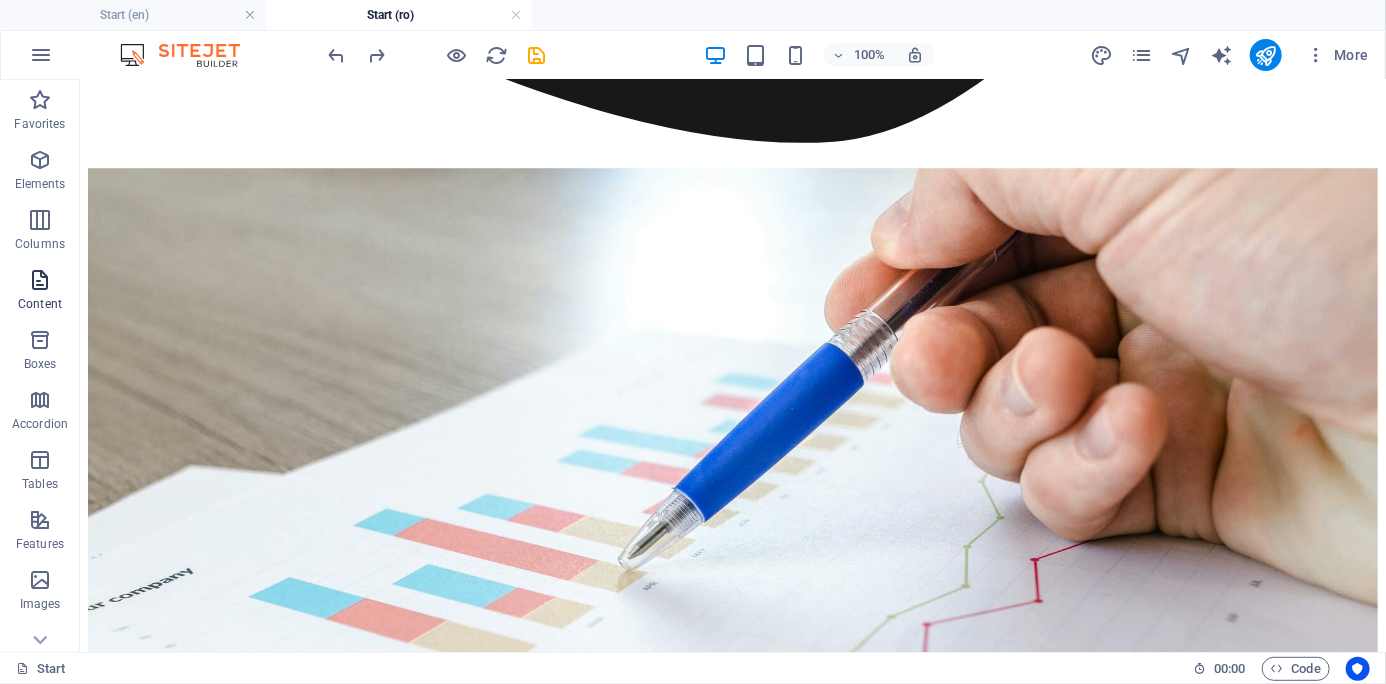 click at bounding box center [40, 280] 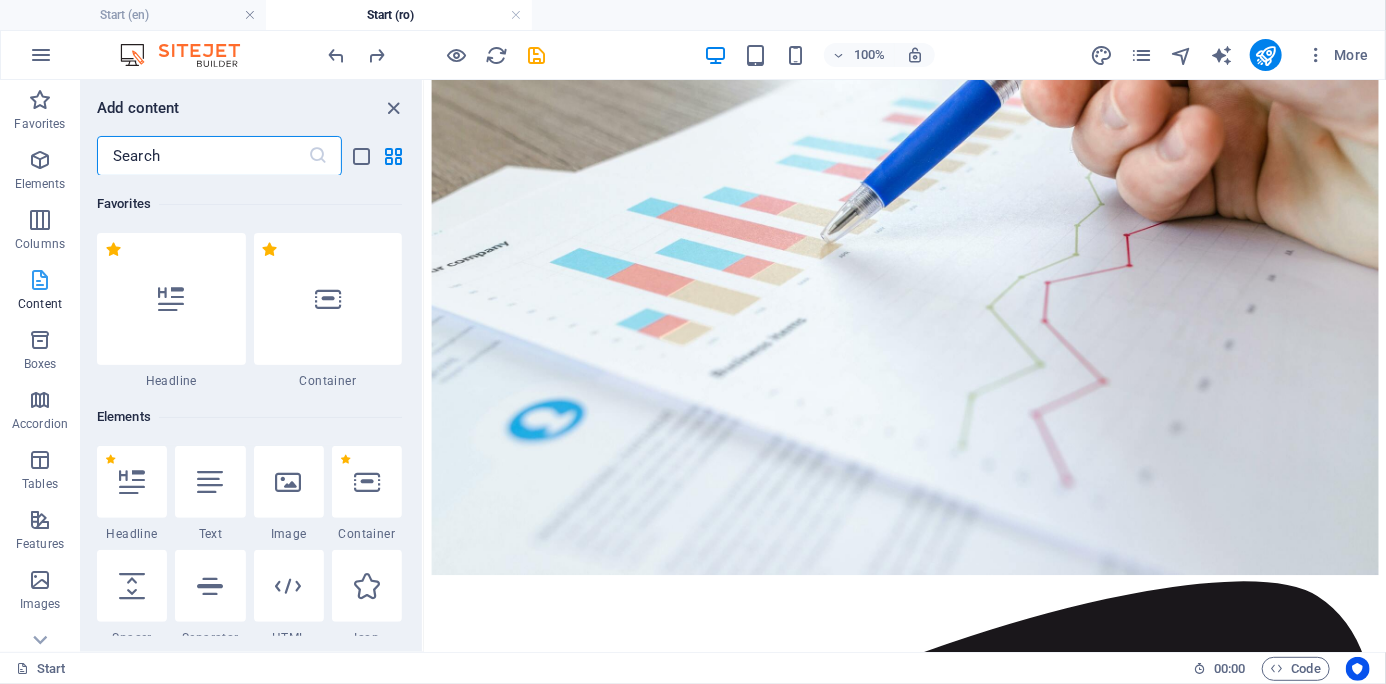 scroll, scrollTop: 1668, scrollLeft: 0, axis: vertical 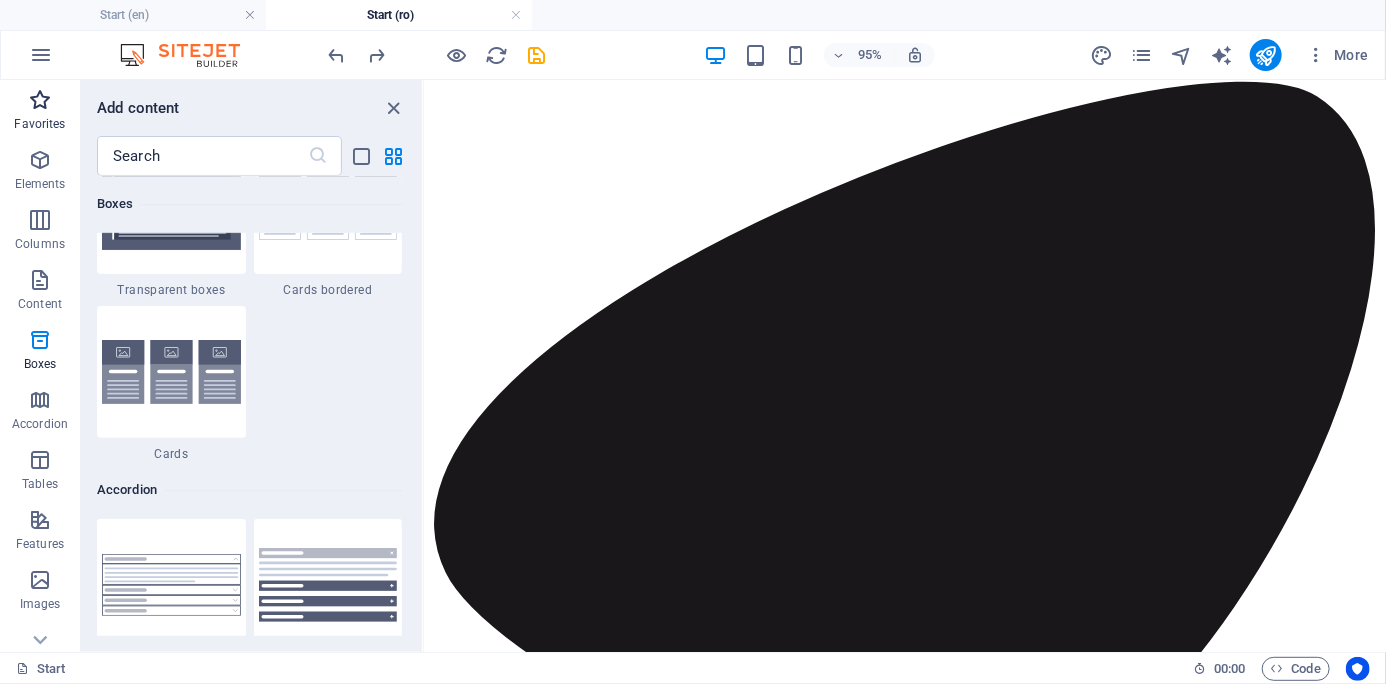 click on "Favorites" at bounding box center [40, 112] 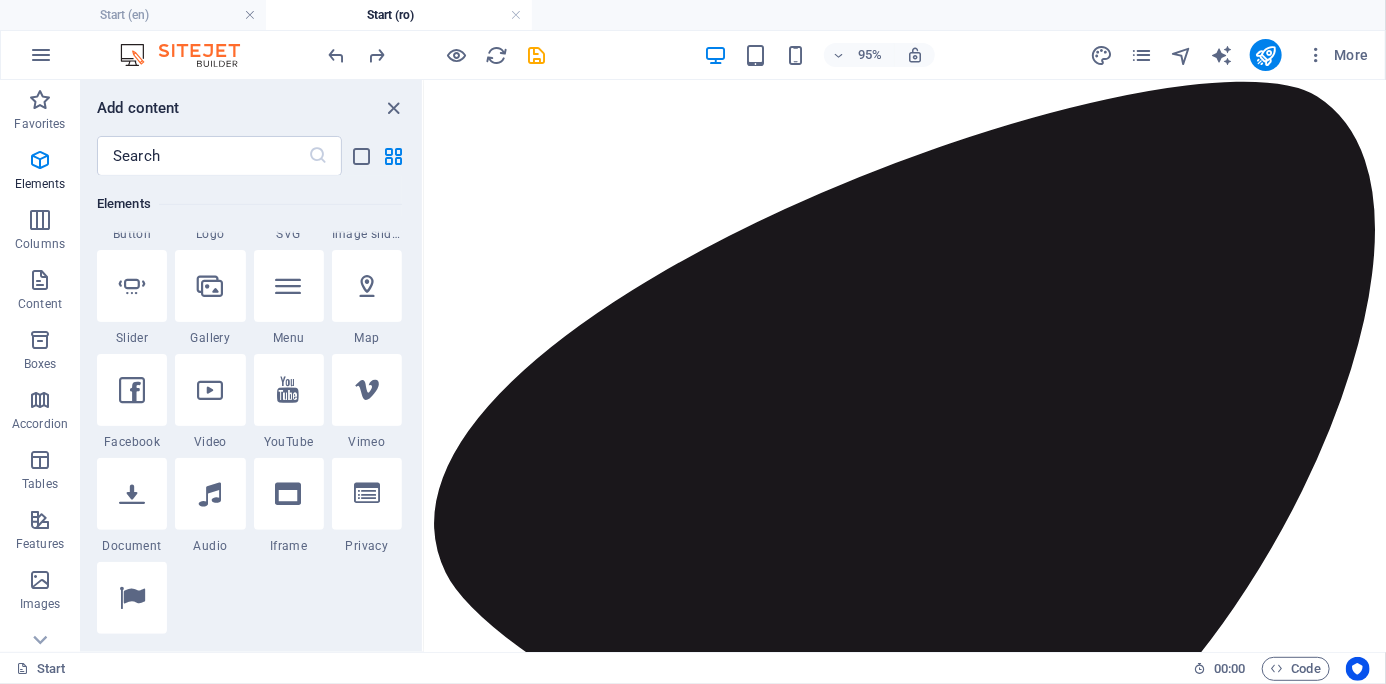 scroll, scrollTop: 600, scrollLeft: 0, axis: vertical 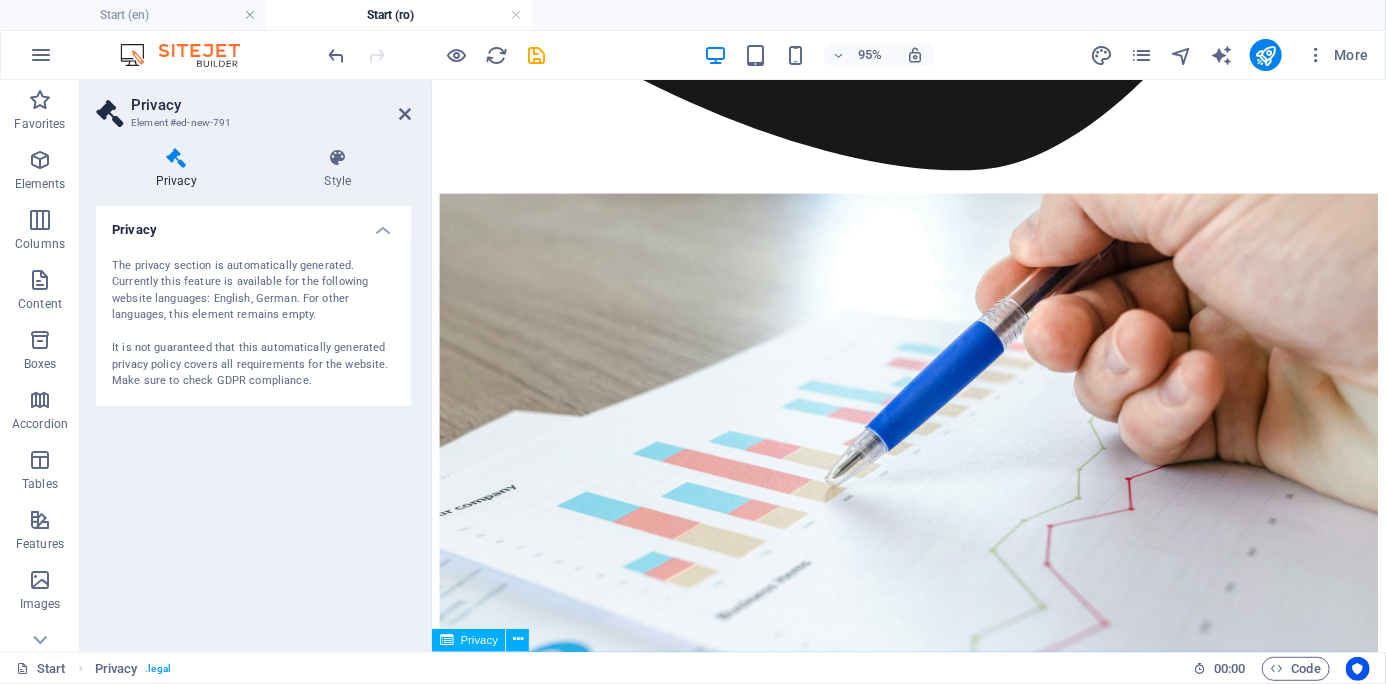 click at bounding box center [446, 640] 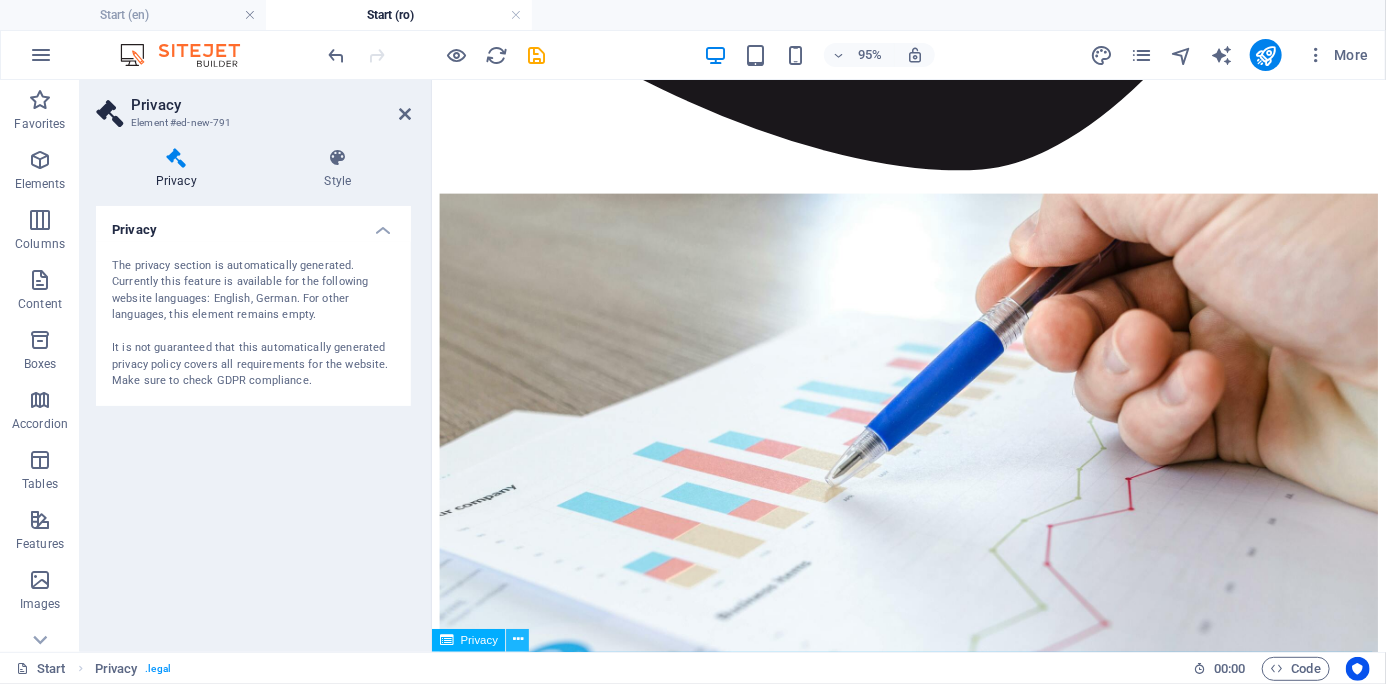 click at bounding box center [518, 640] 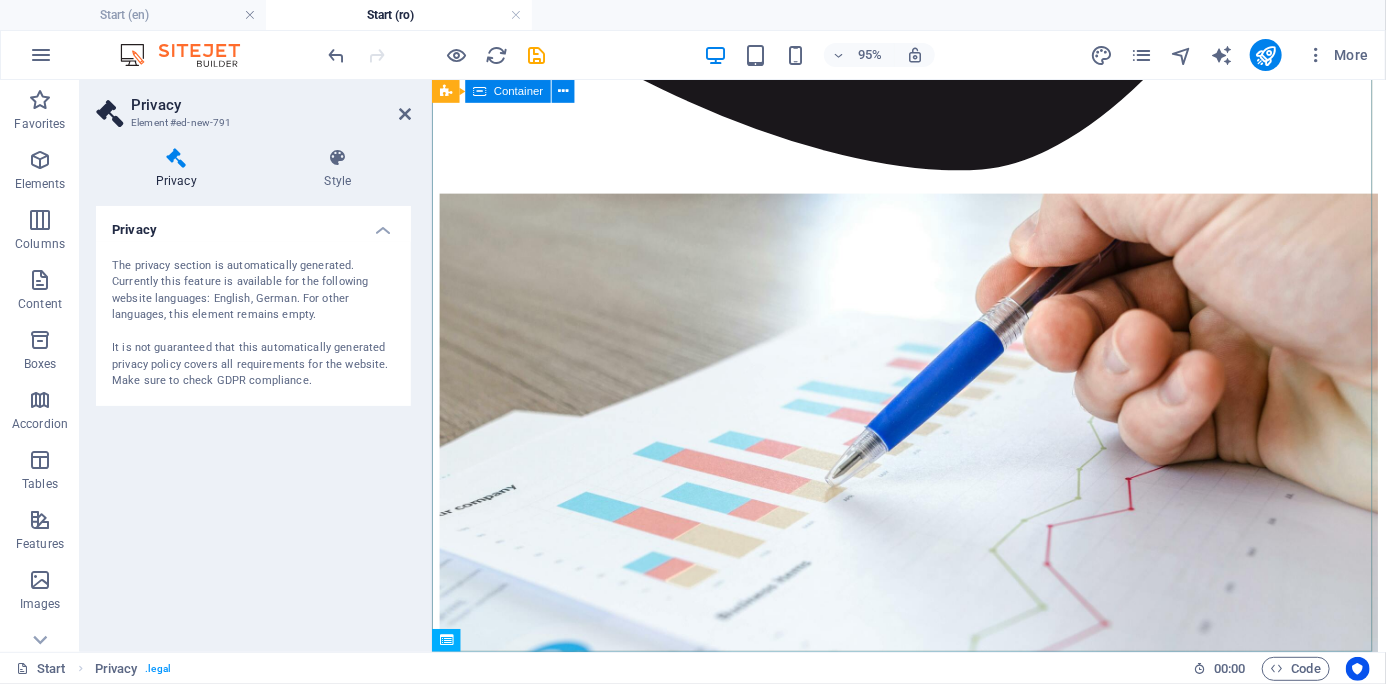 click on "Address [CITY] , [STATE] Legal Notice  |  Privacy Contact   I have read and understand the privacy policy. Unreadable? Load new Submit Contact datamag office@example.com" at bounding box center [933, 6207] 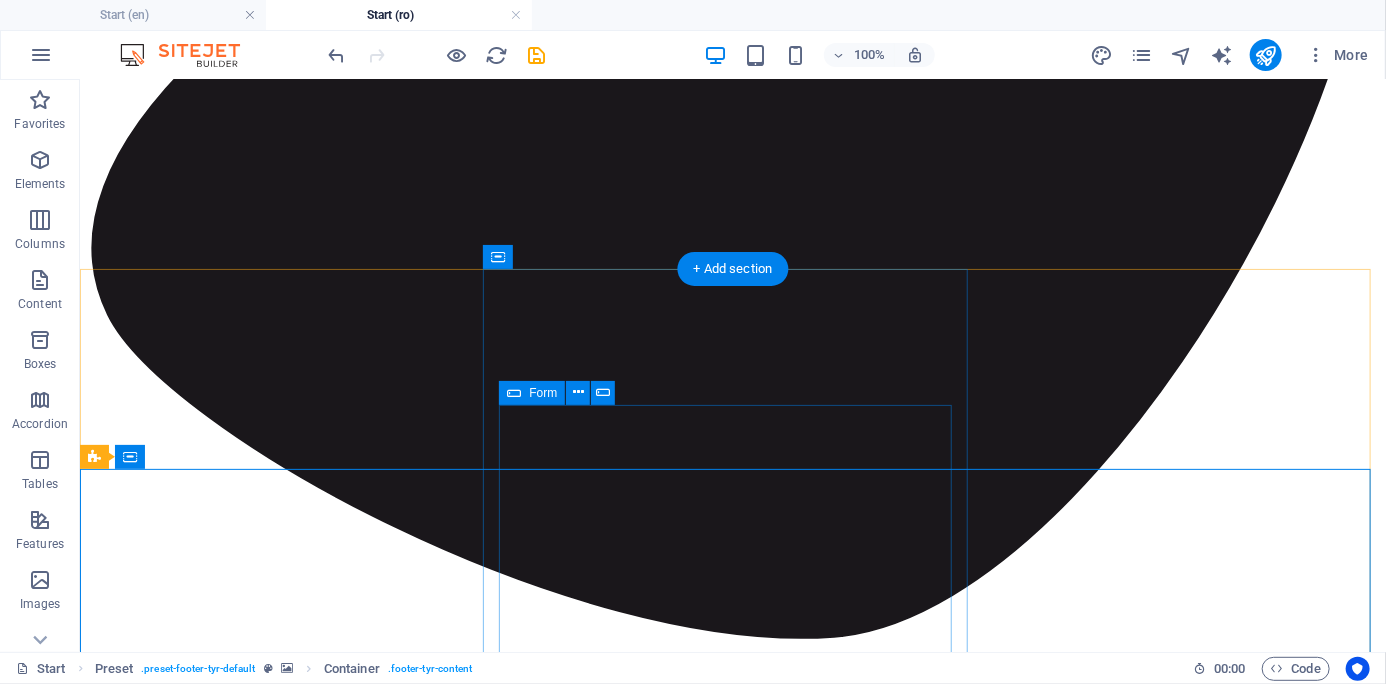 scroll, scrollTop: 2101, scrollLeft: 0, axis: vertical 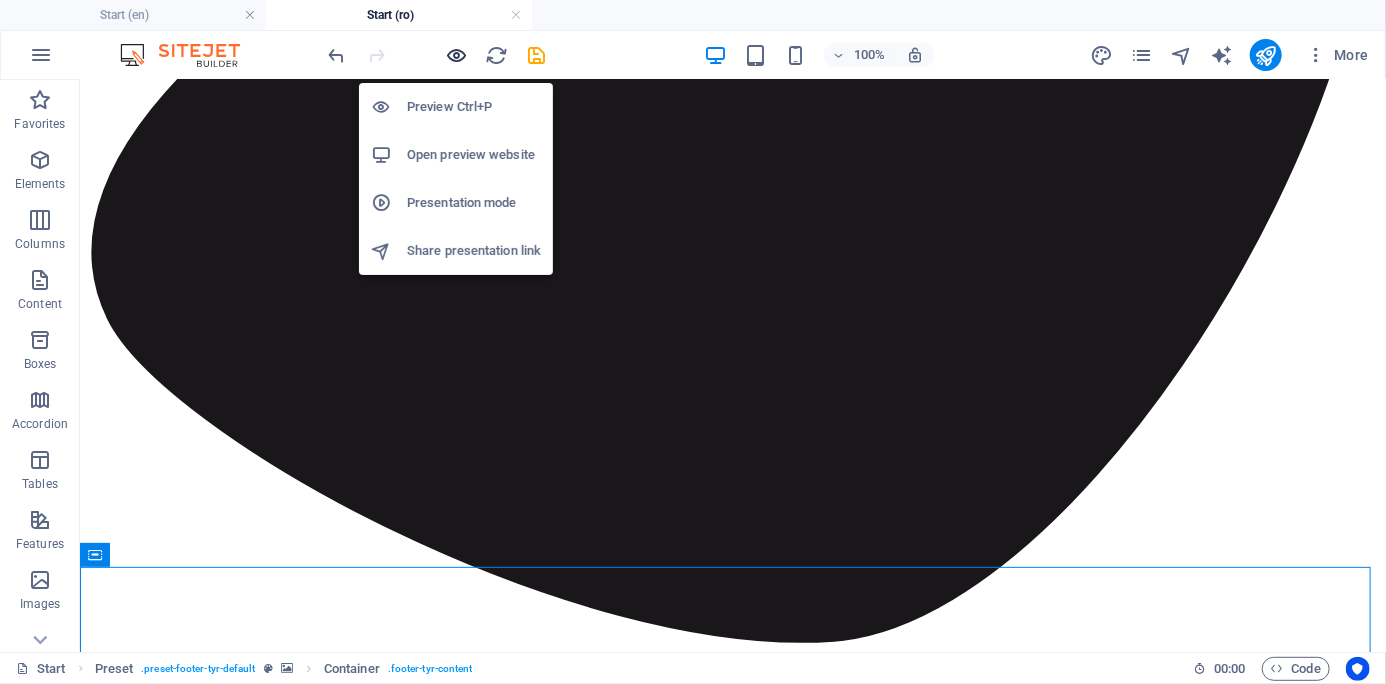 click at bounding box center (457, 55) 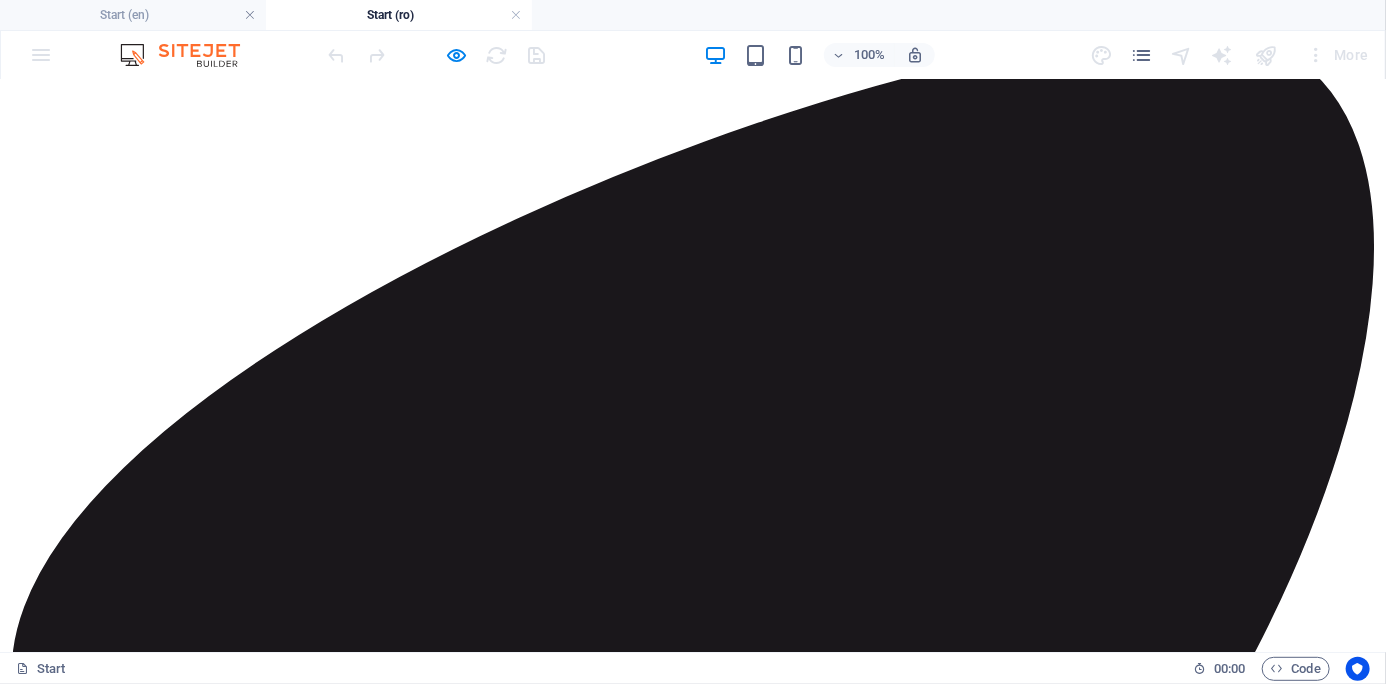 scroll, scrollTop: 2100, scrollLeft: 0, axis: vertical 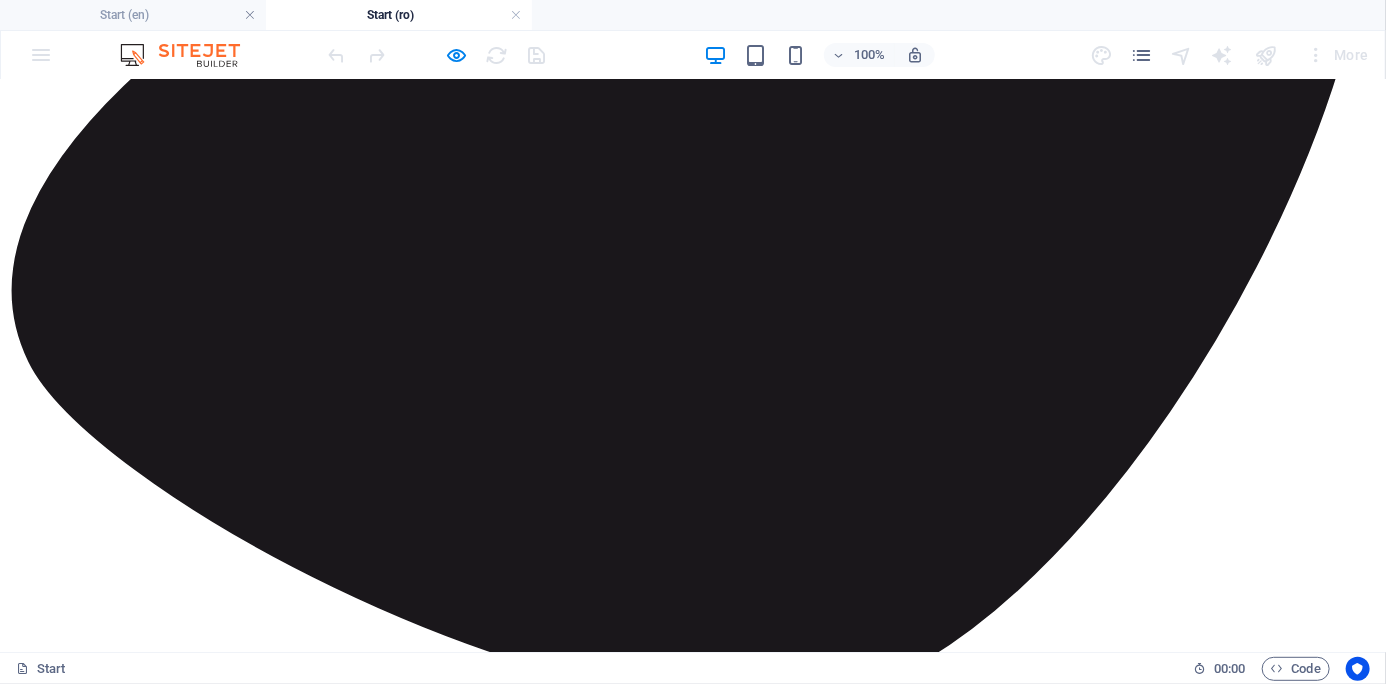 click at bounding box center [190, 55] 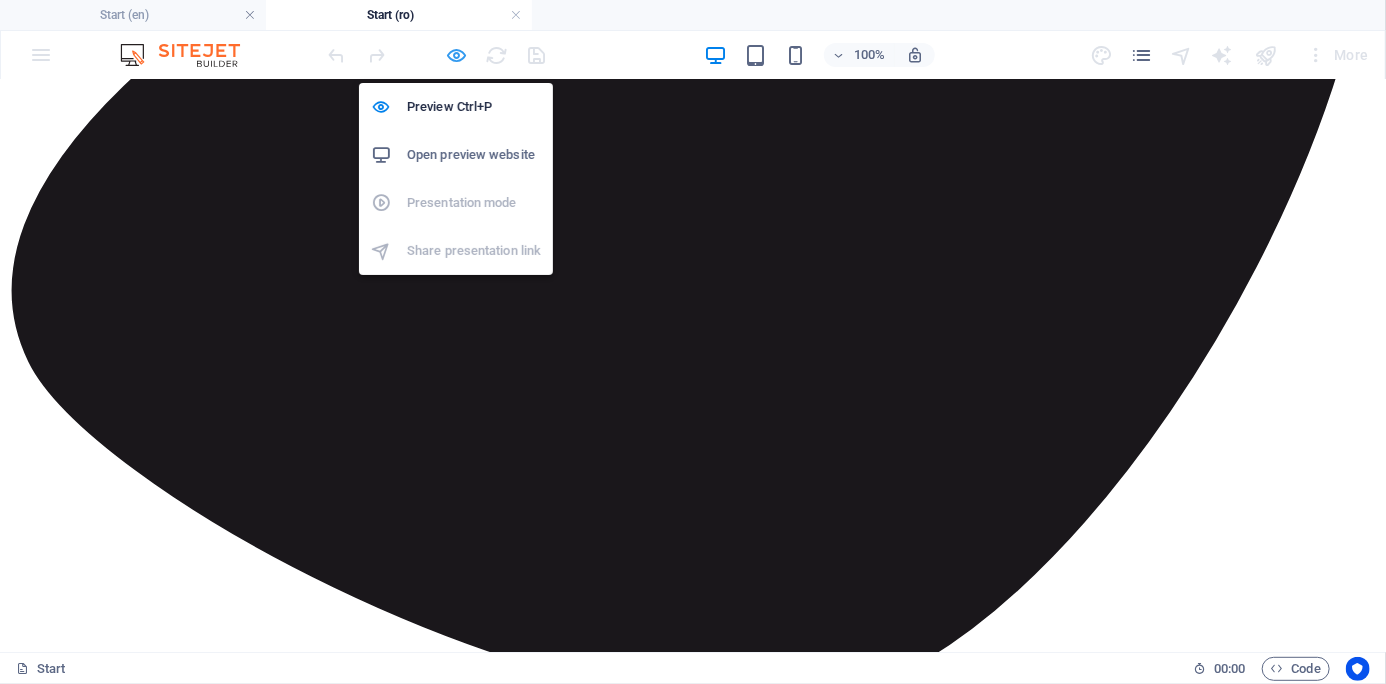 click at bounding box center [457, 55] 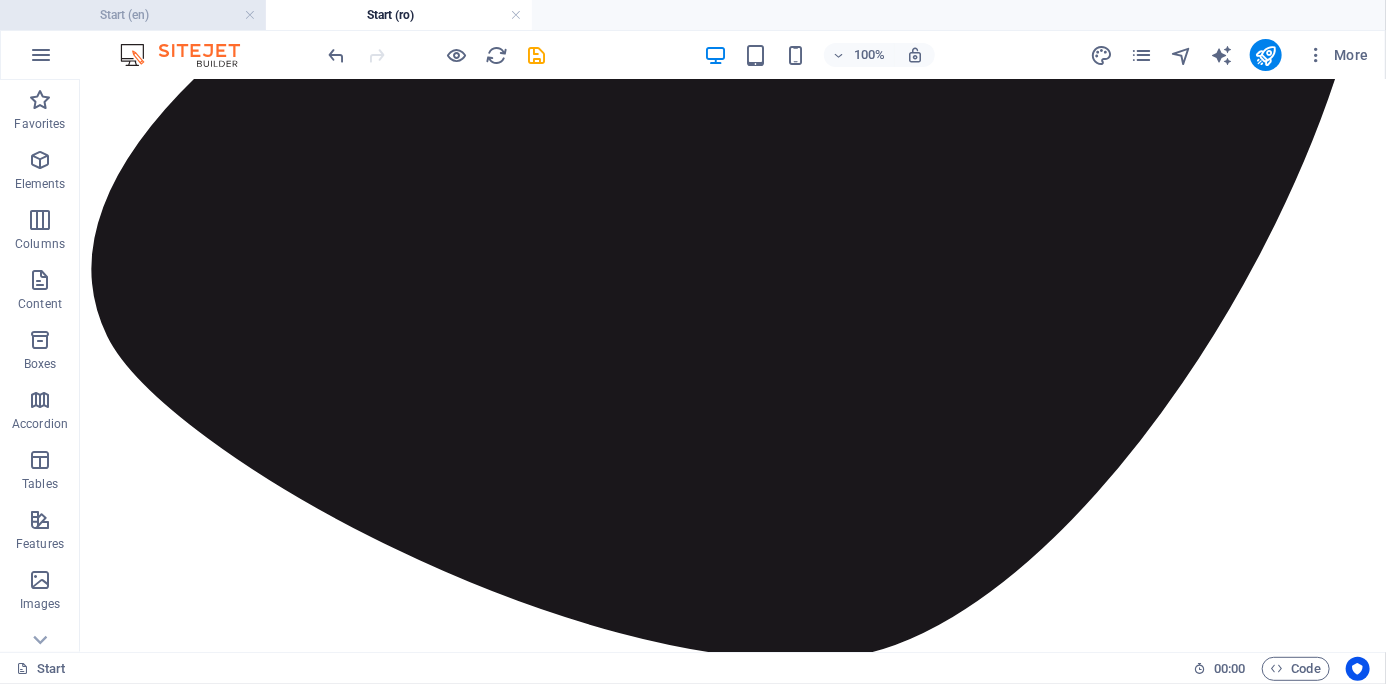 click on "Start (en)" at bounding box center (133, 15) 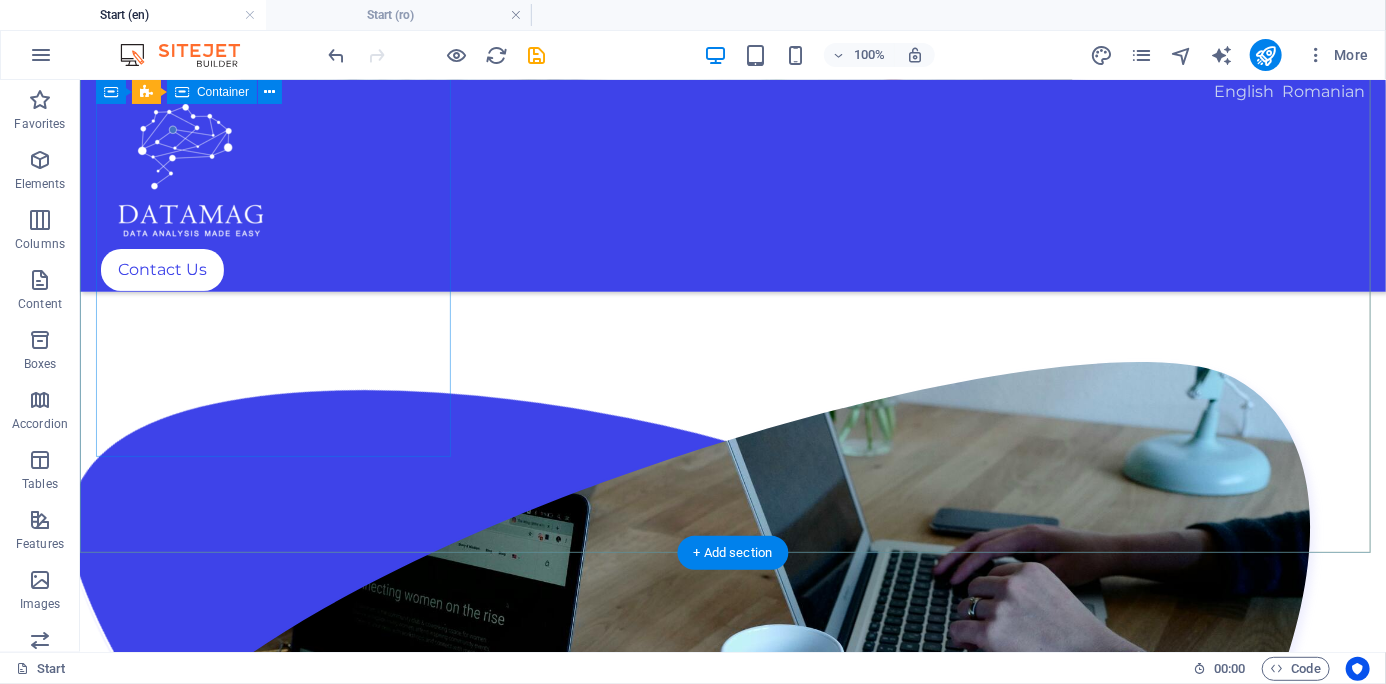 scroll, scrollTop: 2700, scrollLeft: 0, axis: vertical 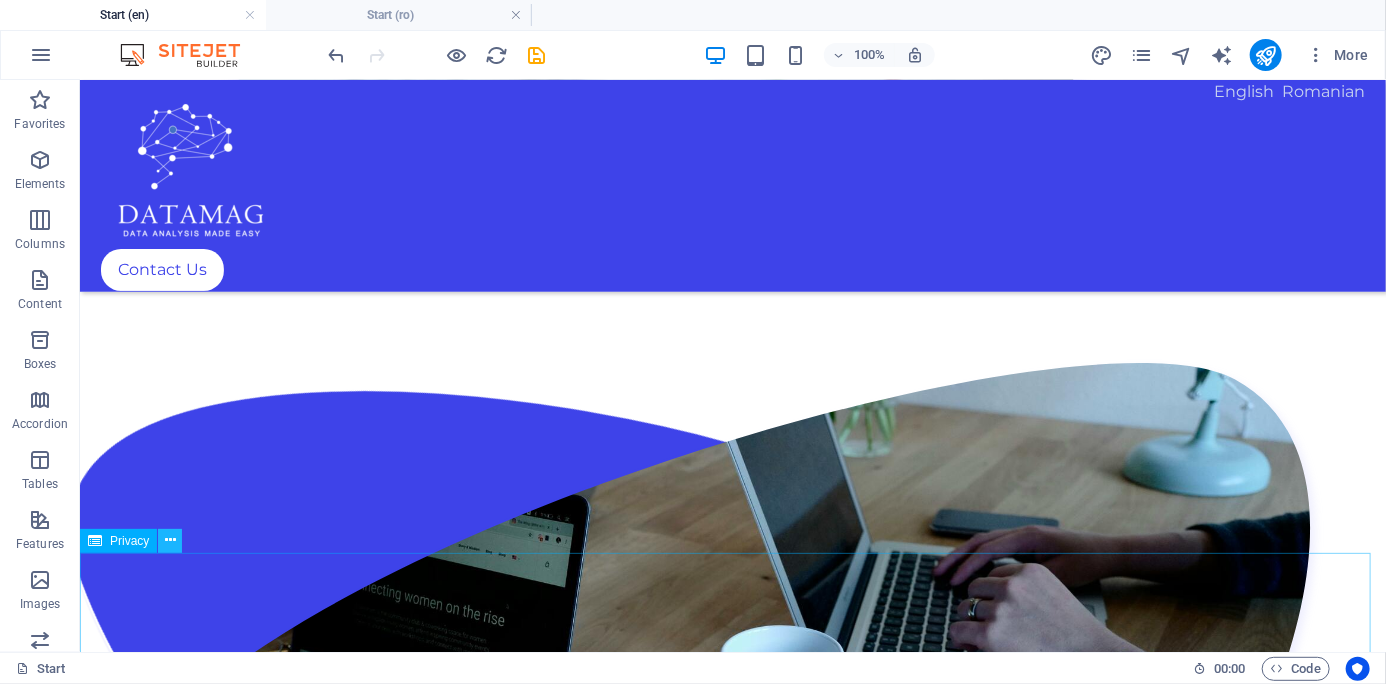 click at bounding box center (170, 540) 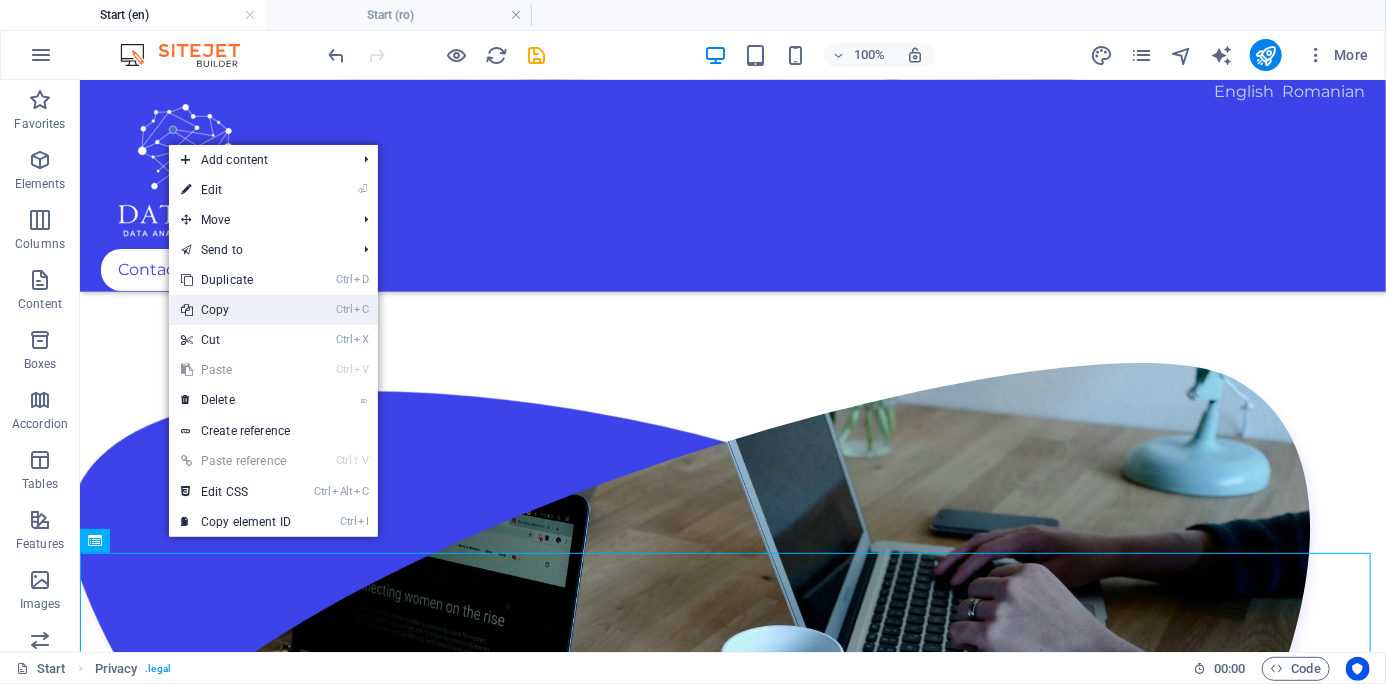 click on "Ctrl C  Copy" at bounding box center (236, 310) 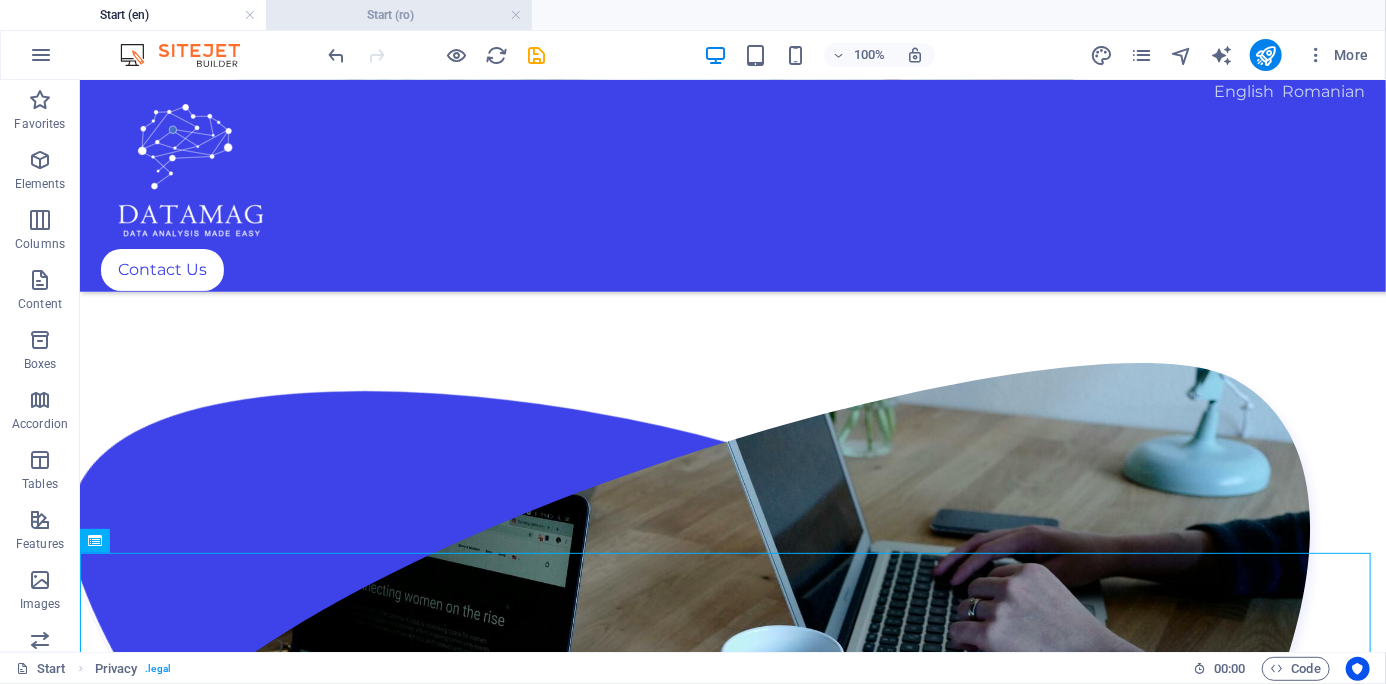 click on "Start (ro)" at bounding box center [399, 15] 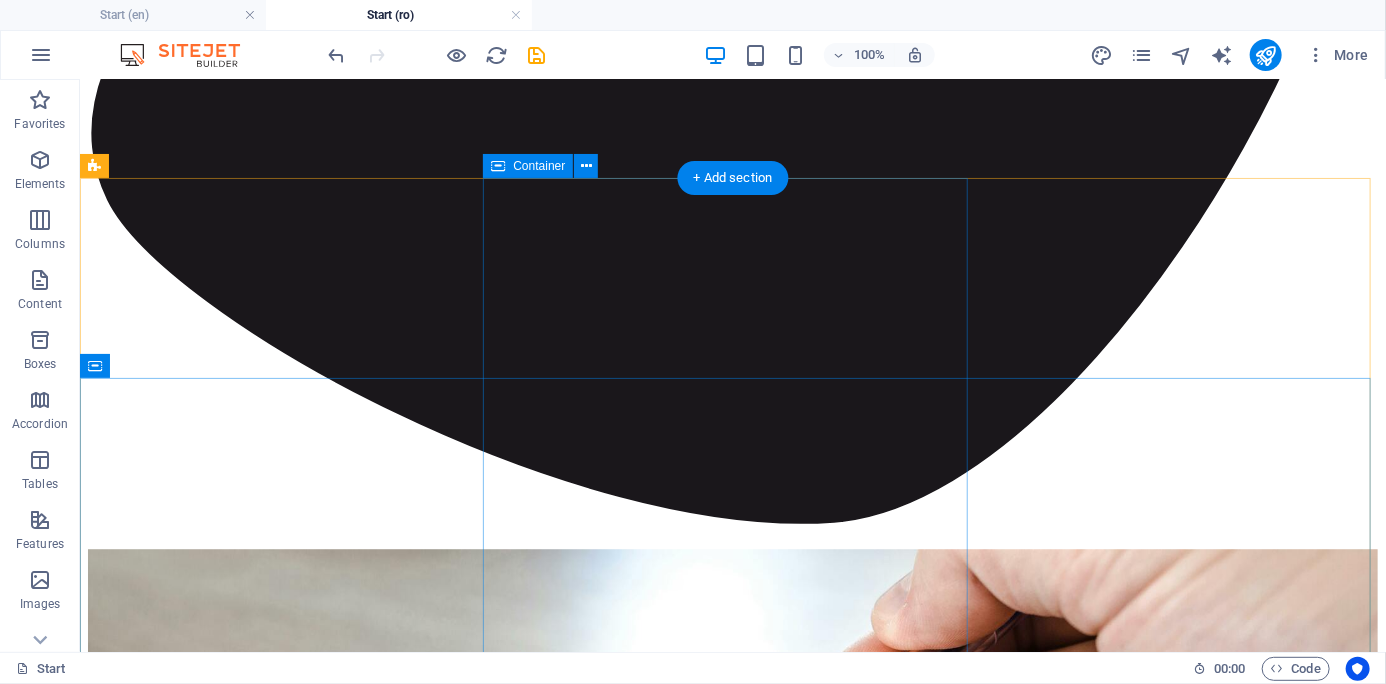 scroll, scrollTop: 2601, scrollLeft: 0, axis: vertical 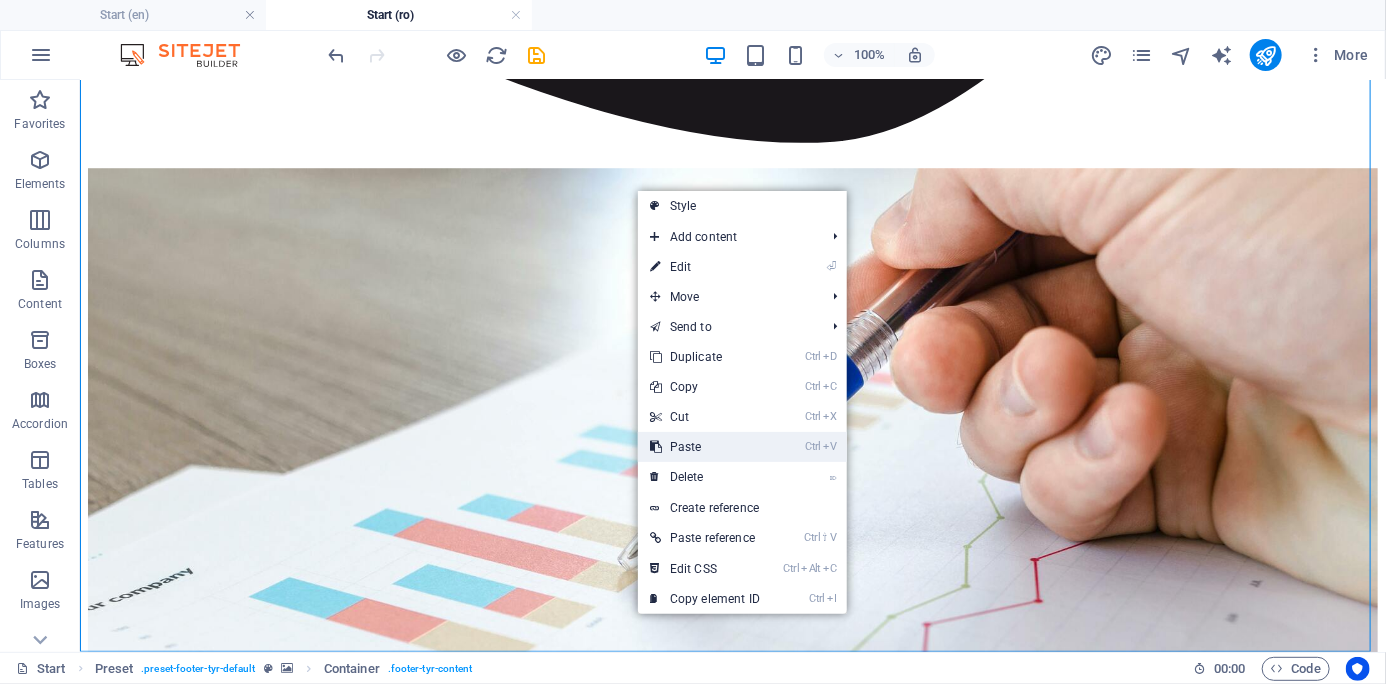 click on "Ctrl V  Paste" at bounding box center [705, 447] 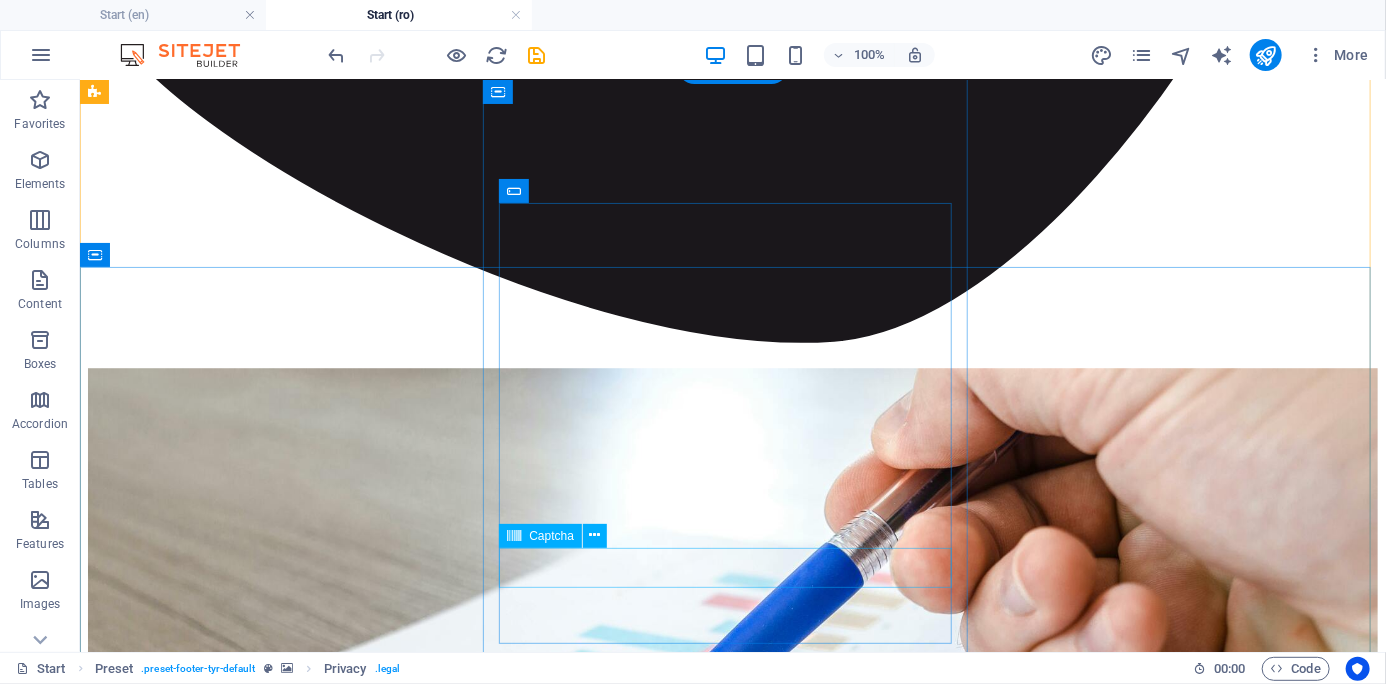 scroll, scrollTop: 2601, scrollLeft: 0, axis: vertical 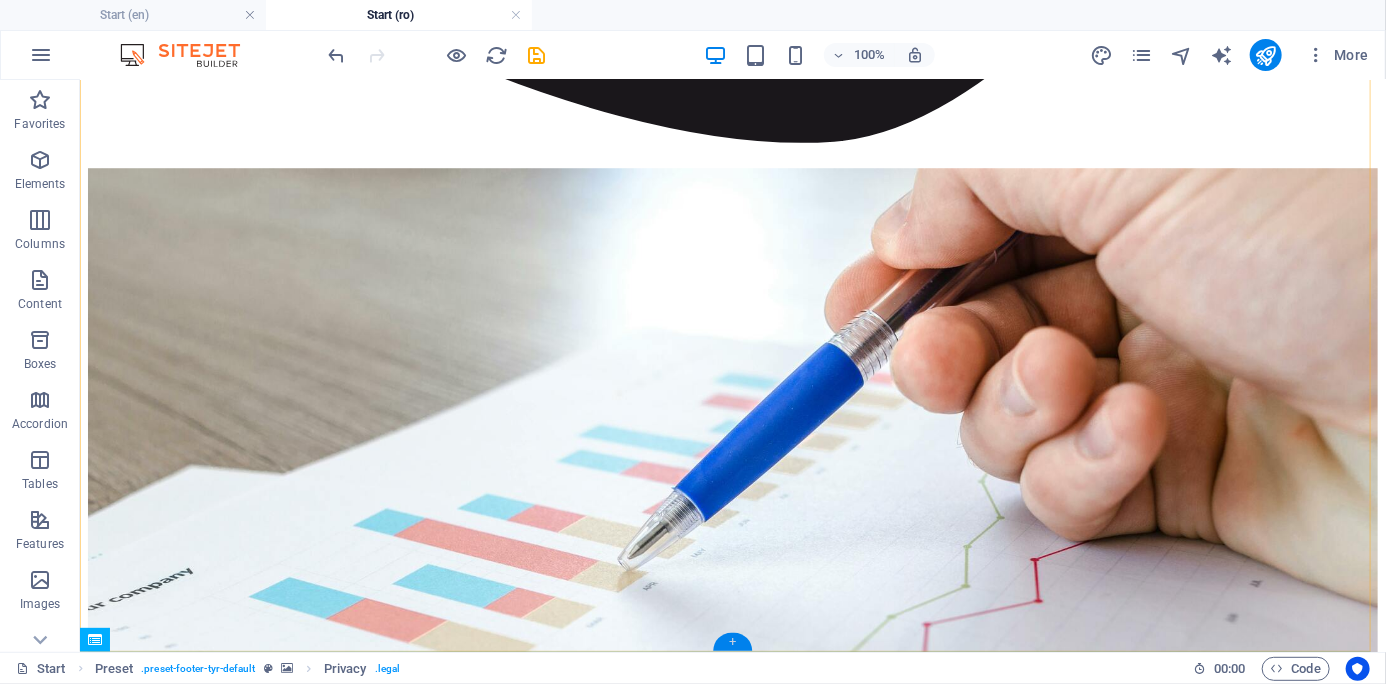 click on "+" at bounding box center (732, 642) 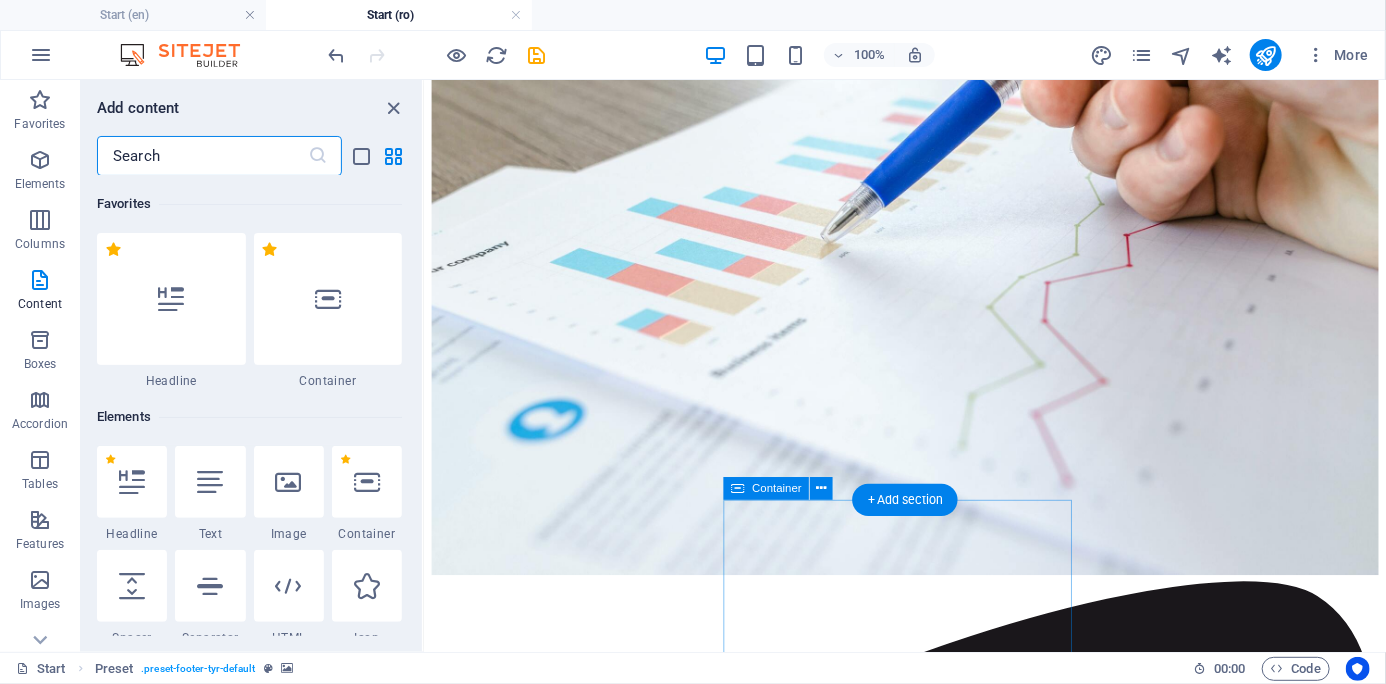 scroll, scrollTop: 1668, scrollLeft: 0, axis: vertical 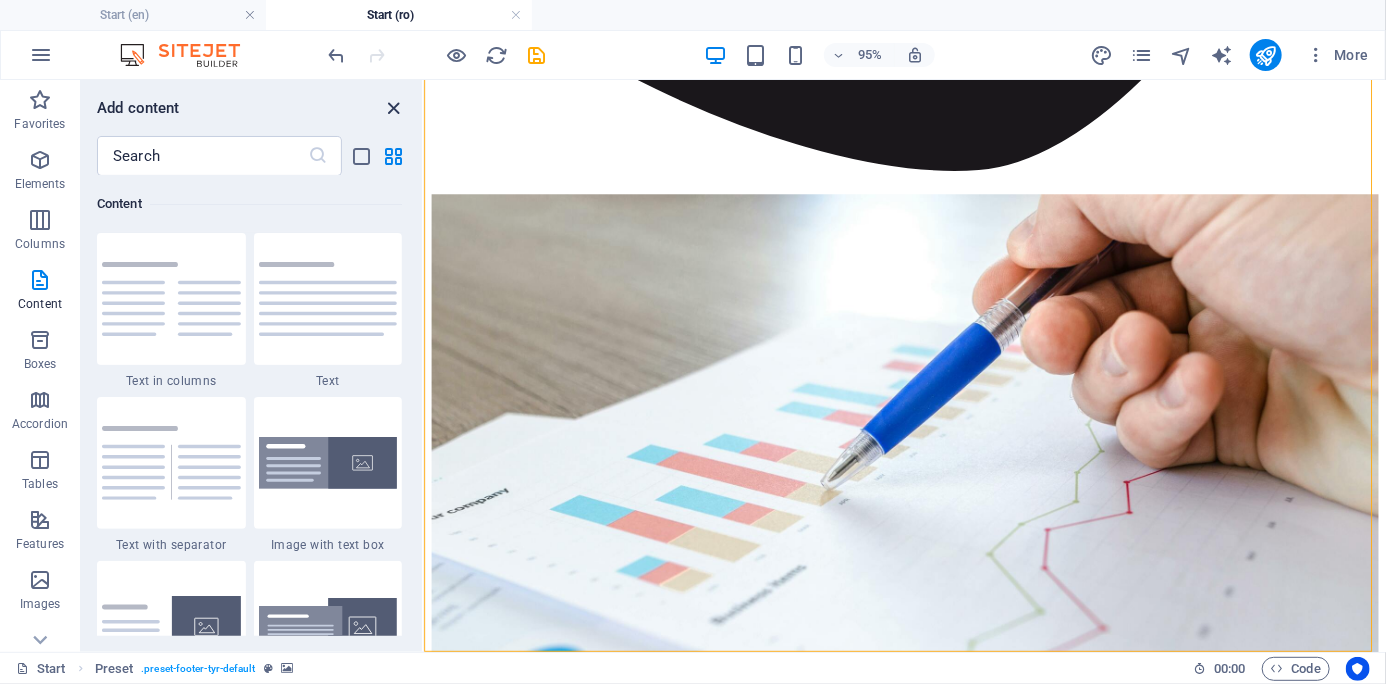 click at bounding box center [394, 108] 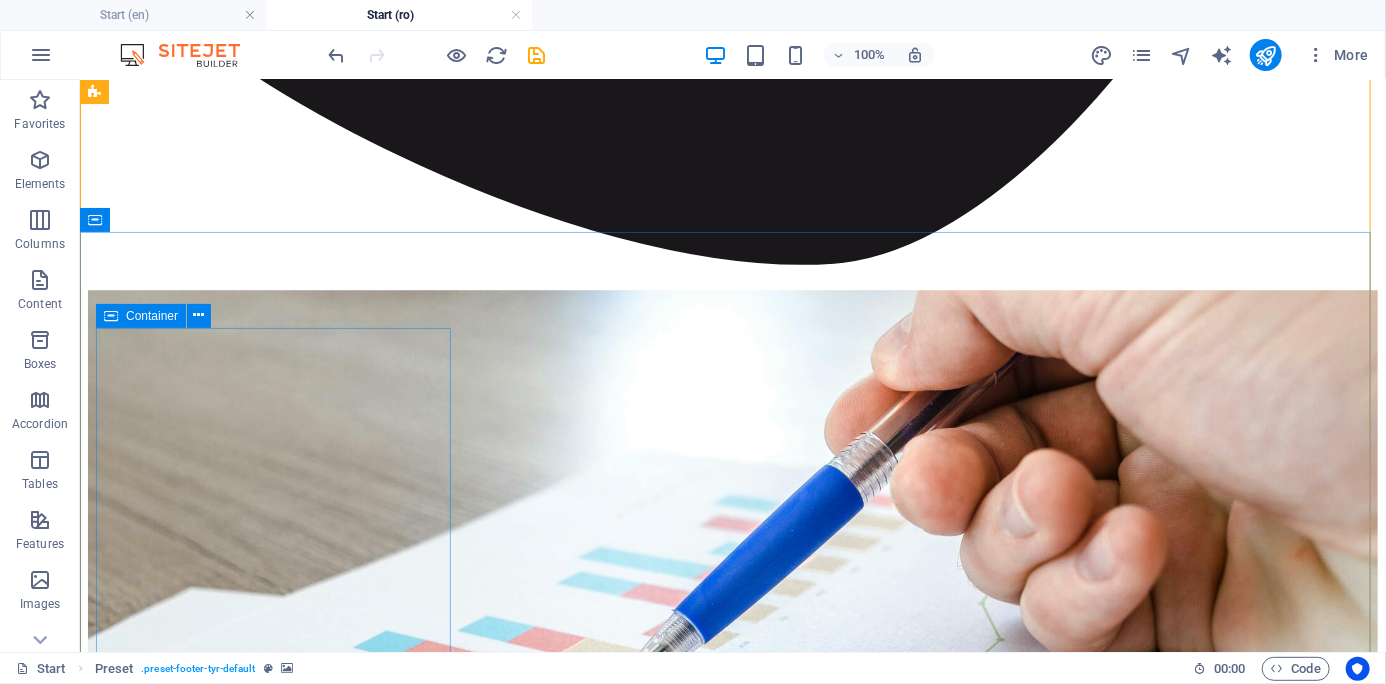 scroll, scrollTop: 2601, scrollLeft: 0, axis: vertical 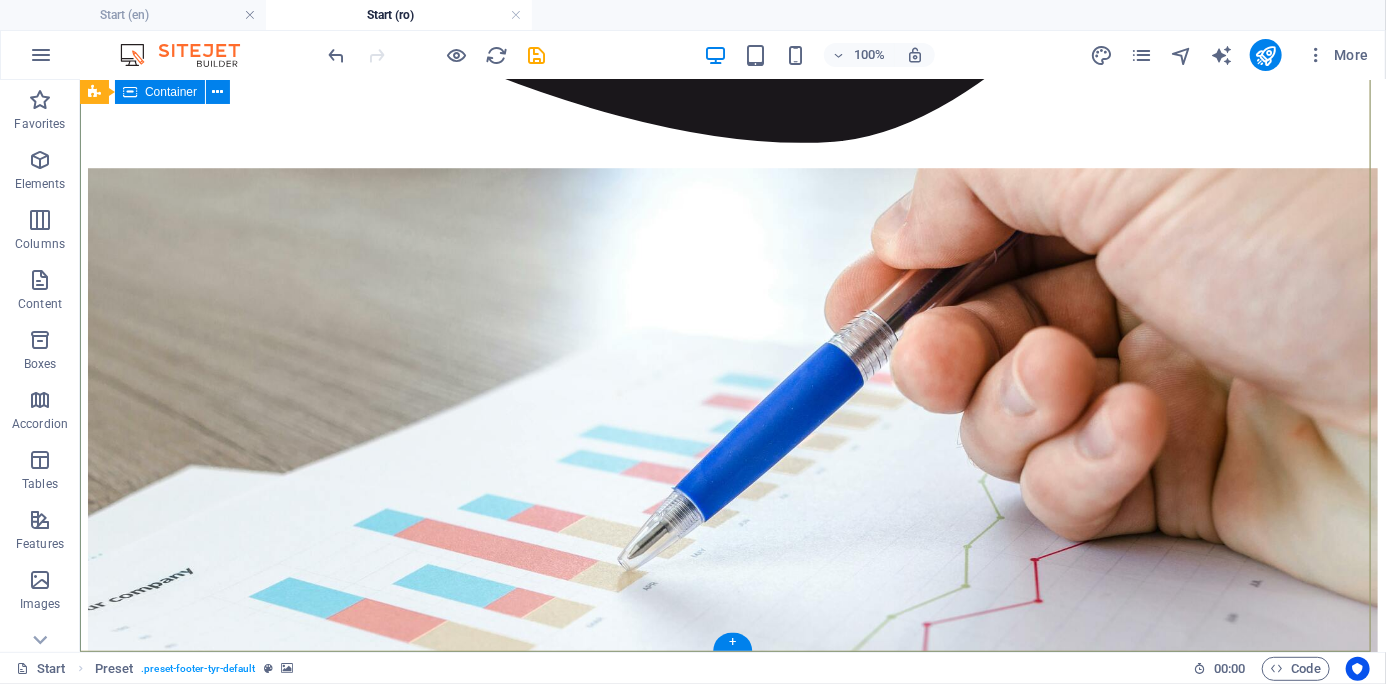 click on "Address [CITY] , [STATE] Legal Notice  |  Privacy Contact   I have read and understand the privacy policy. Unreadable? Load new Submit Contact datamag office@example.com" at bounding box center [732, 7431] 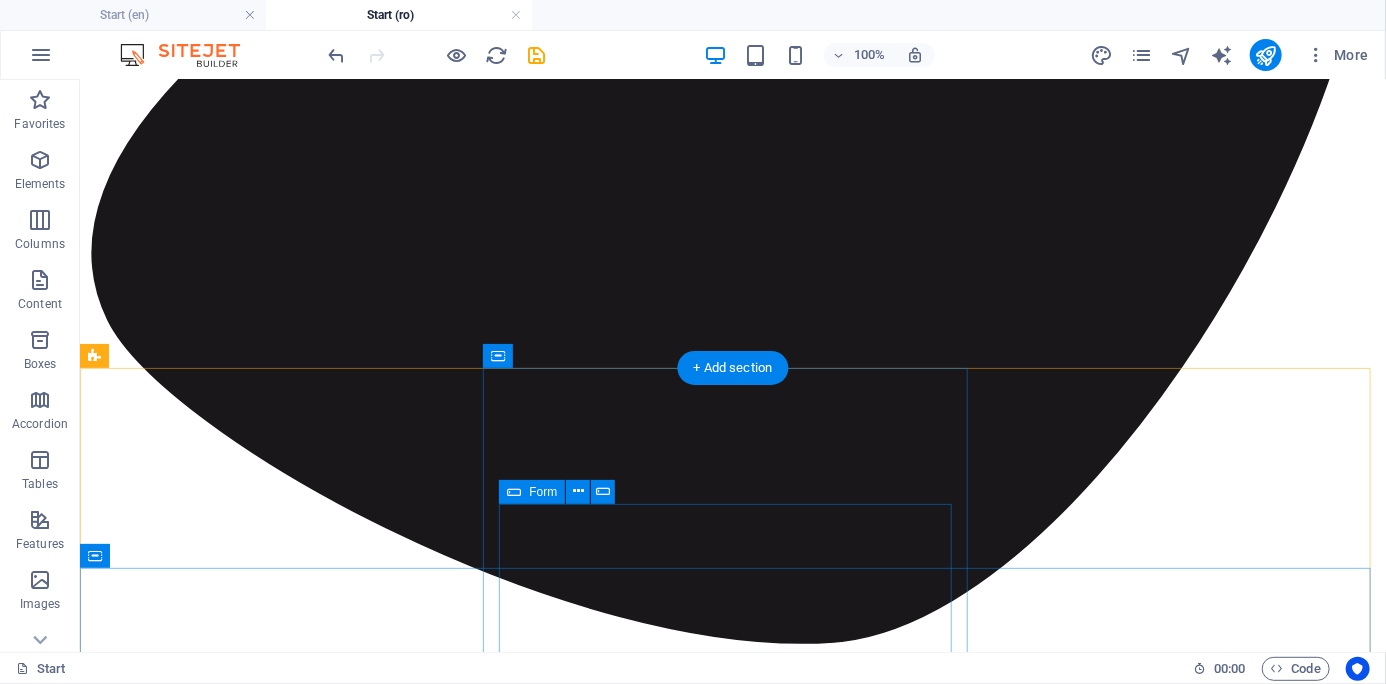 scroll, scrollTop: 2601, scrollLeft: 0, axis: vertical 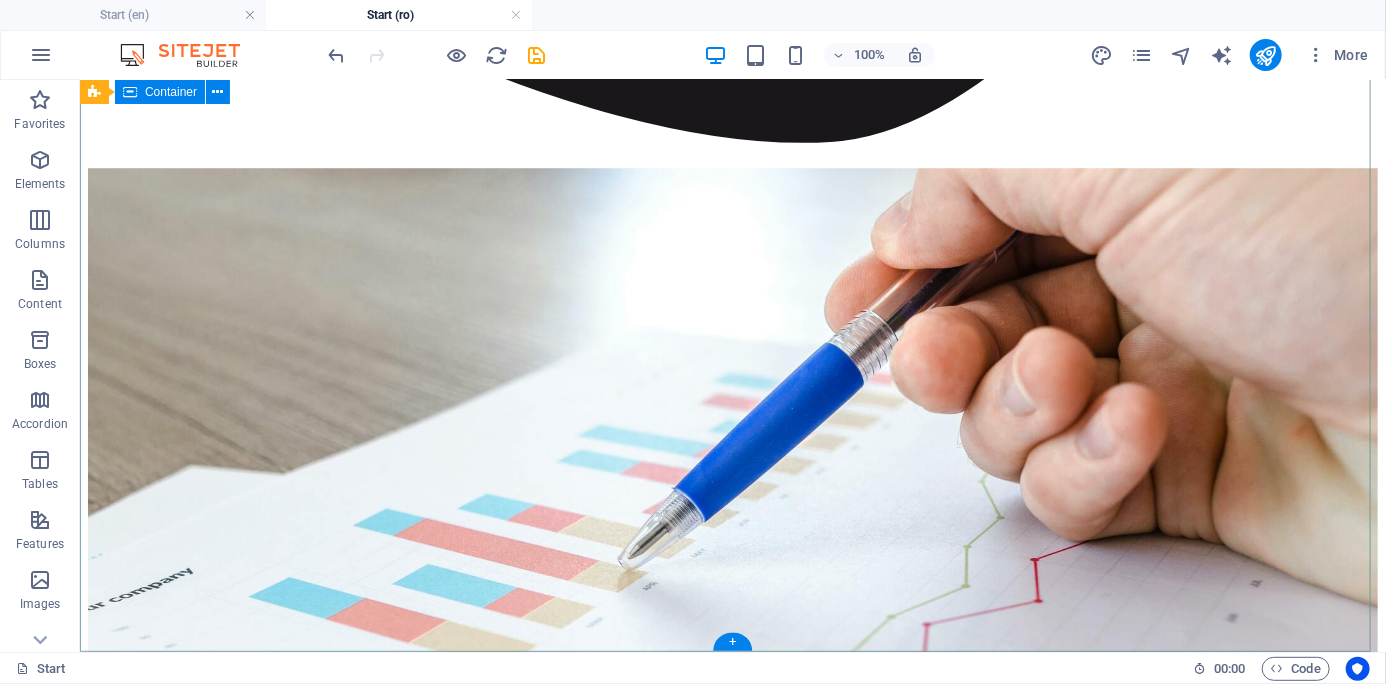 click on "Address [CITY] , [STATE] Legal Notice  |  Privacy Contact   I have read and understand the privacy policy. Unreadable? Load new Submit Contact datamag office@example.com" at bounding box center (732, 7431) 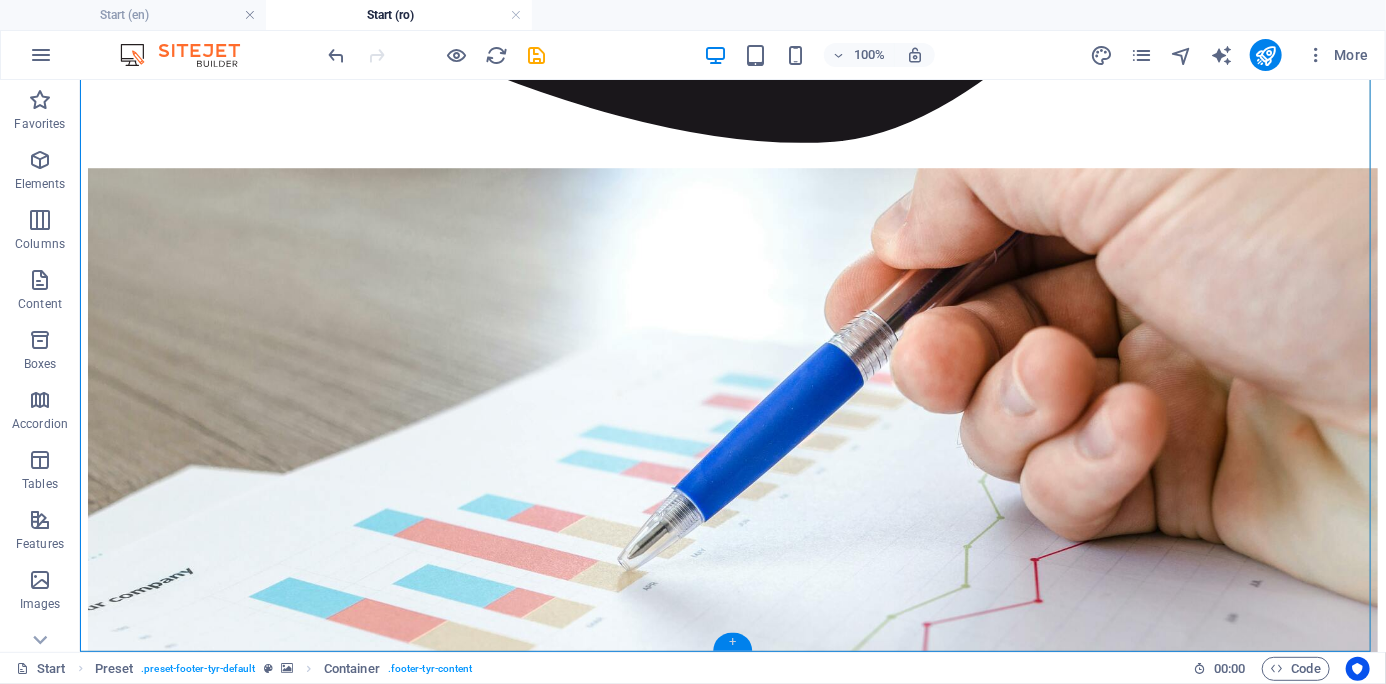 click on "+" at bounding box center [732, 642] 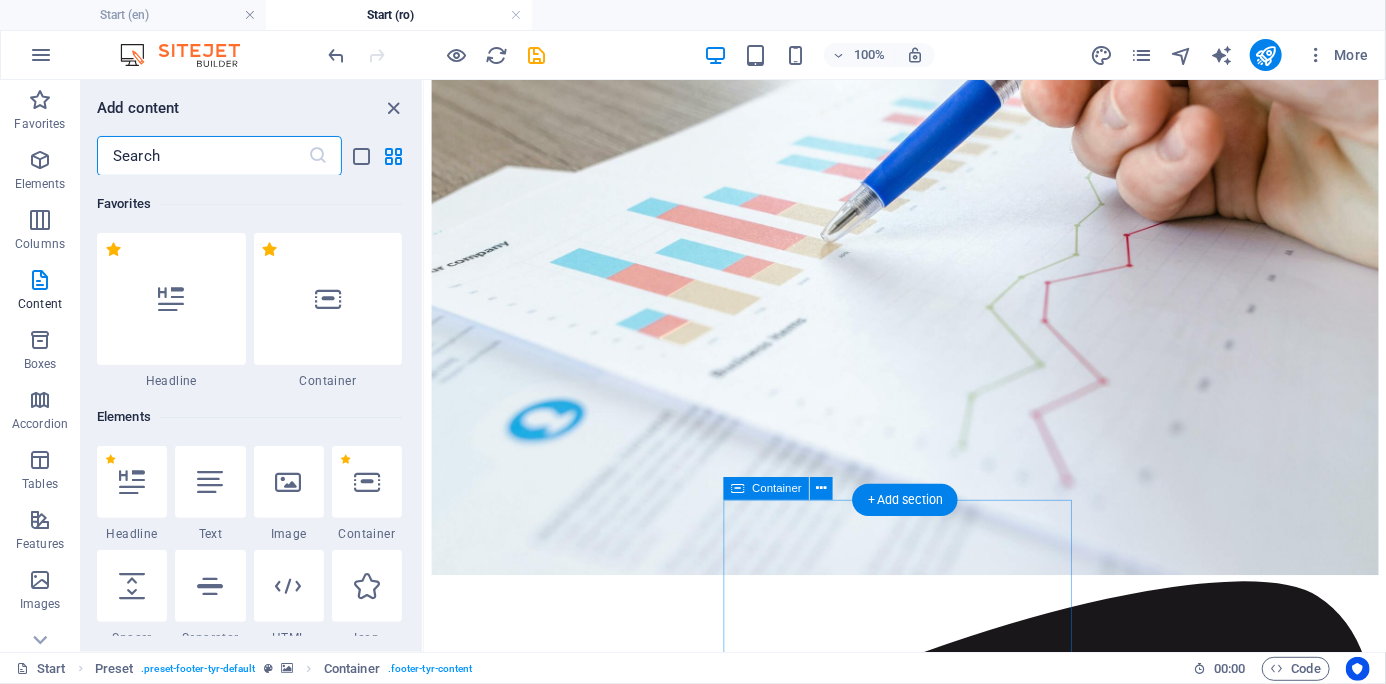 scroll, scrollTop: 1668, scrollLeft: 0, axis: vertical 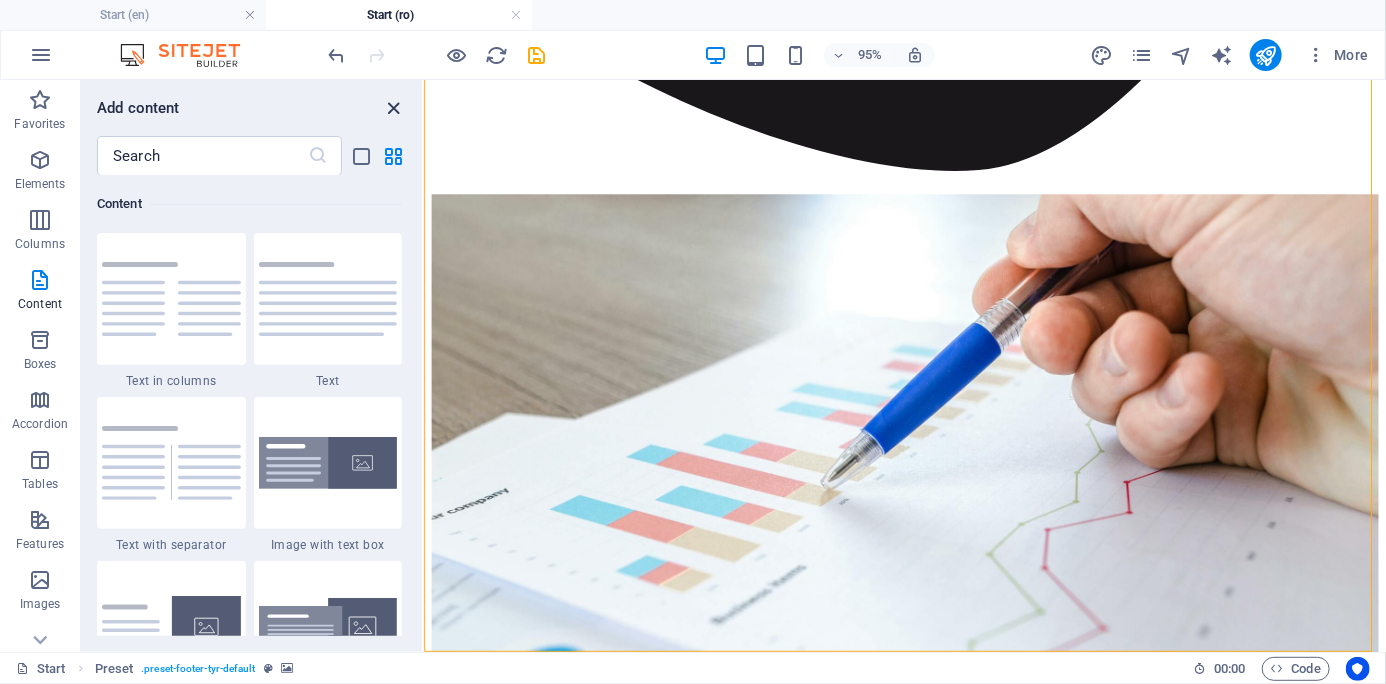 click at bounding box center [394, 108] 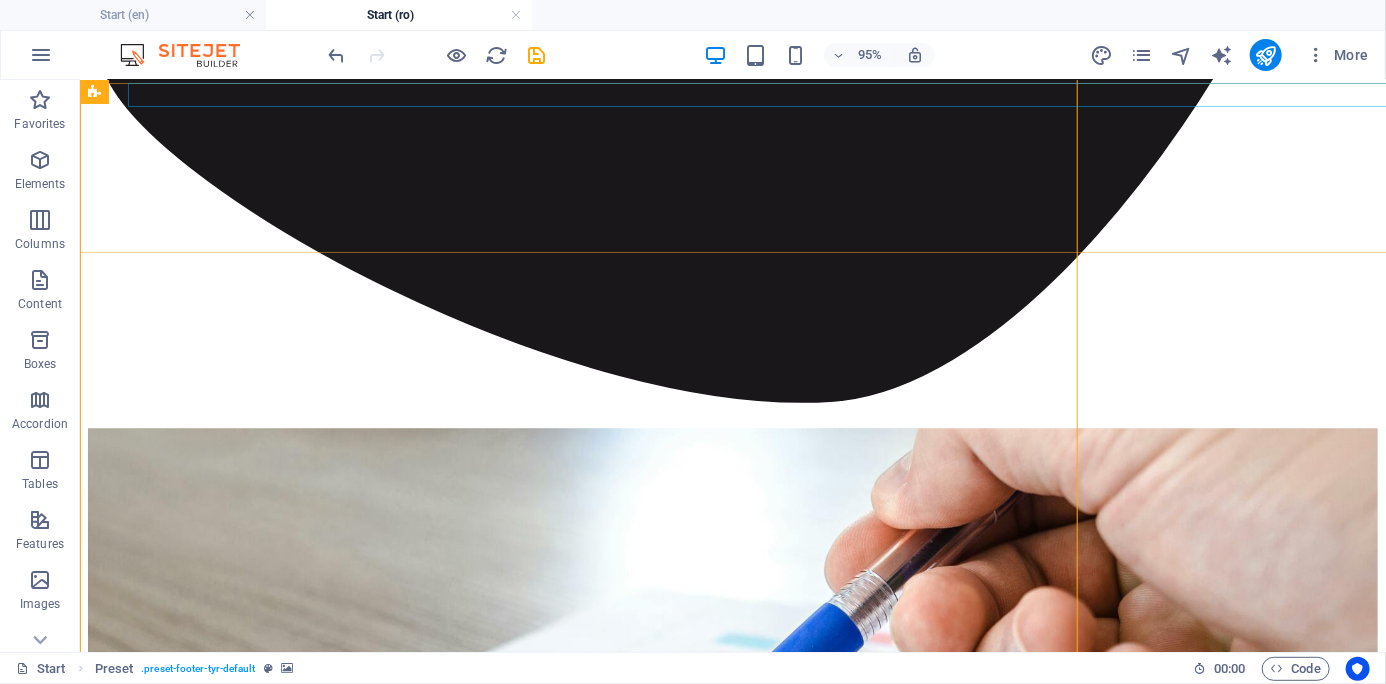 scroll, scrollTop: 2338, scrollLeft: 0, axis: vertical 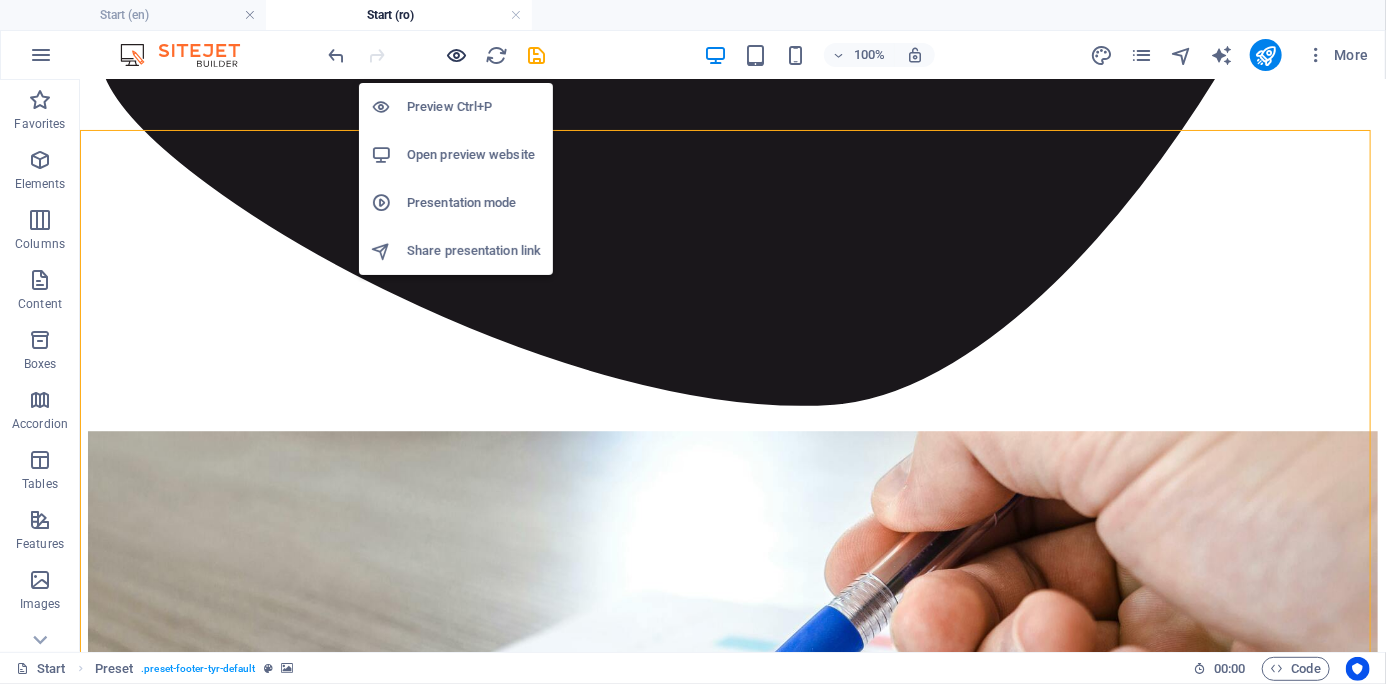 click at bounding box center (457, 55) 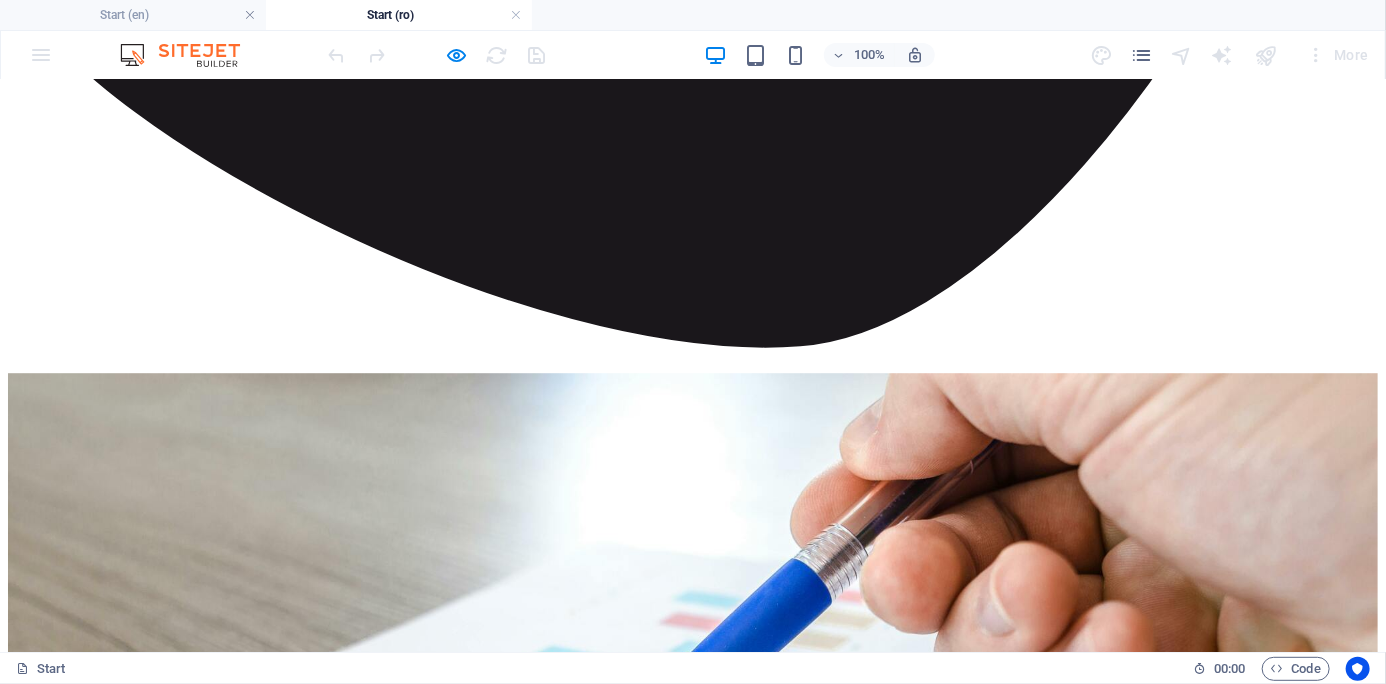 scroll, scrollTop: 2606, scrollLeft: 0, axis: vertical 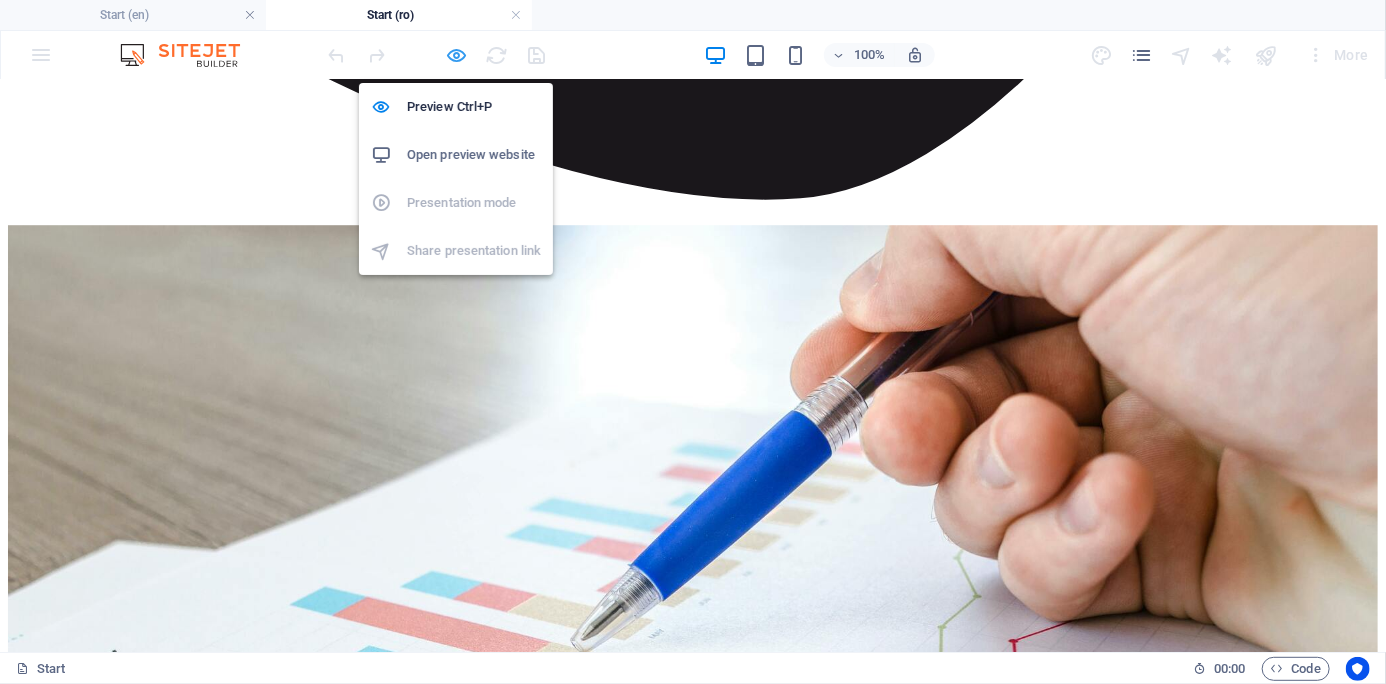 click at bounding box center [457, 55] 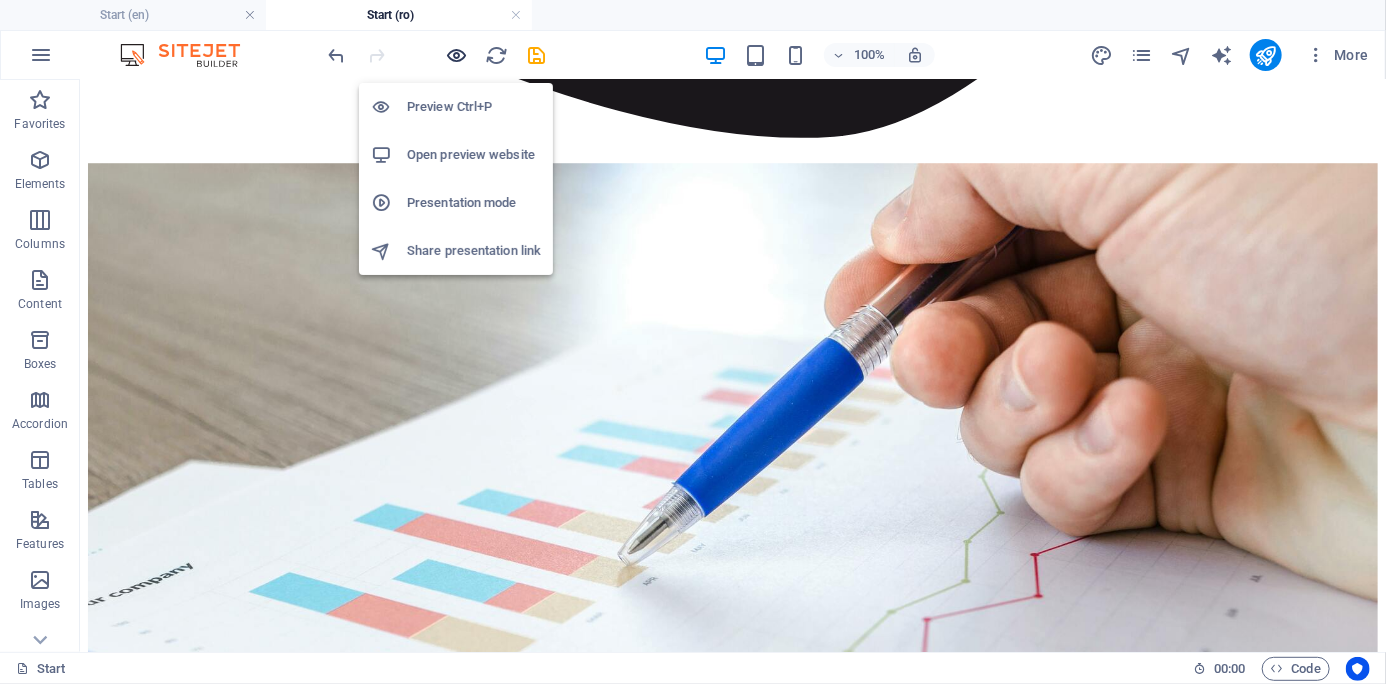 scroll, scrollTop: 2601, scrollLeft: 0, axis: vertical 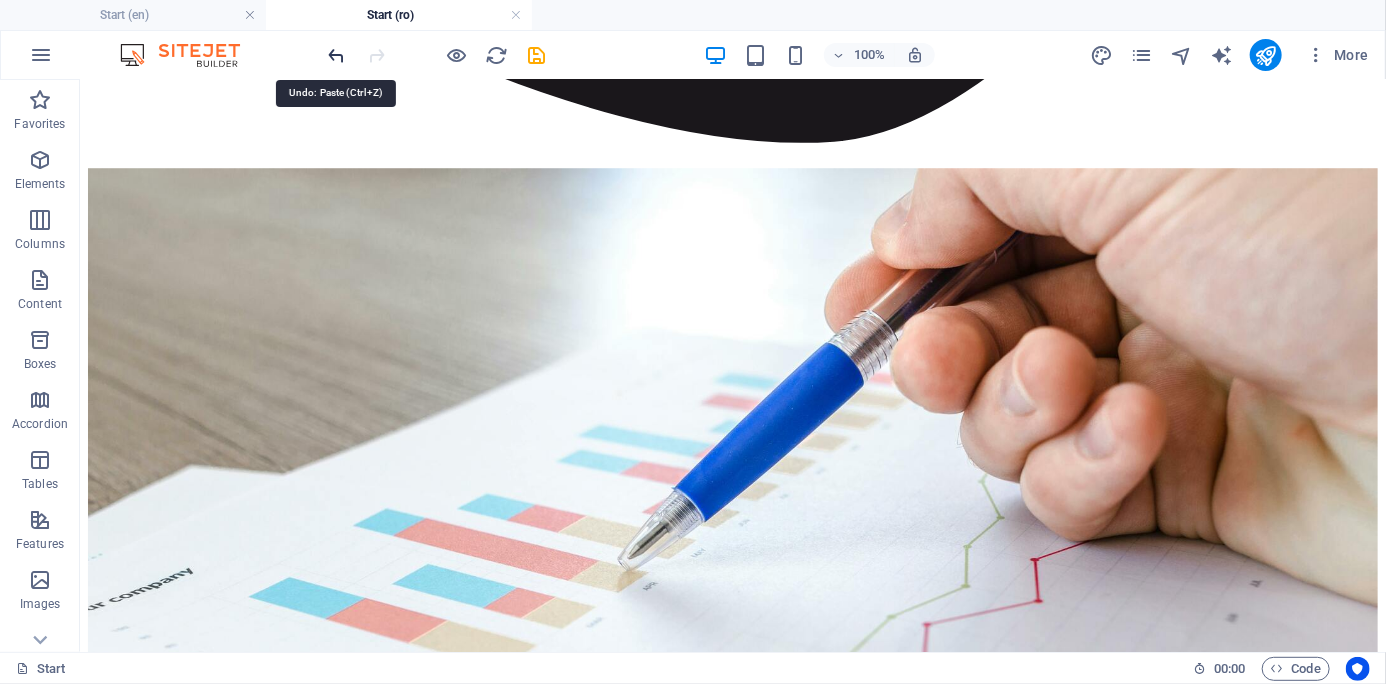 click at bounding box center (337, 55) 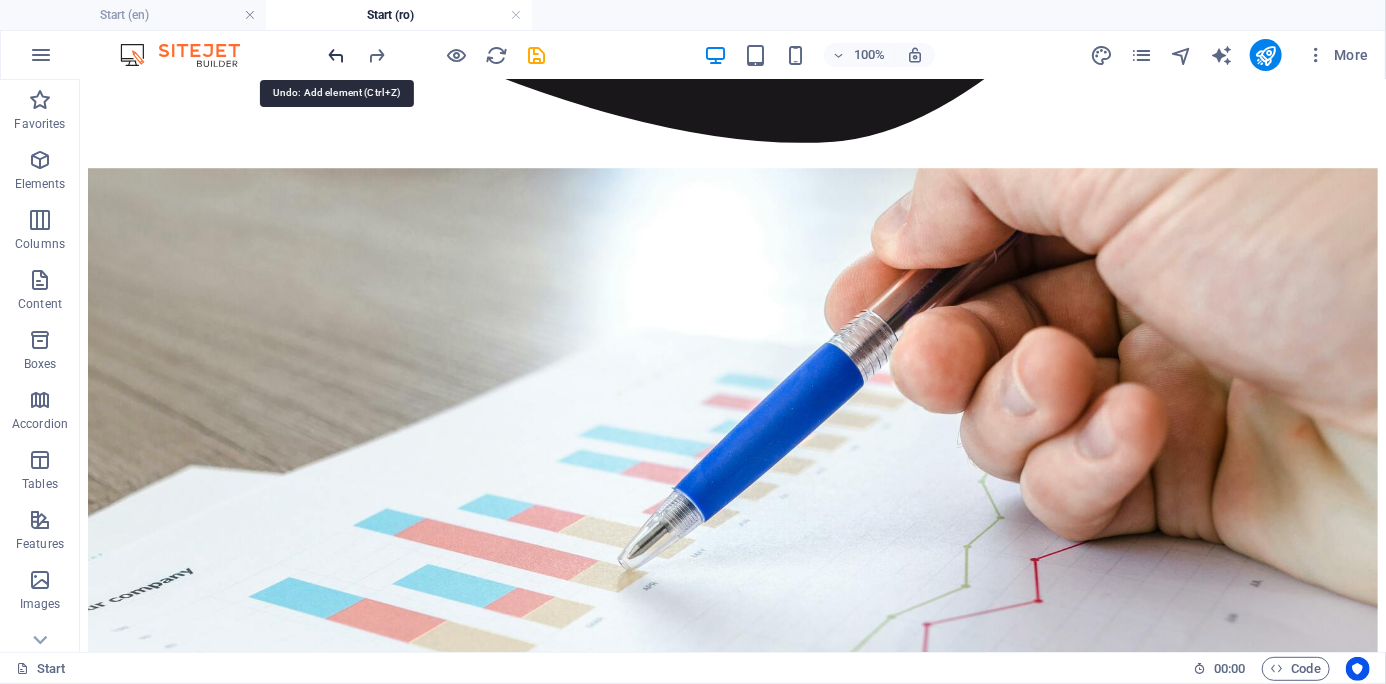 click at bounding box center (337, 55) 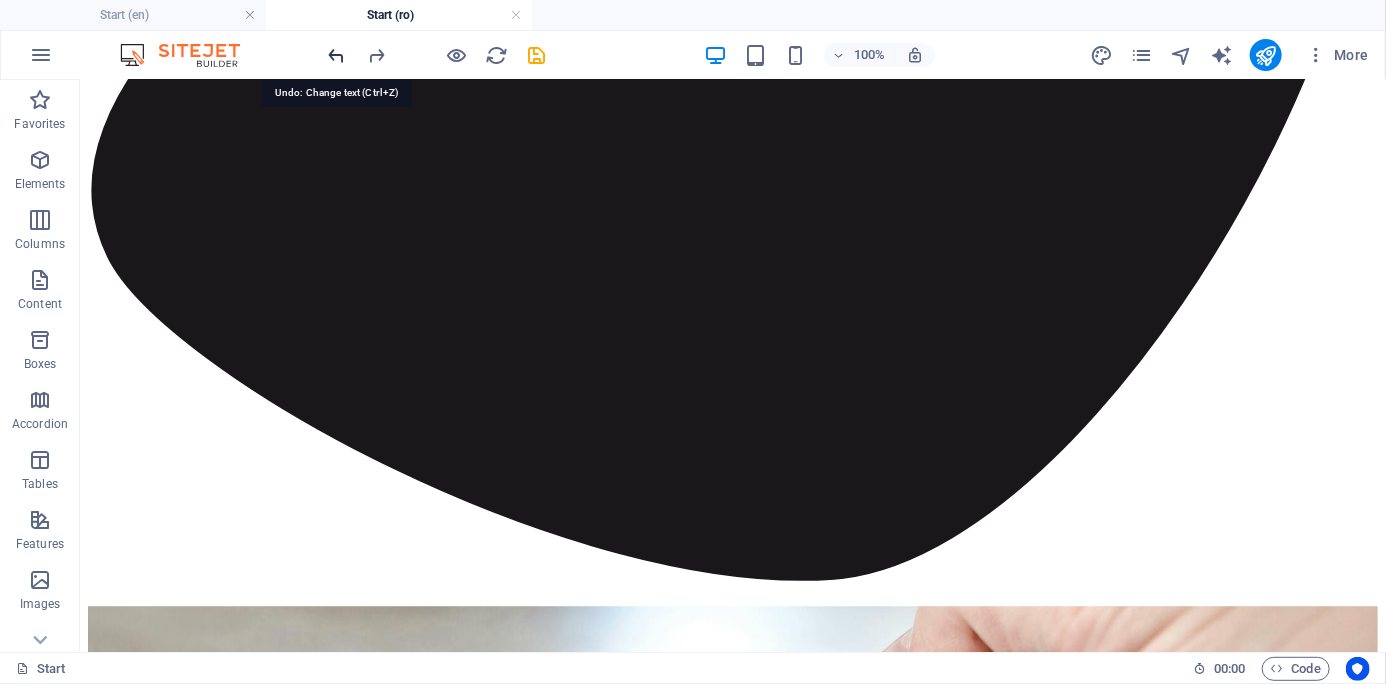 scroll, scrollTop: 2102, scrollLeft: 0, axis: vertical 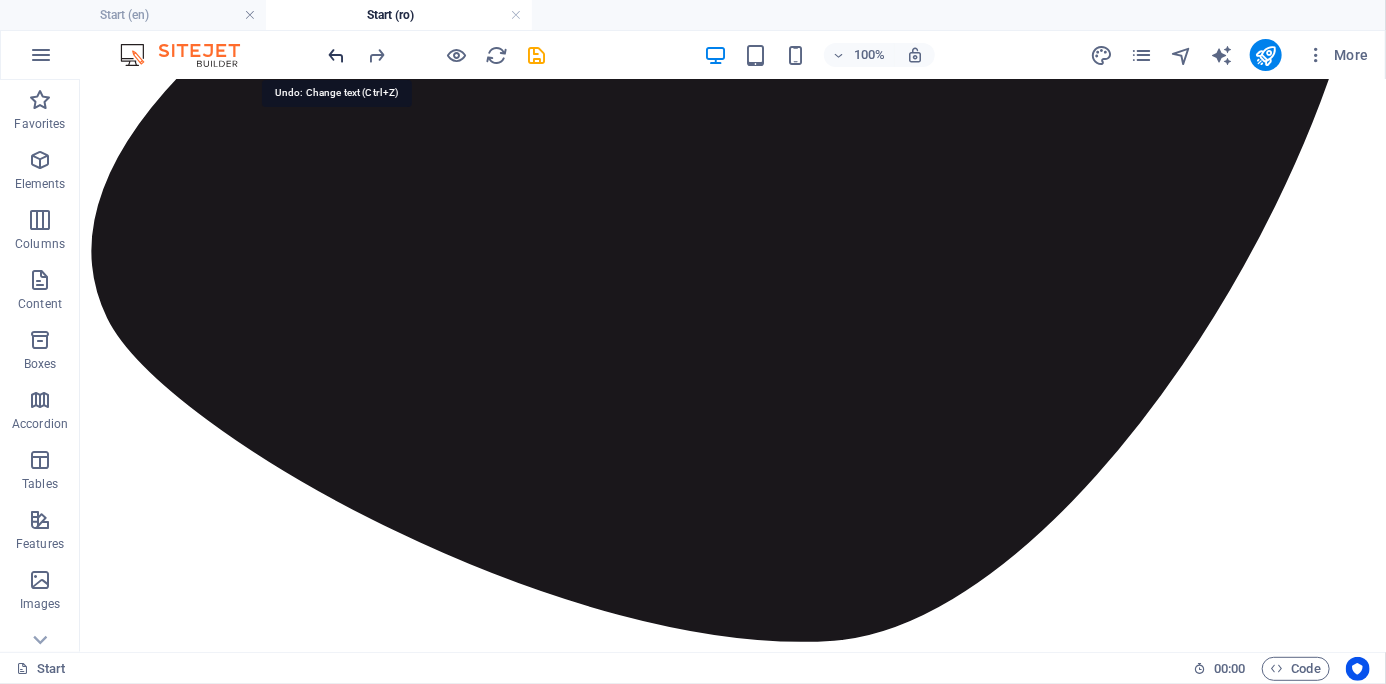 click at bounding box center [337, 55] 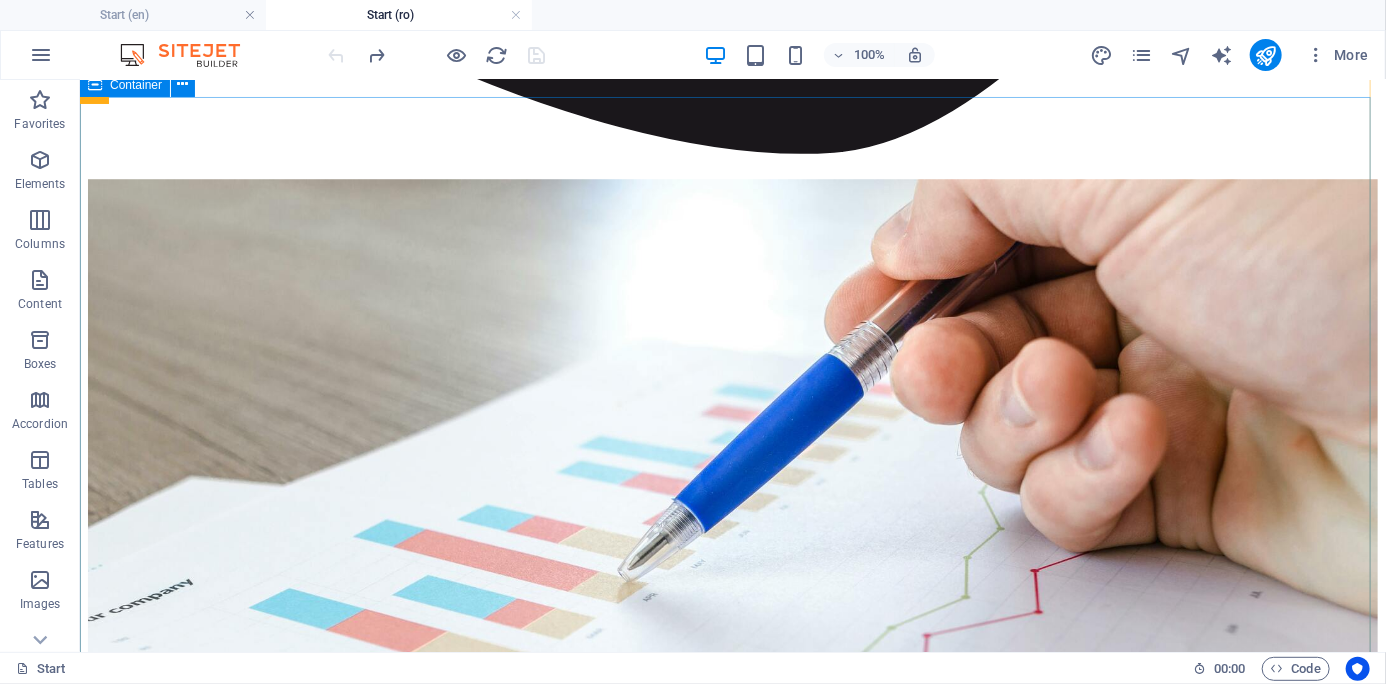 scroll, scrollTop: 2601, scrollLeft: 0, axis: vertical 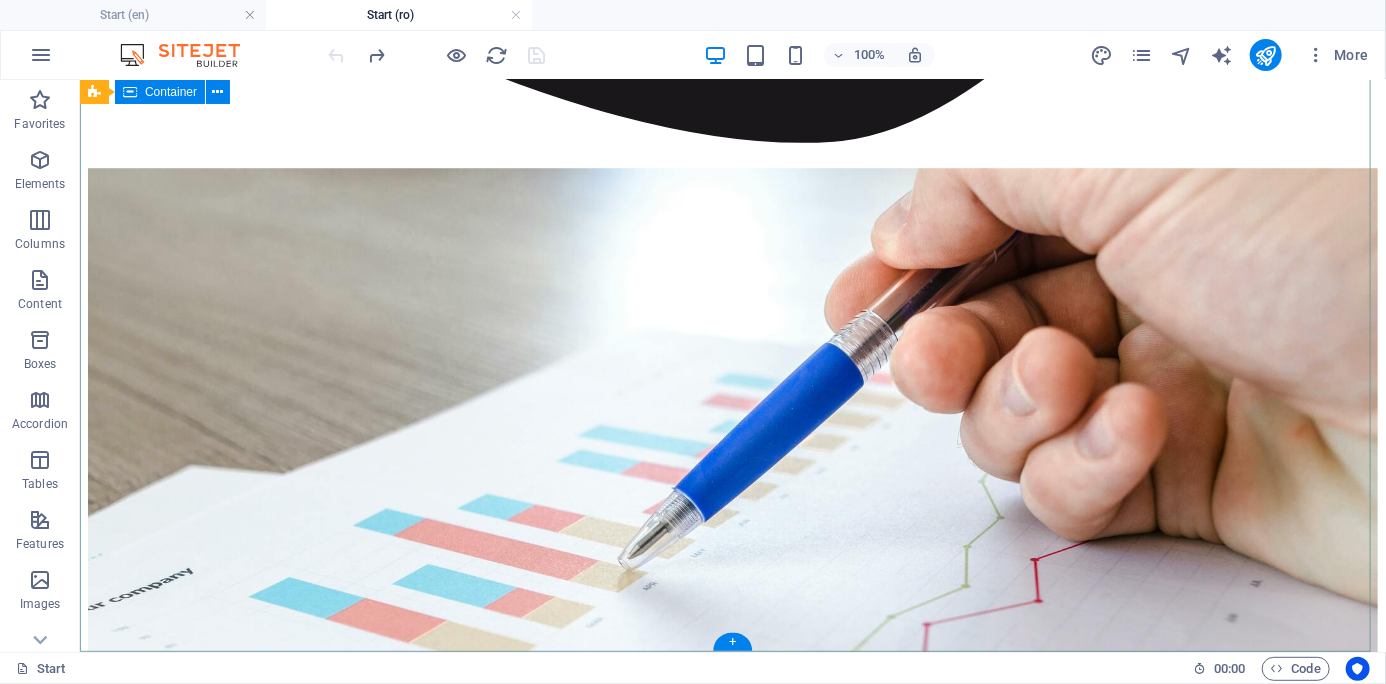 click on "Address [NEIGHBORHOOD] [LANDMARK] [CITY] , [STATE] Legal Notice  |  Privacy Contact   I have read and understand the privacy policy. Unreadable? Load new Submit Contact datamag office@example.com" at bounding box center (732, 7448) 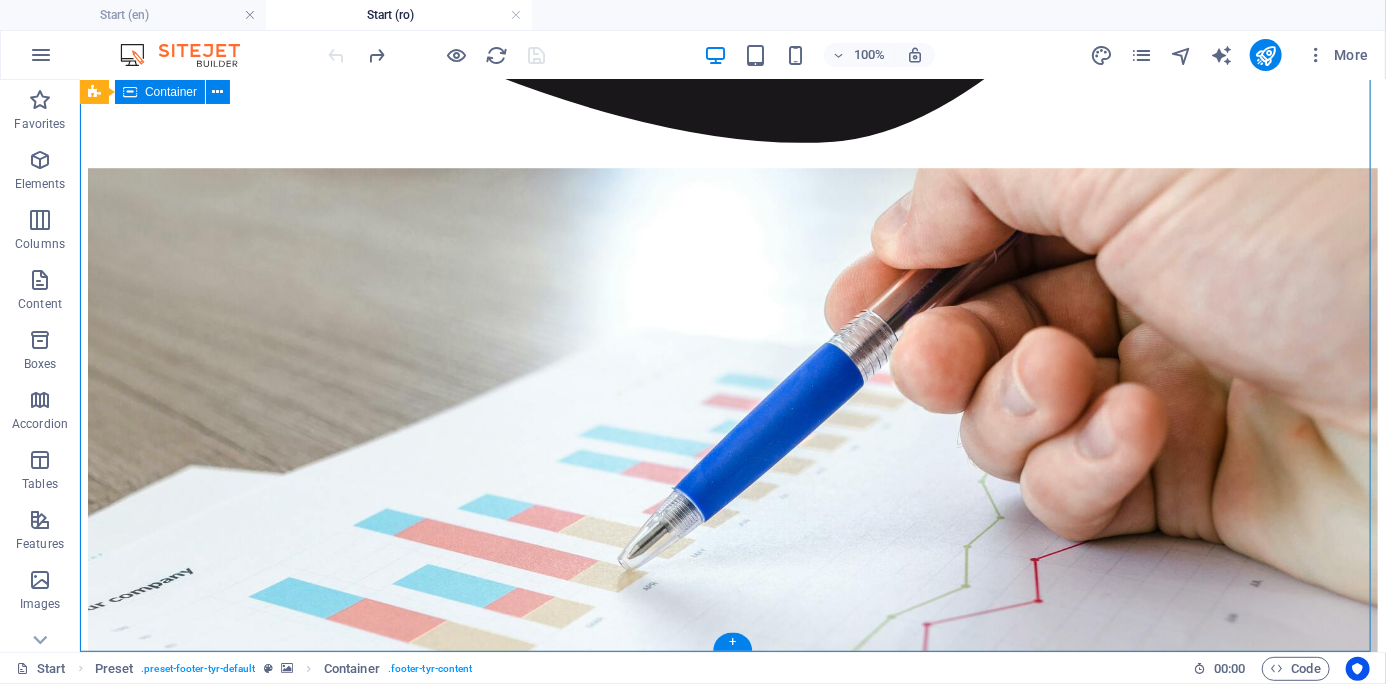 click on "Address [NEIGHBORHOOD] [LANDMARK] [CITY] , [STATE] Legal Notice  |  Privacy Contact   I have read and understand the privacy policy. Unreadable? Load new Submit Contact datamag office@example.com" at bounding box center [732, 7448] 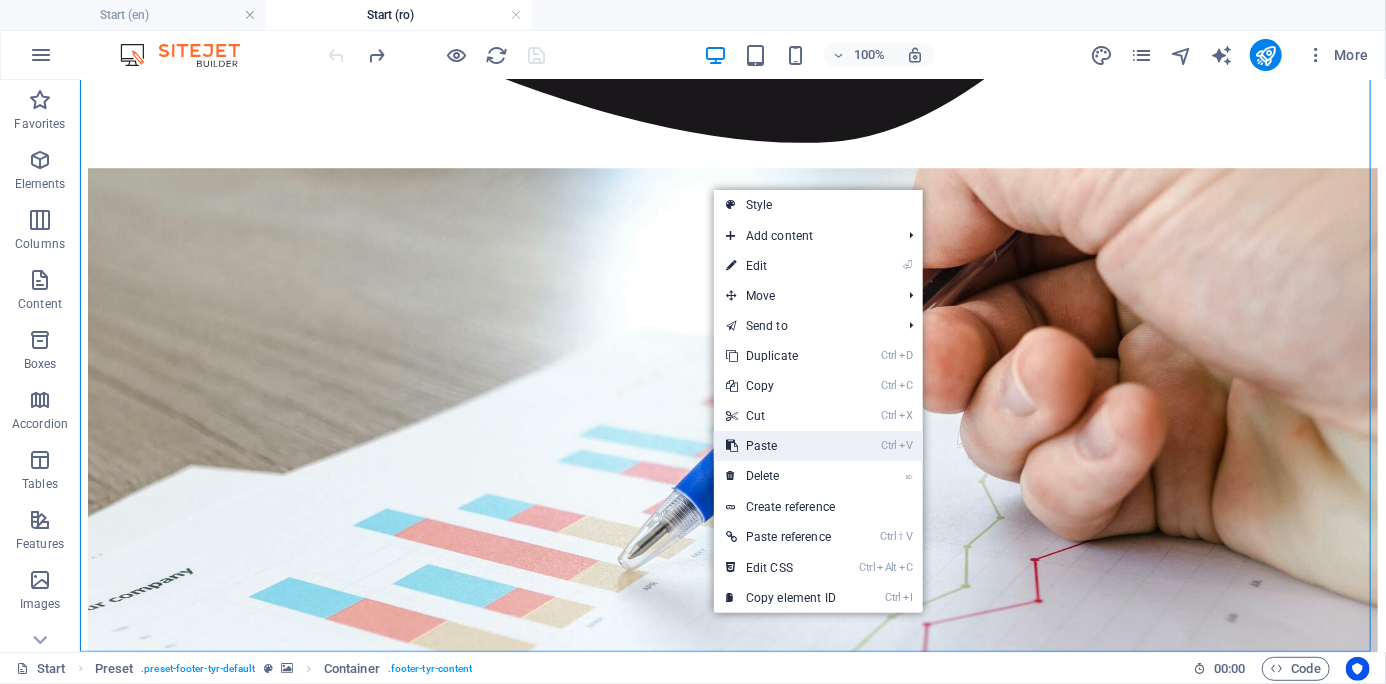 click on "Ctrl V  Paste" at bounding box center [781, 446] 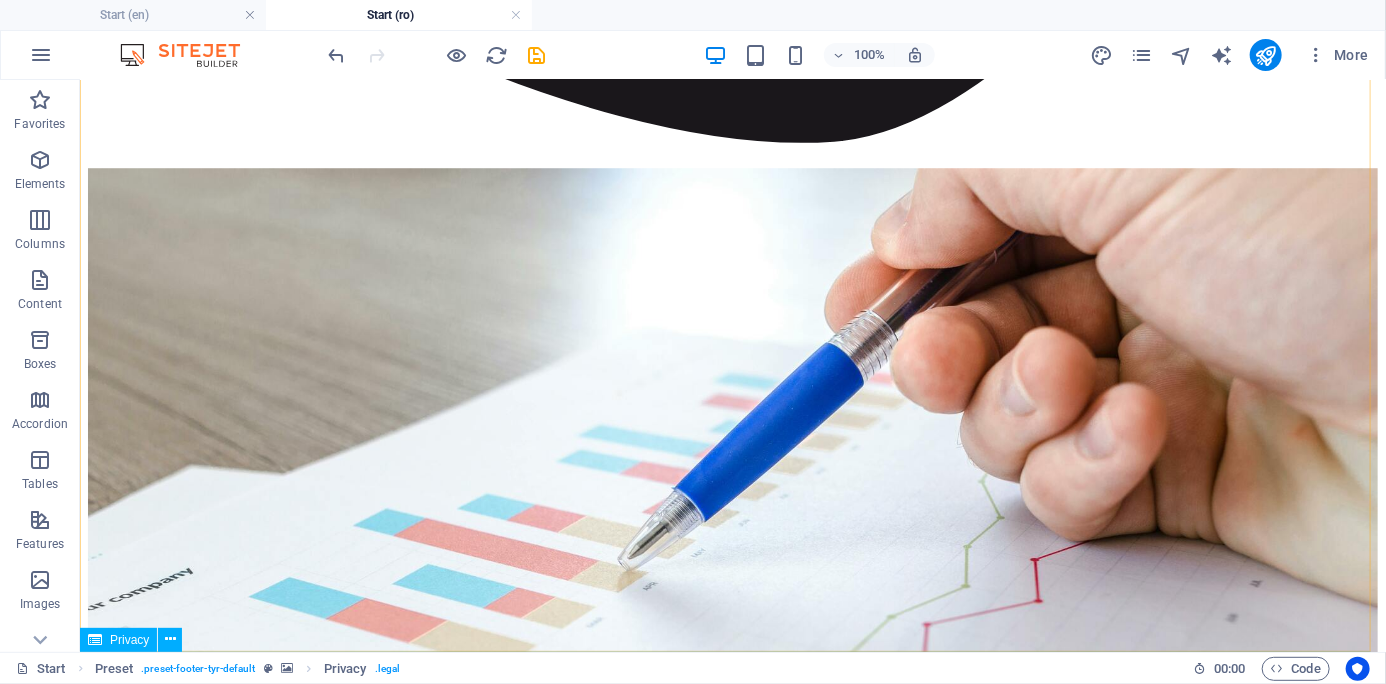 click on "Privacy" at bounding box center (118, 640) 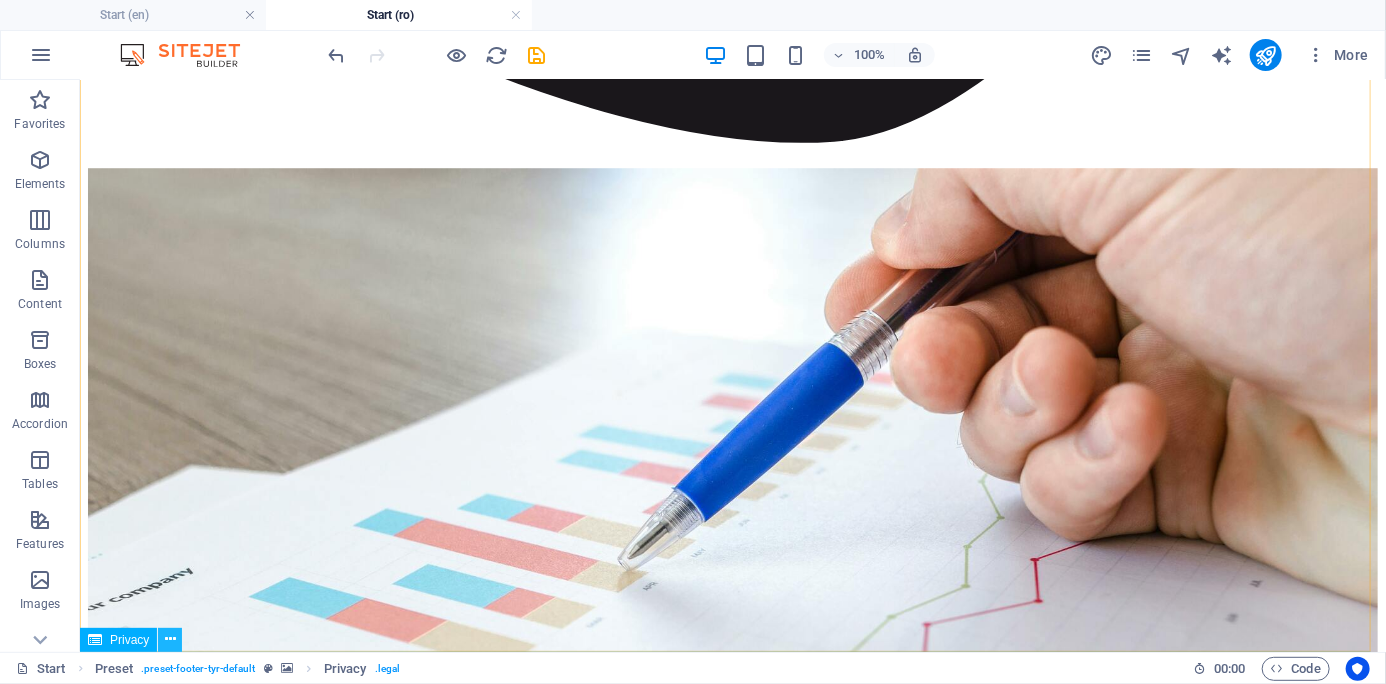 click at bounding box center (170, 639) 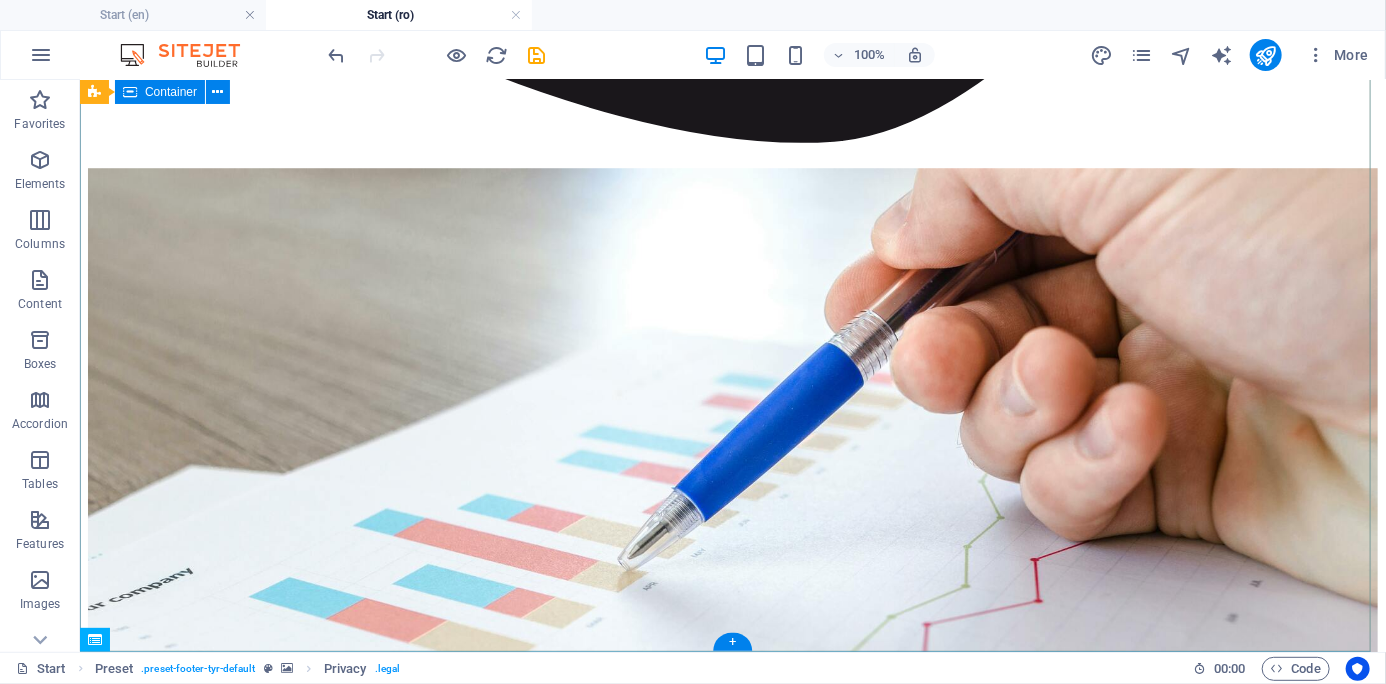 click on "Address [NEIGHBORHOOD] [LANDMARK] [CITY] , [STATE] Legal Notice  |  Privacy Contact   I have read and understand the privacy policy. Unreadable? Load new Submit Contact datamag office@example.com" at bounding box center (732, 7448) 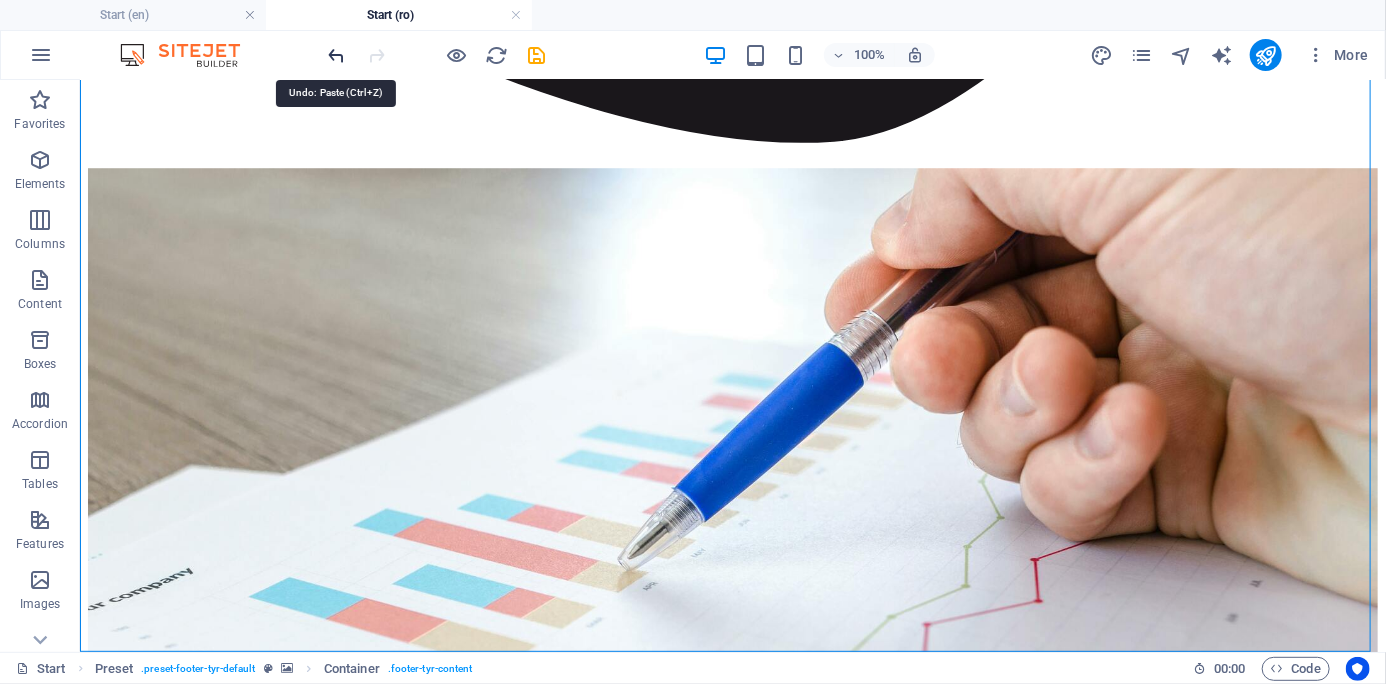 click at bounding box center (337, 55) 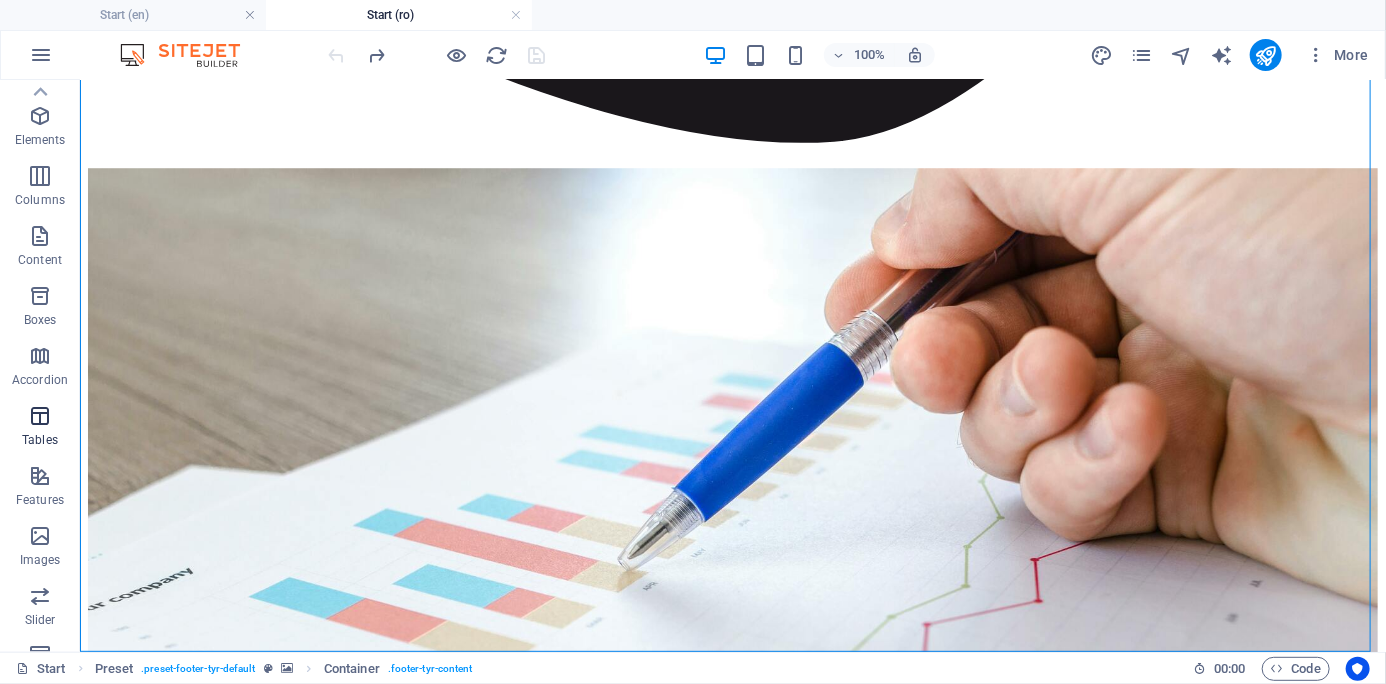 scroll, scrollTop: 0, scrollLeft: 0, axis: both 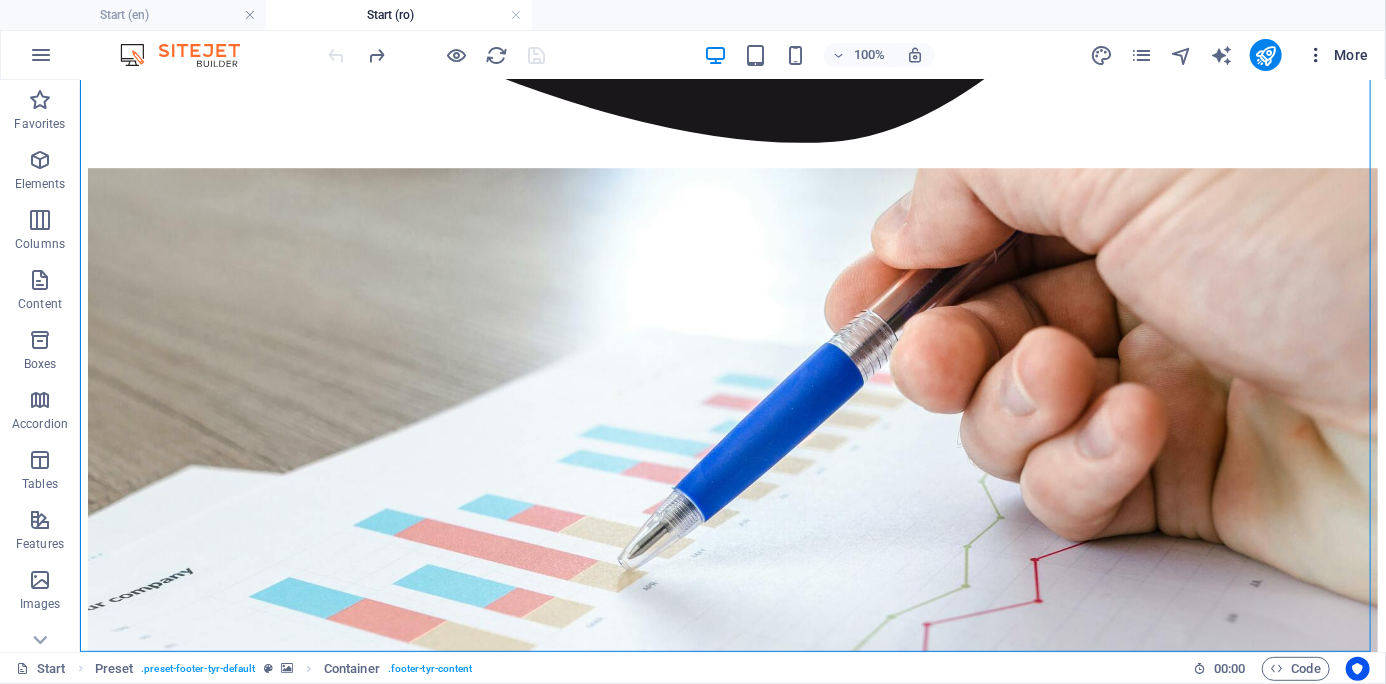 click on "More" at bounding box center (1337, 55) 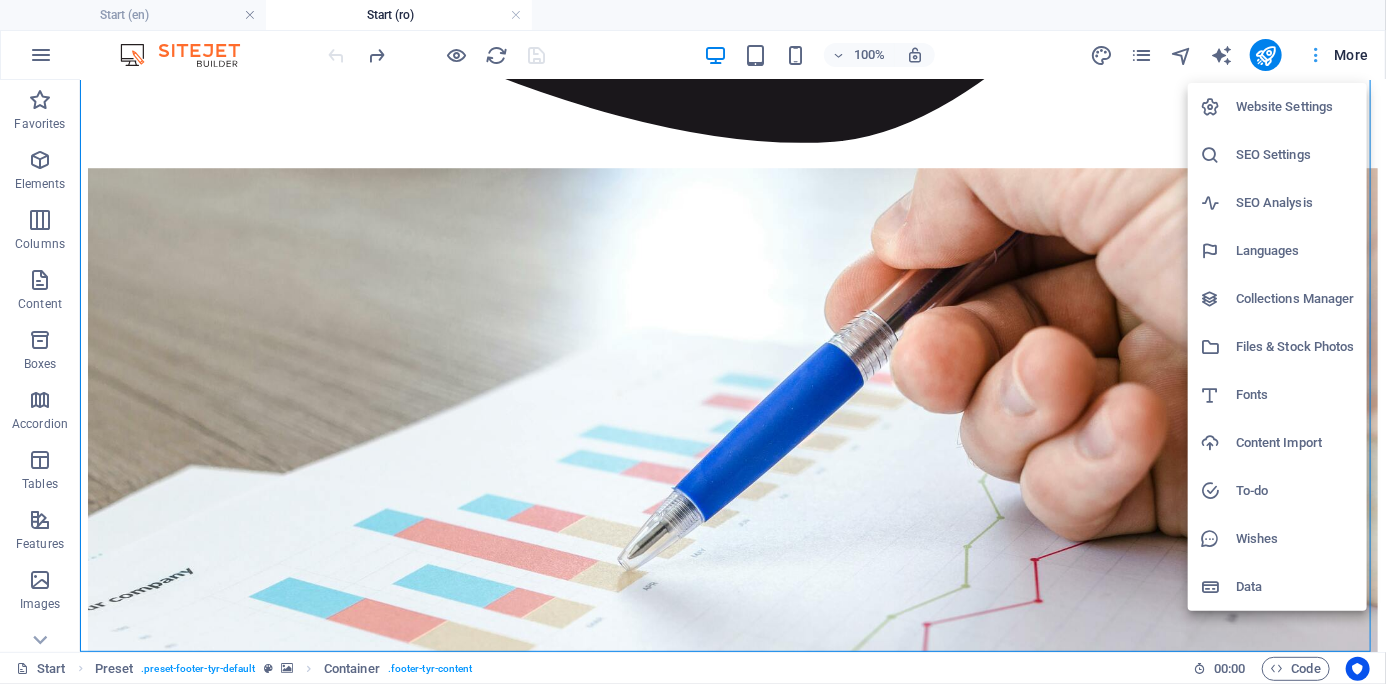 click at bounding box center [693, 342] 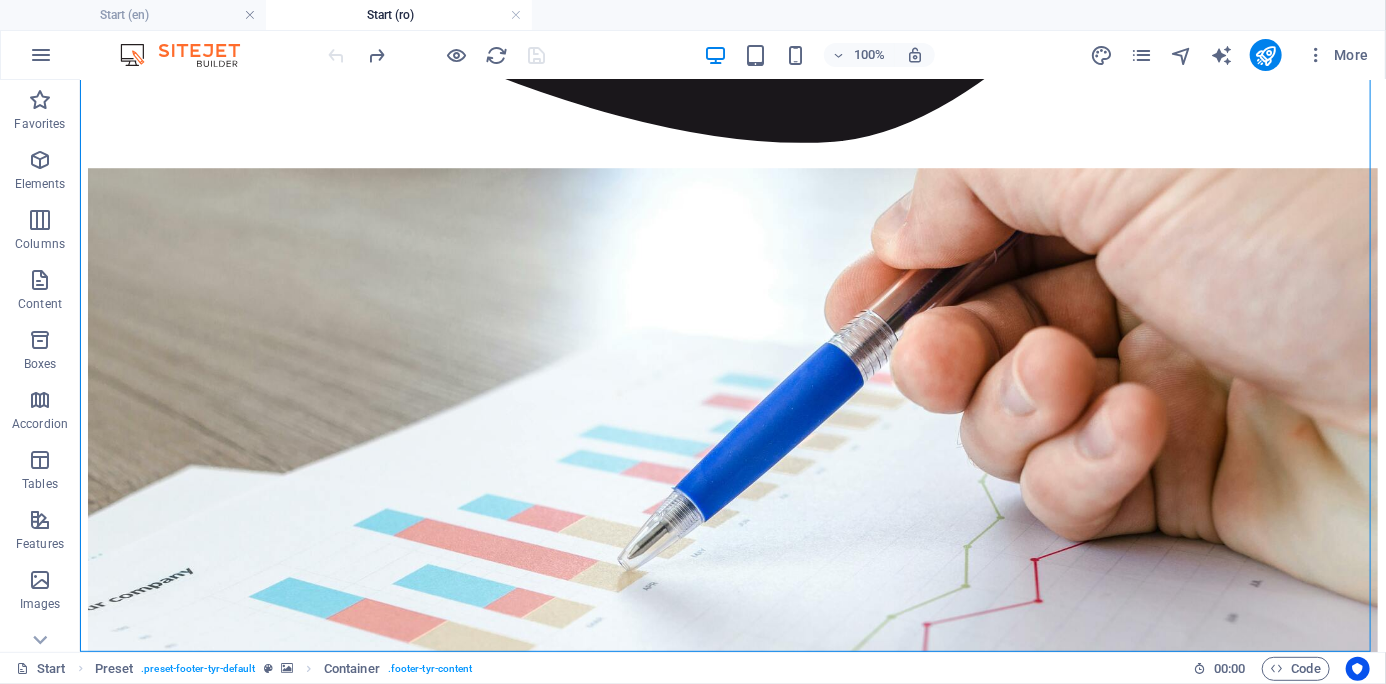 click on "Start (ro)" at bounding box center [399, 15] 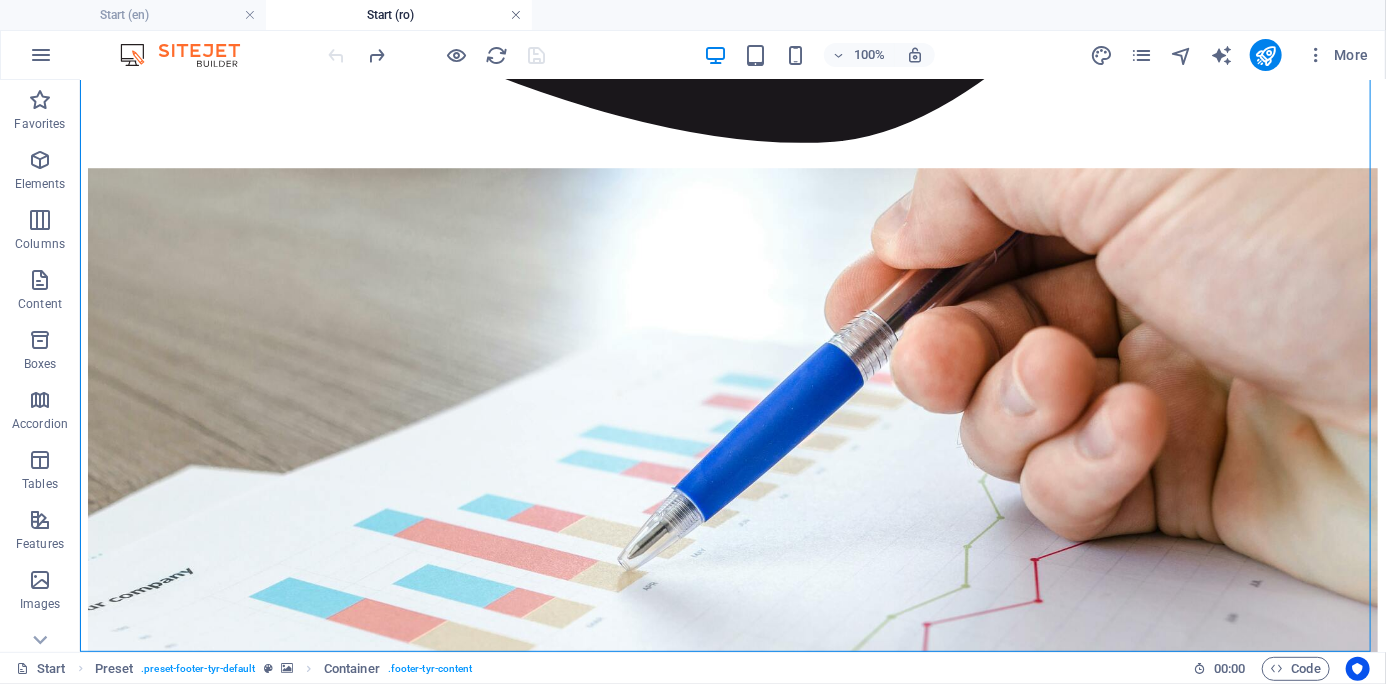 click at bounding box center (516, 15) 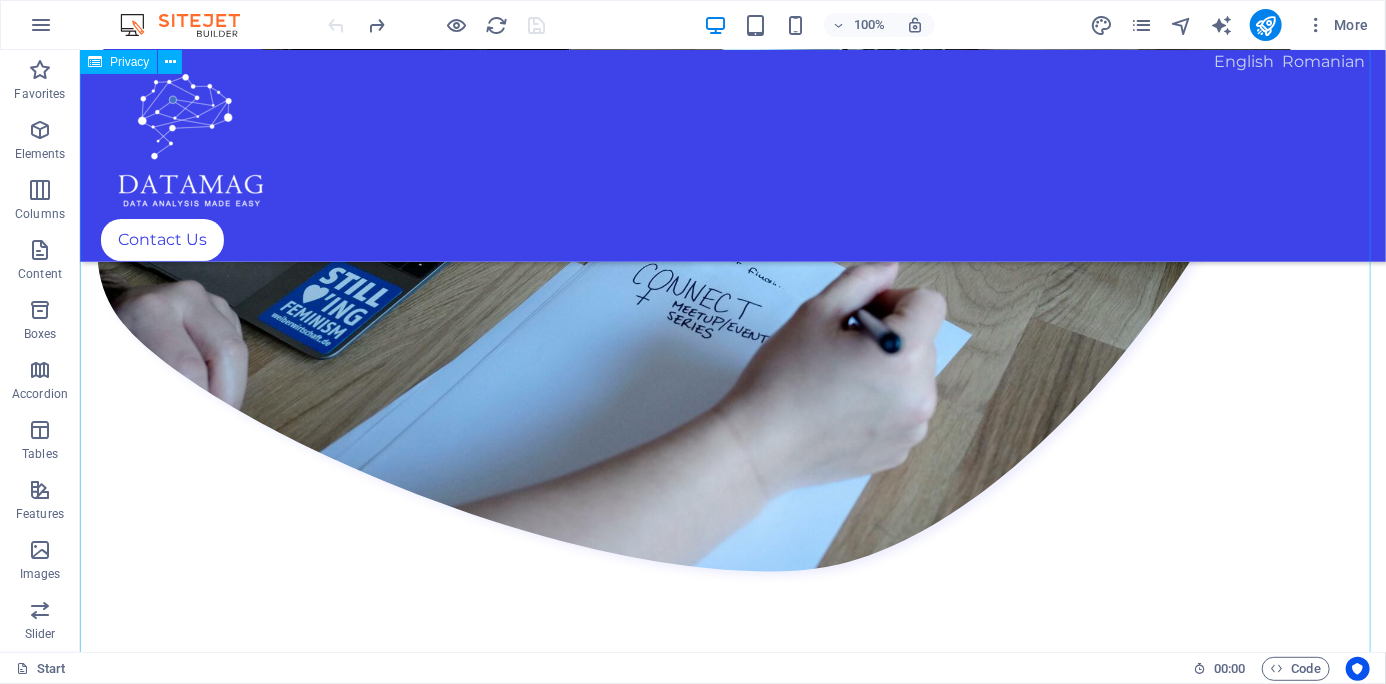 scroll, scrollTop: 3300, scrollLeft: 0, axis: vertical 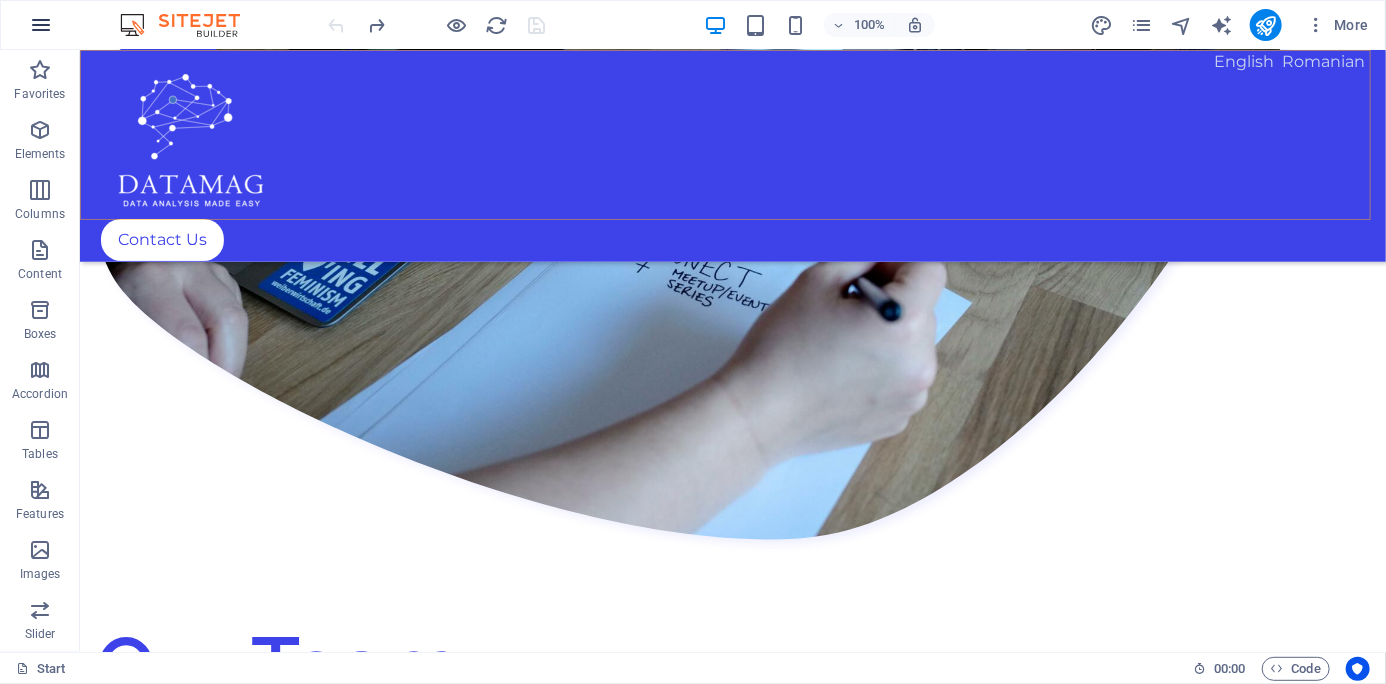 click at bounding box center [41, 25] 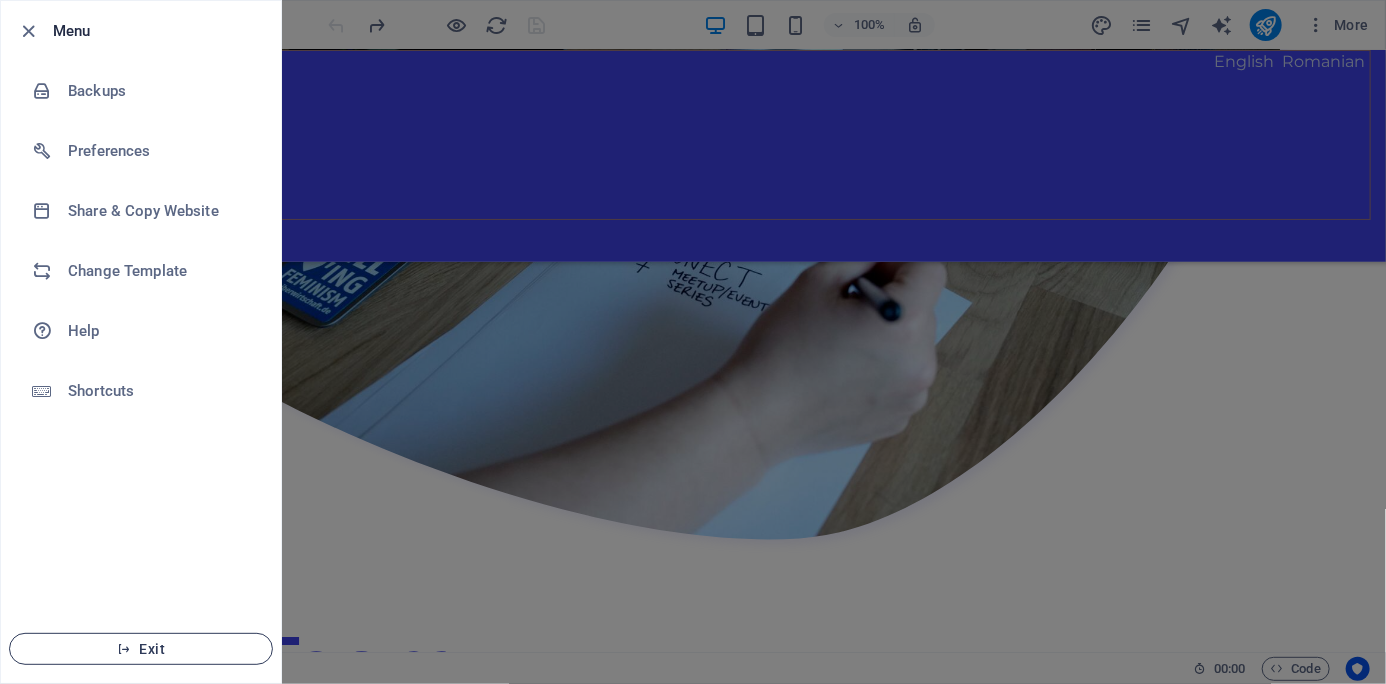 click on "Exit" at bounding box center (141, 649) 